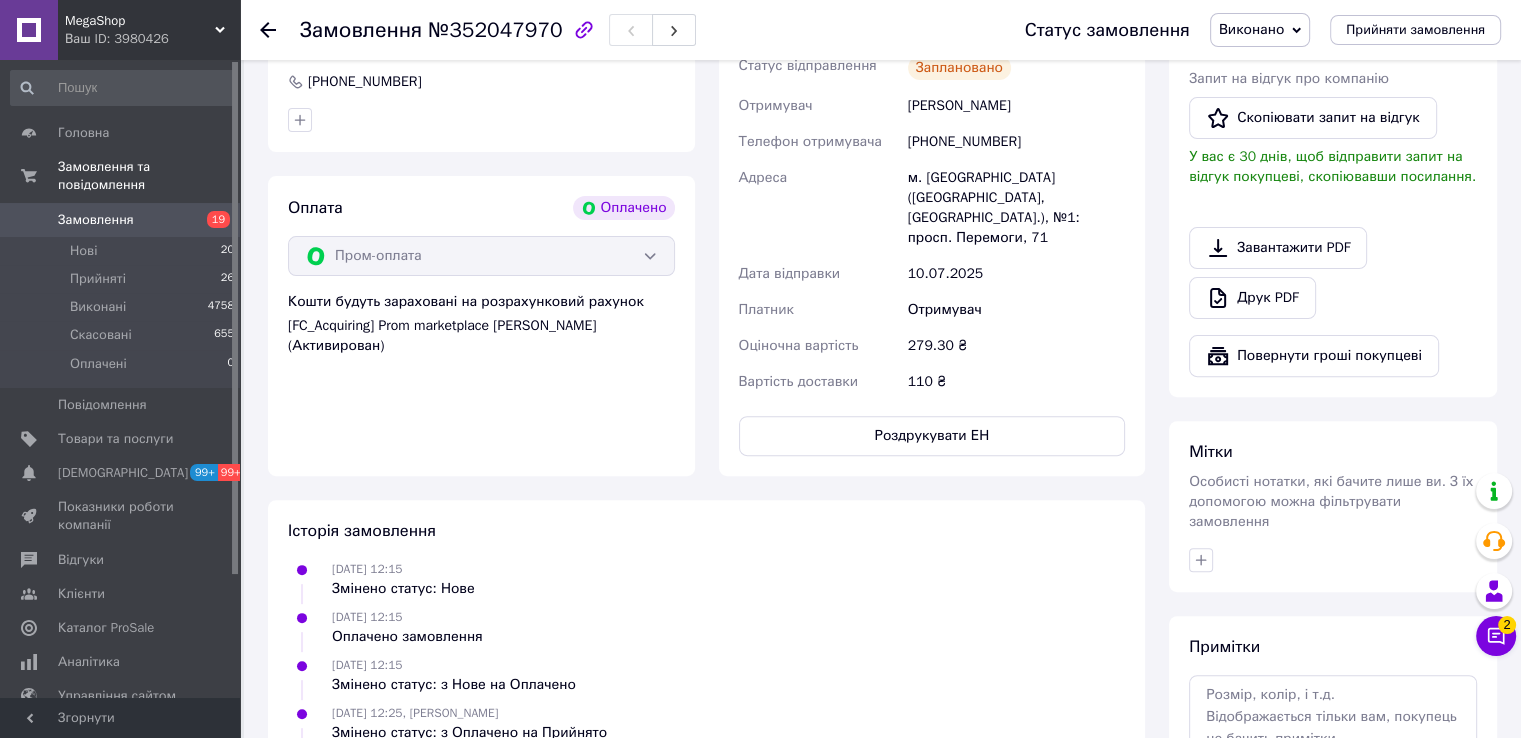 scroll, scrollTop: 600, scrollLeft: 0, axis: vertical 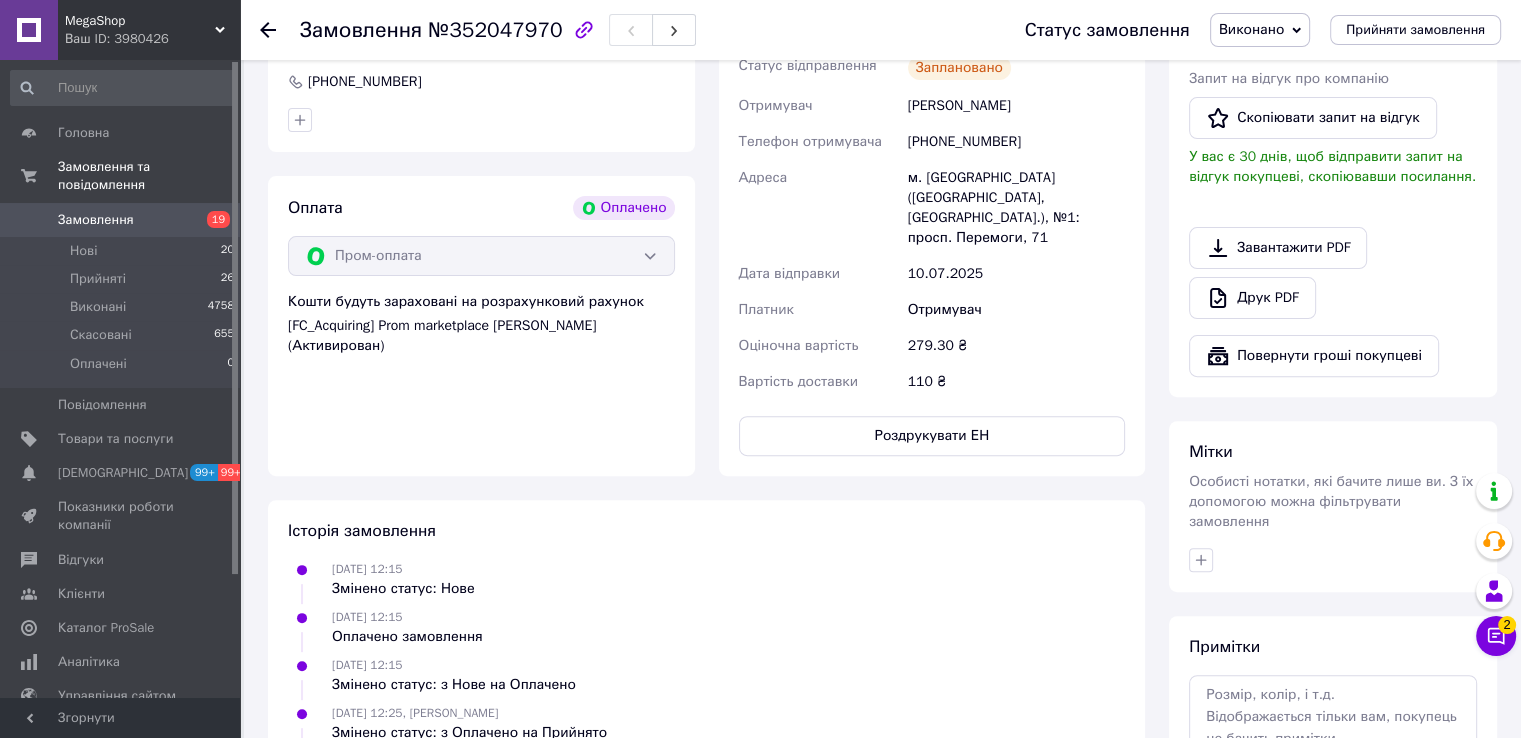 click on "Замовлення" at bounding box center [121, 220] 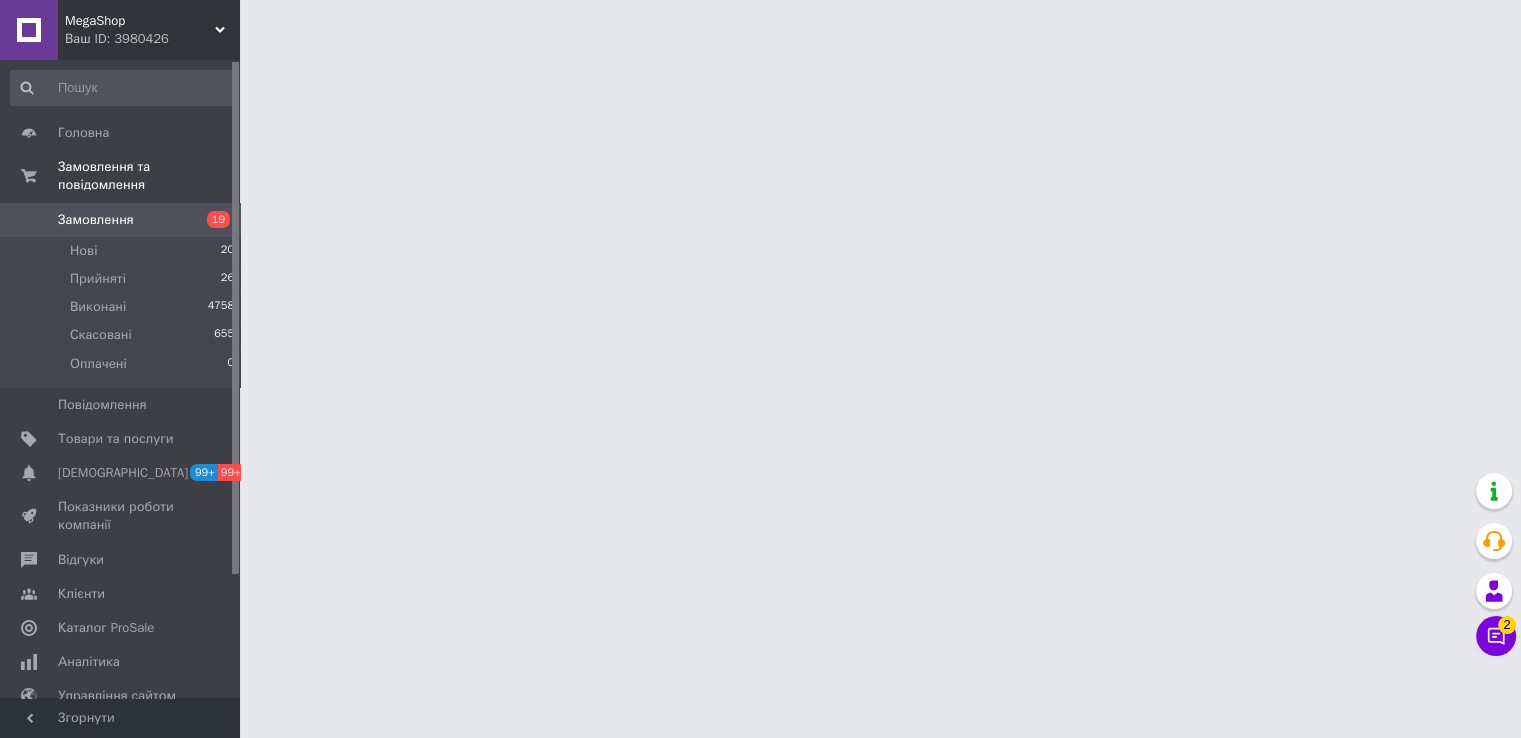 scroll, scrollTop: 0, scrollLeft: 0, axis: both 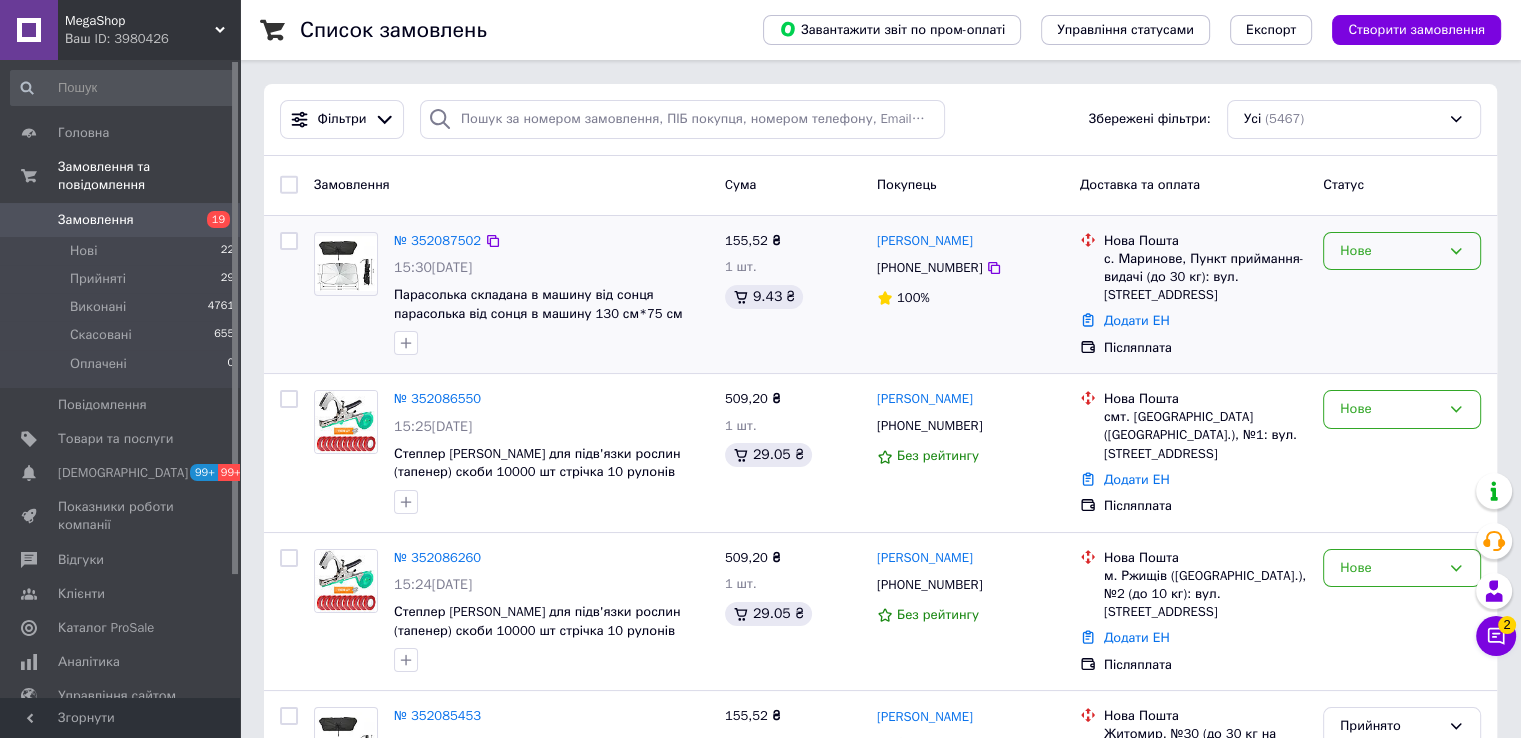click on "Нове" at bounding box center (1390, 251) 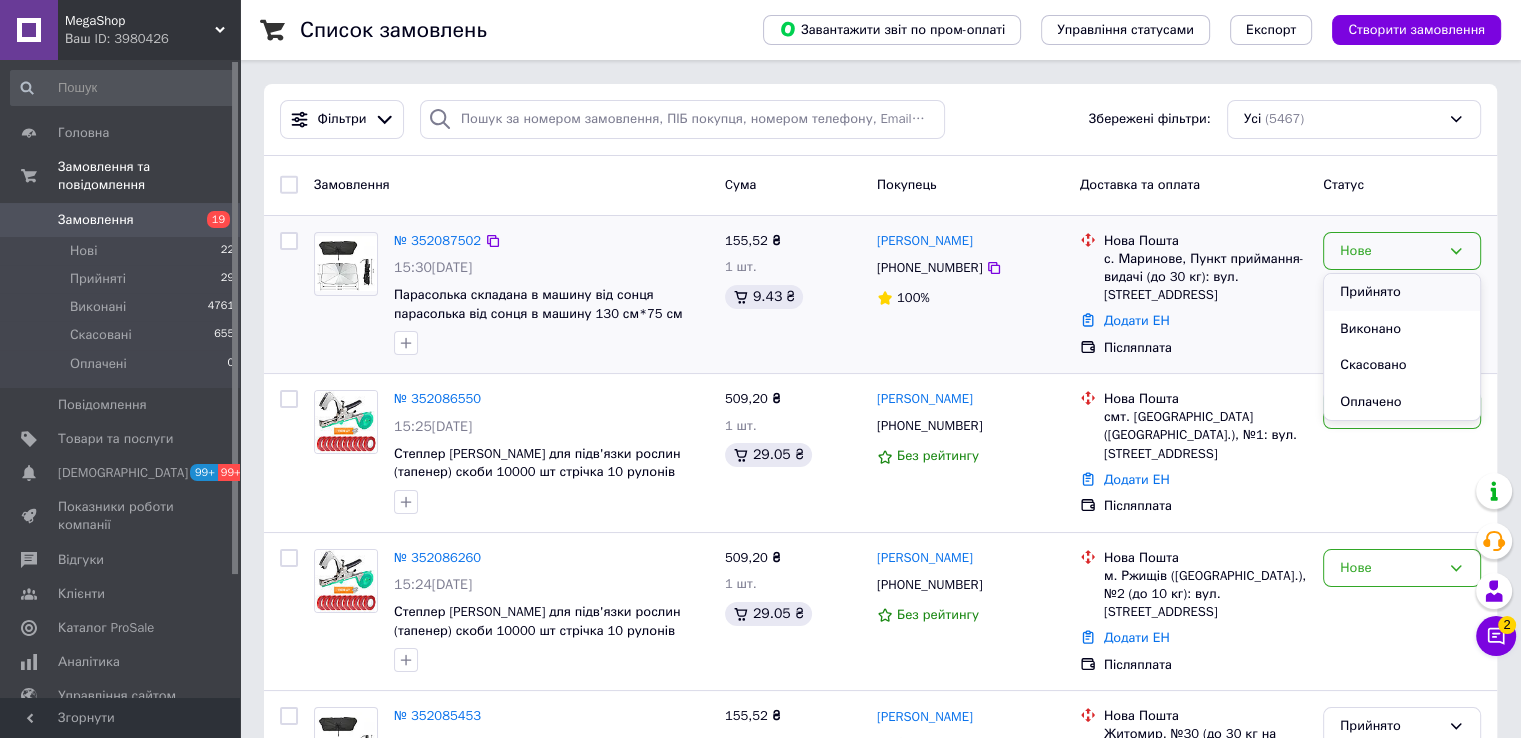 click on "Прийнято" at bounding box center [1402, 292] 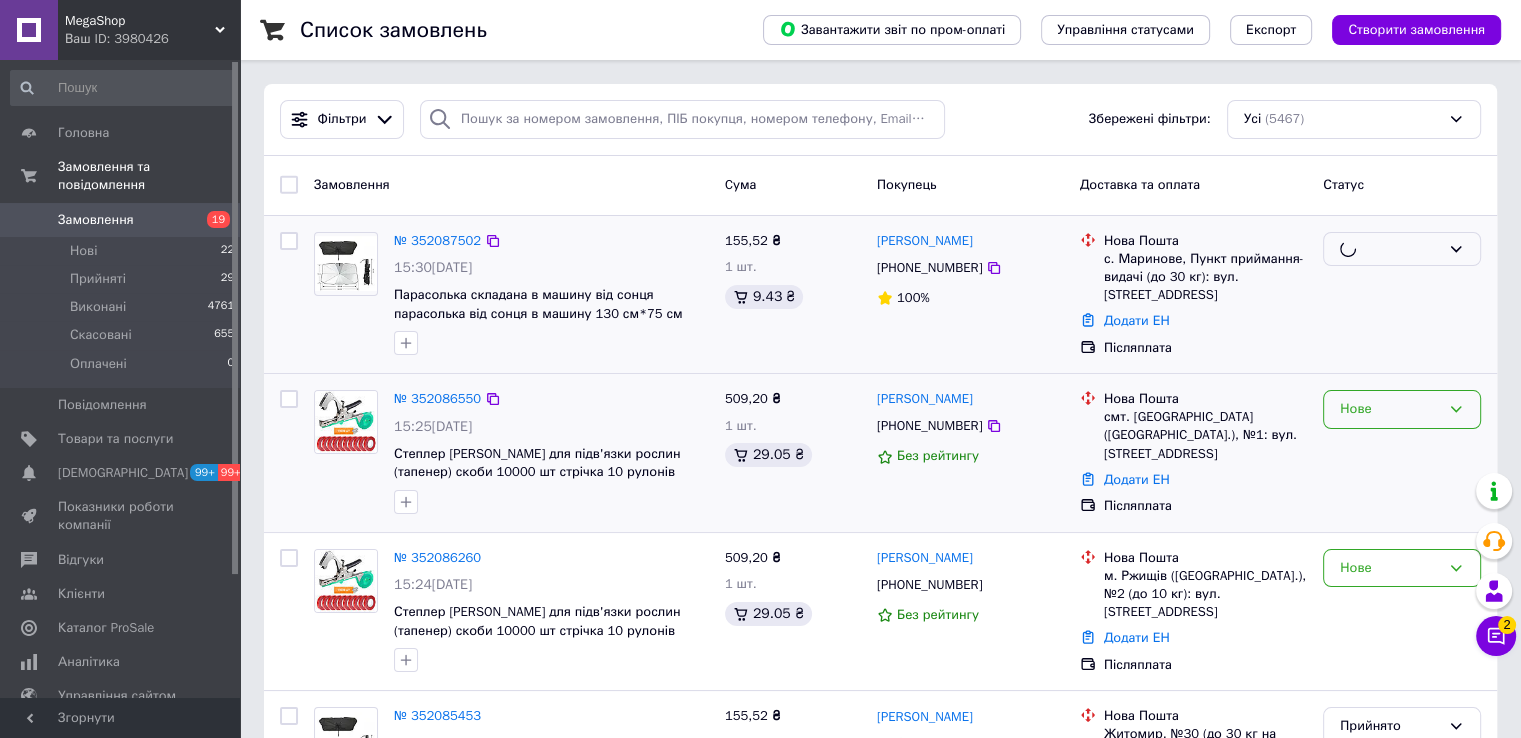 click on "Нове" at bounding box center [1402, 409] 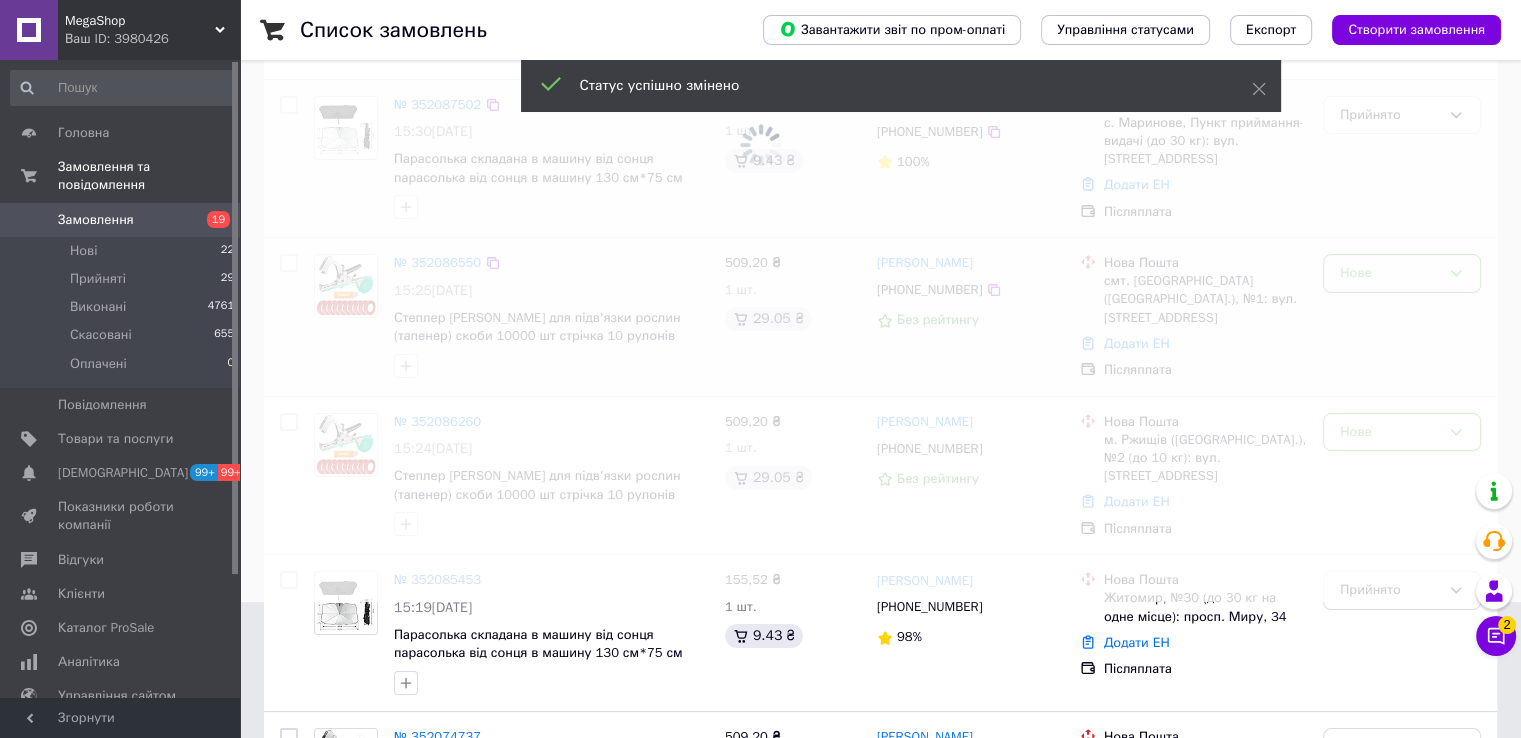 scroll, scrollTop: 300, scrollLeft: 0, axis: vertical 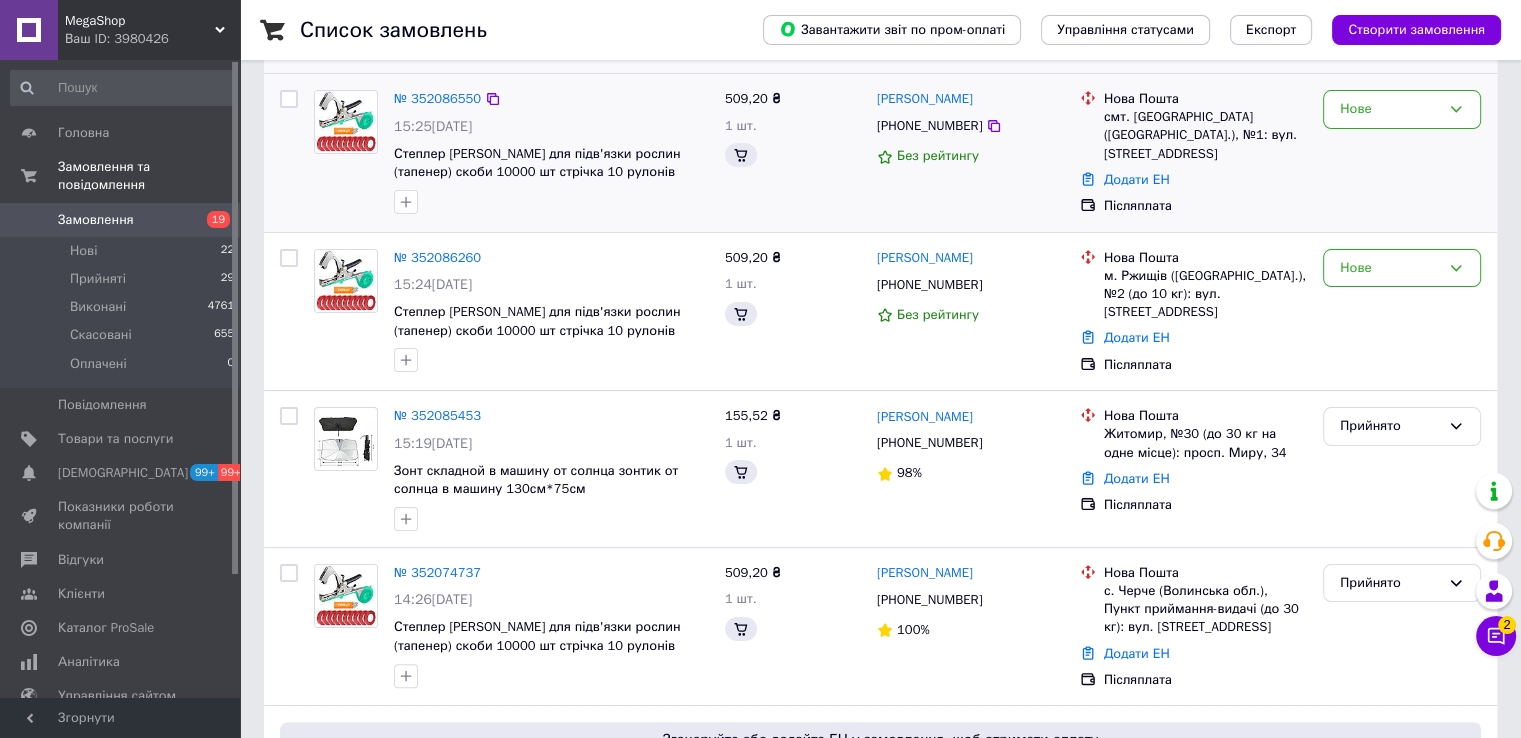 drag, startPoint x: 1385, startPoint y: 108, endPoint x: 1396, endPoint y: 129, distance: 23.70654 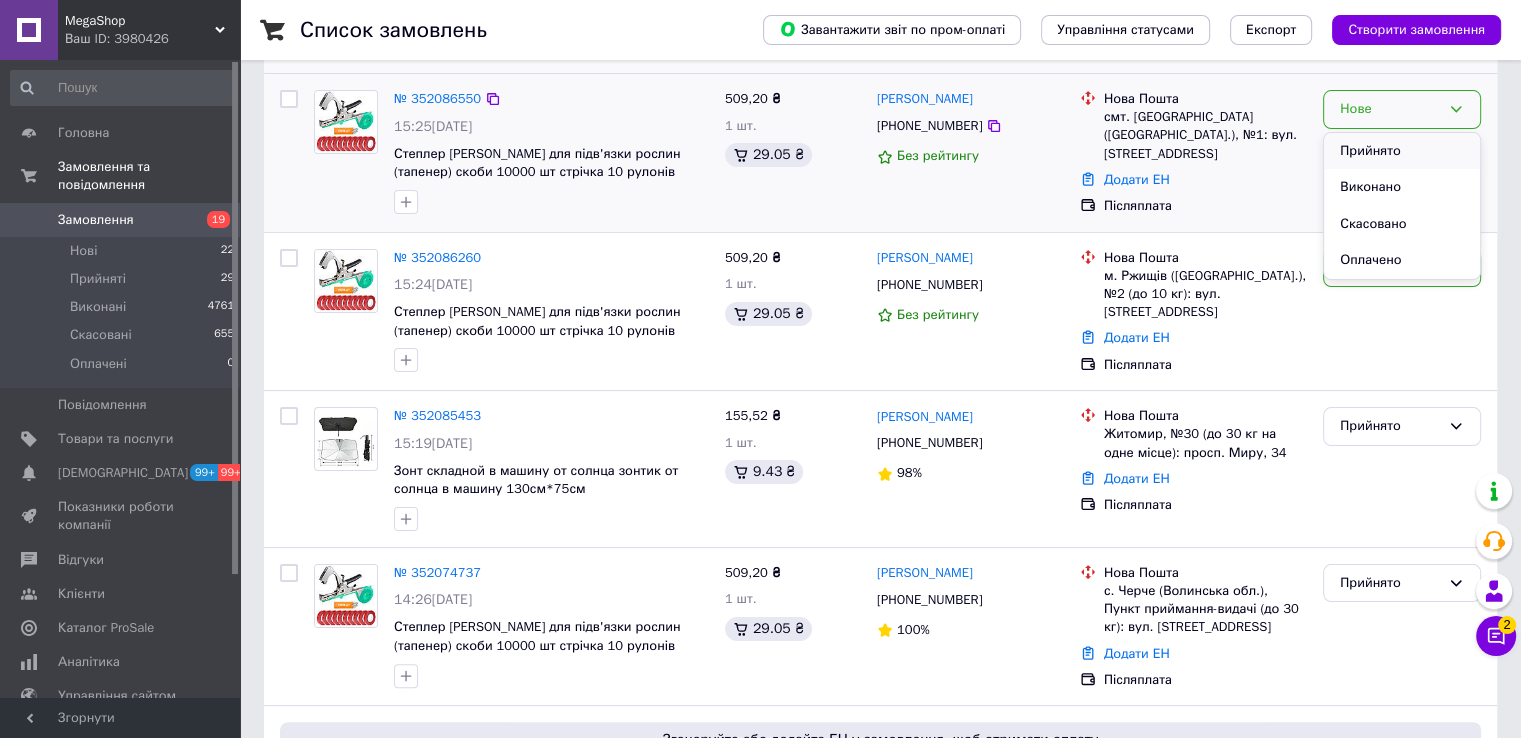 click on "Прийнято" at bounding box center [1402, 151] 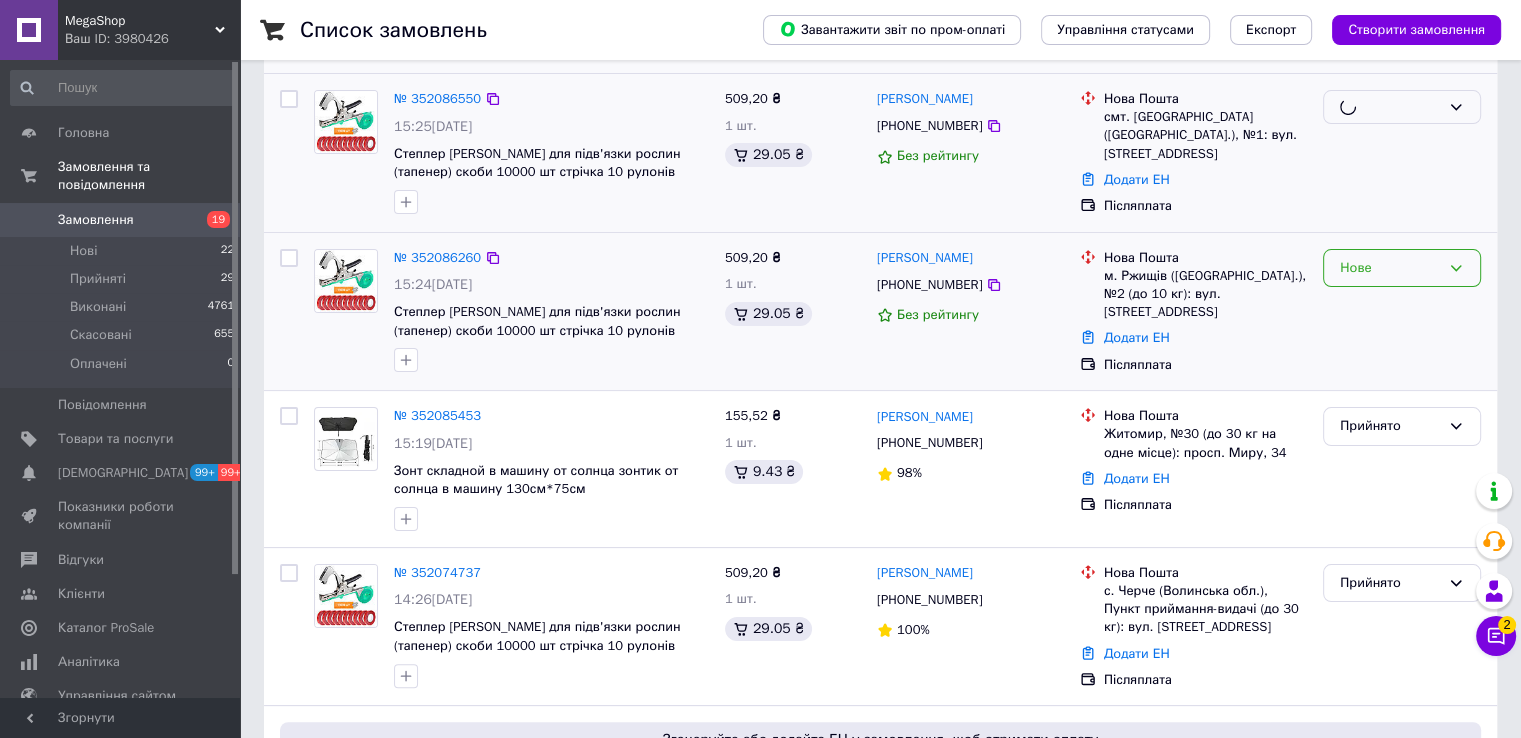 click on "Нове" at bounding box center (1390, 268) 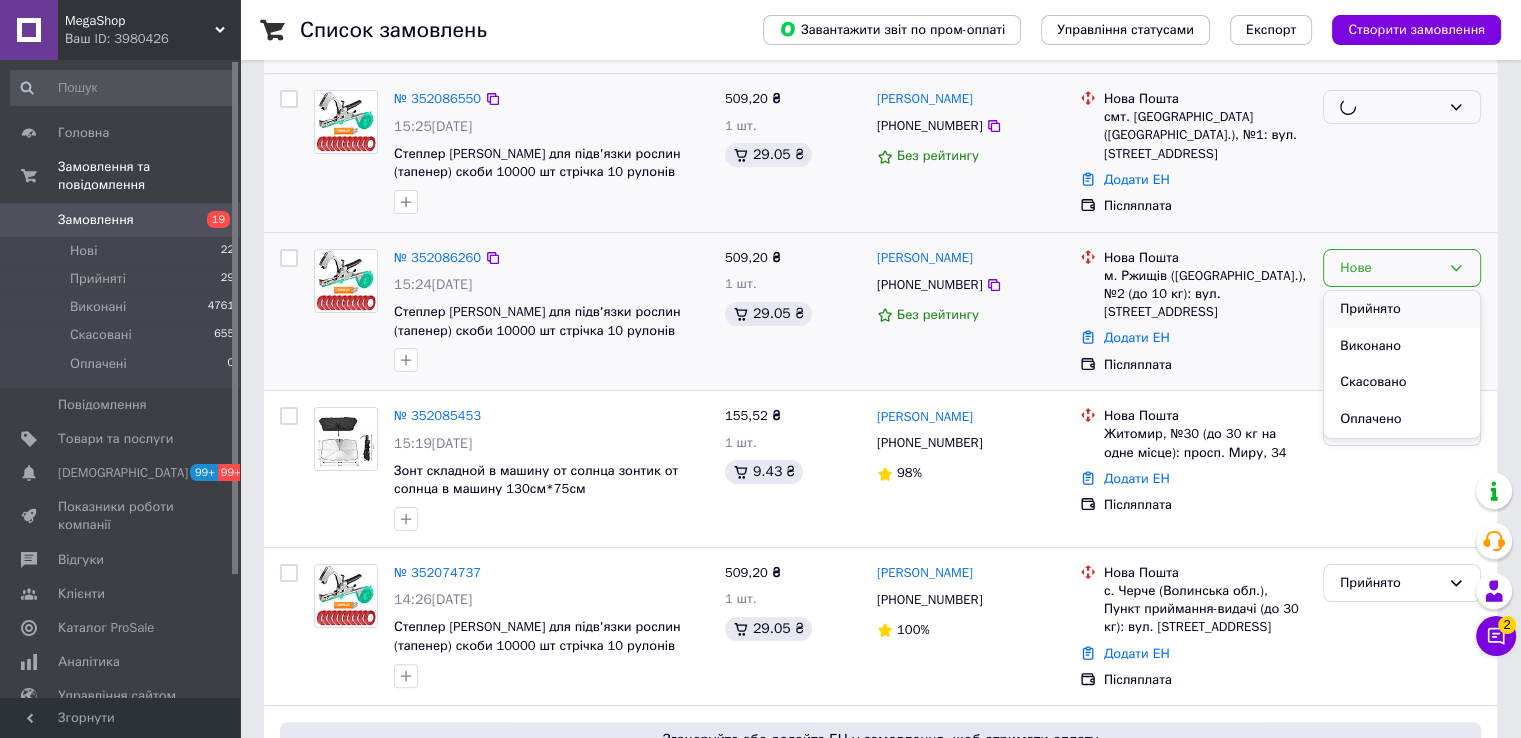 click on "Прийнято" at bounding box center (1402, 309) 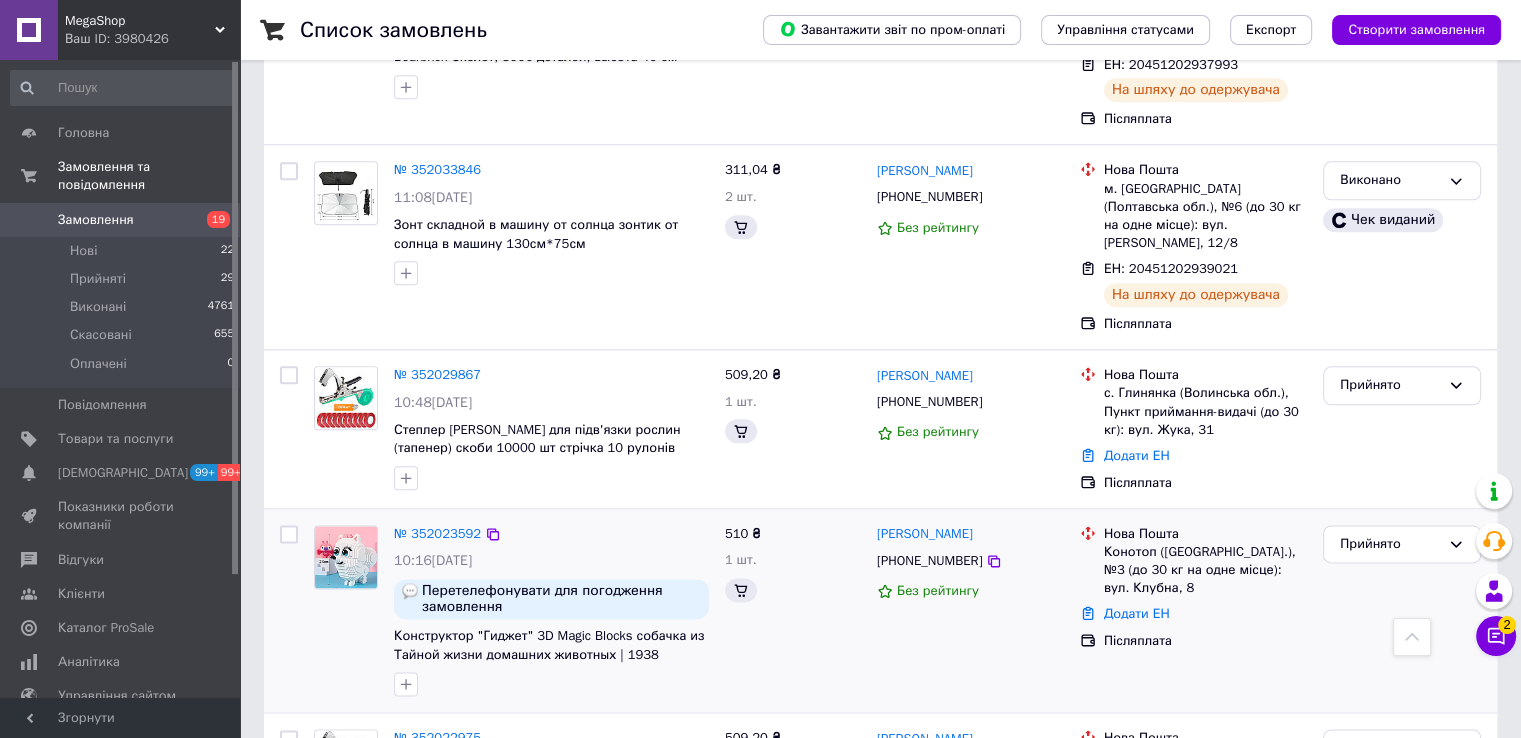 scroll, scrollTop: 2400, scrollLeft: 0, axis: vertical 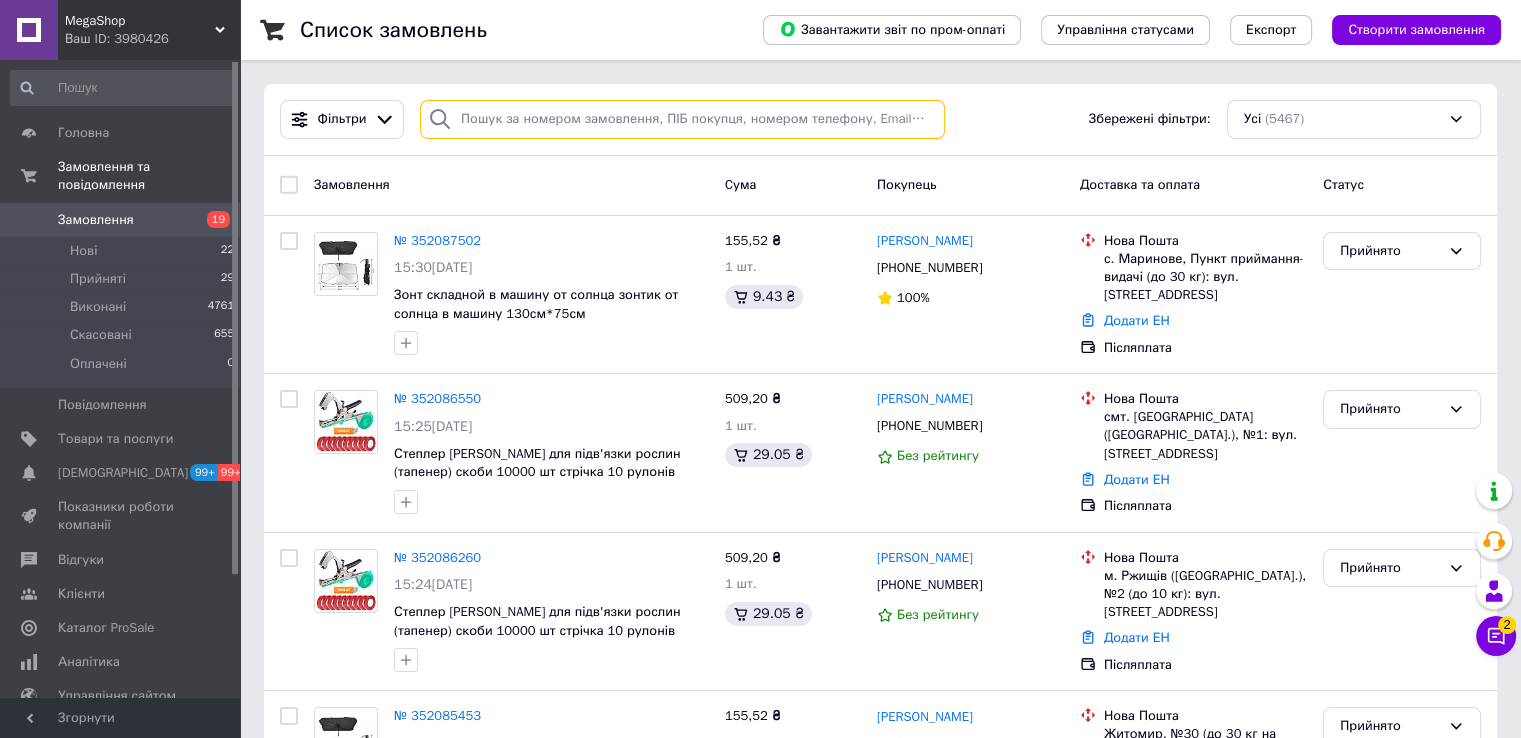click at bounding box center [682, 119] 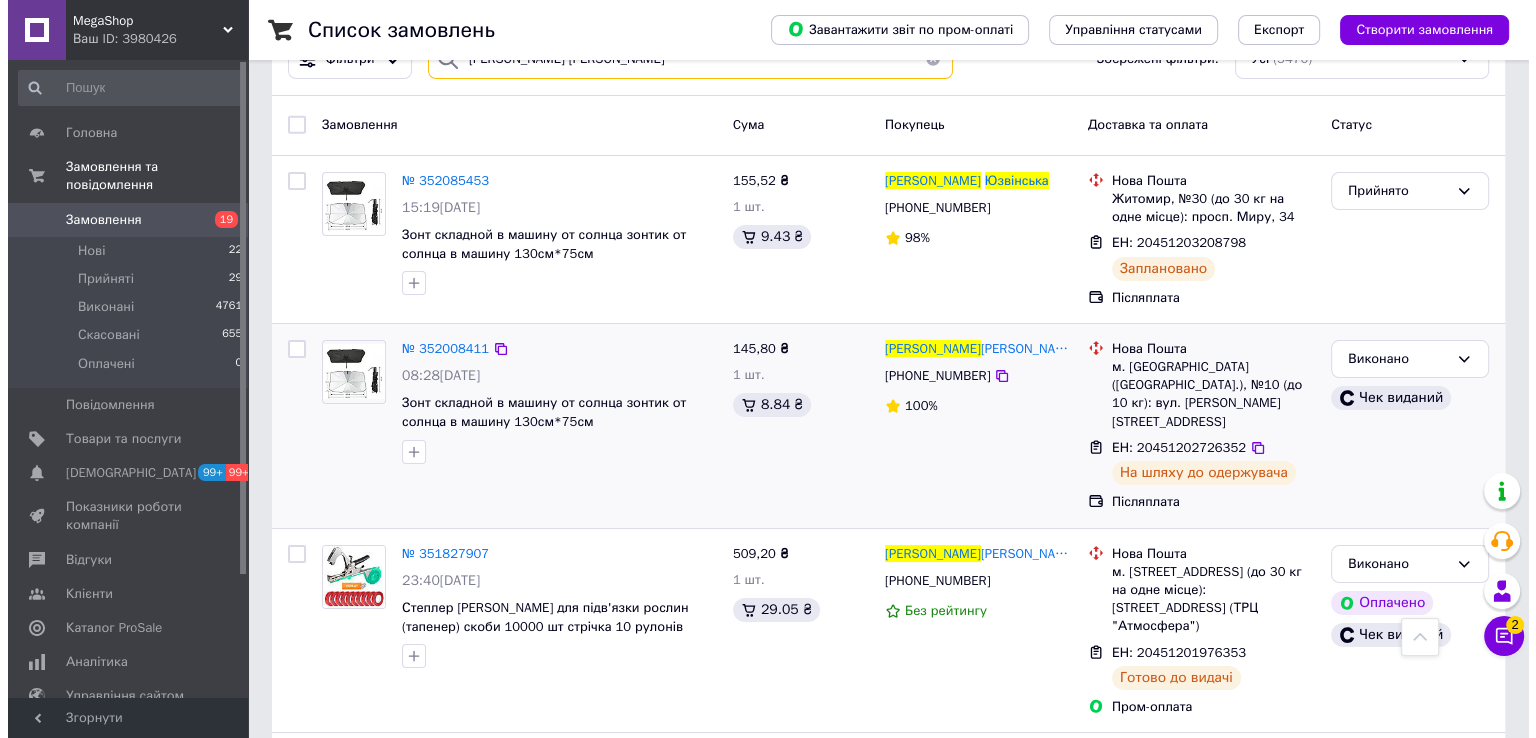 scroll, scrollTop: 0, scrollLeft: 0, axis: both 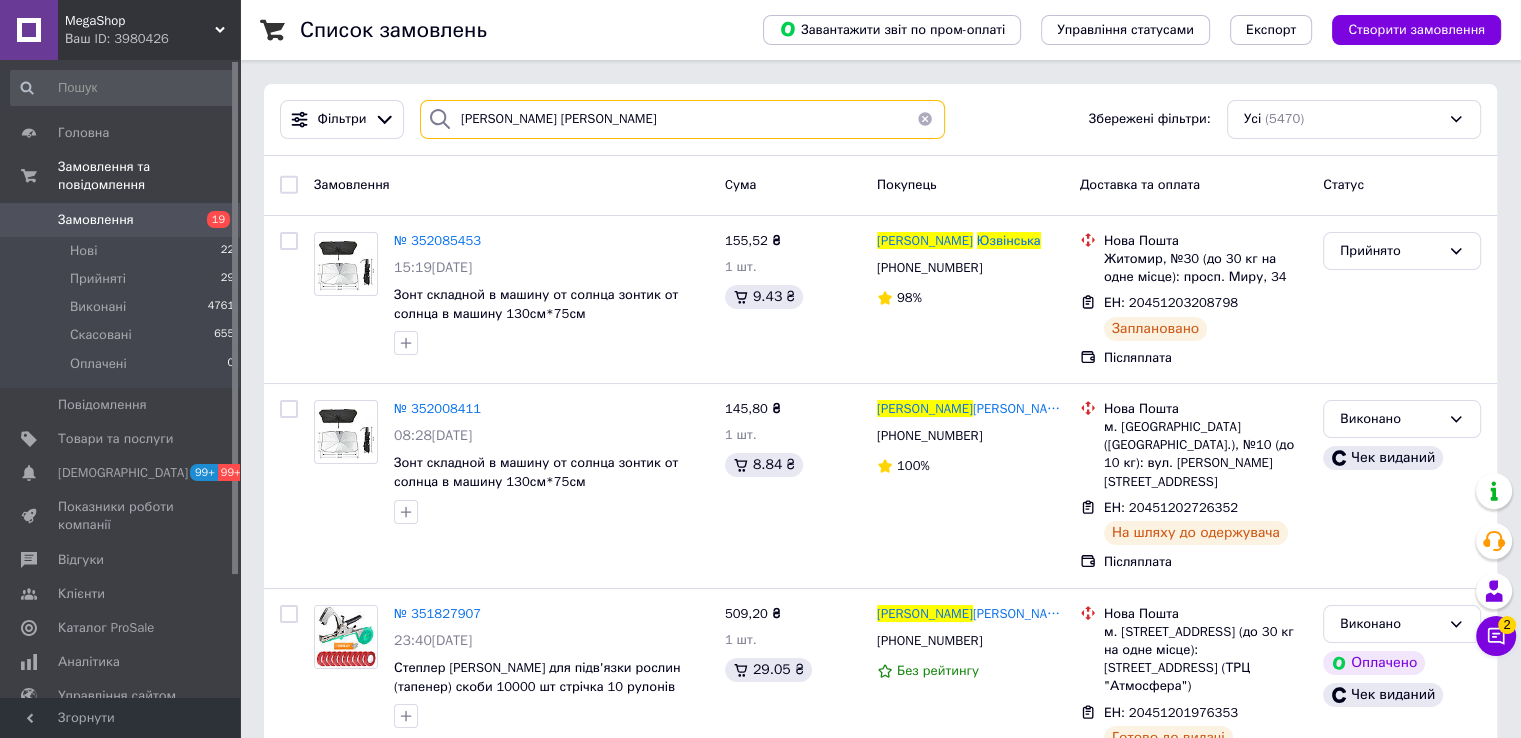 drag, startPoint x: 522, startPoint y: 125, endPoint x: 588, endPoint y: 124, distance: 66.007576 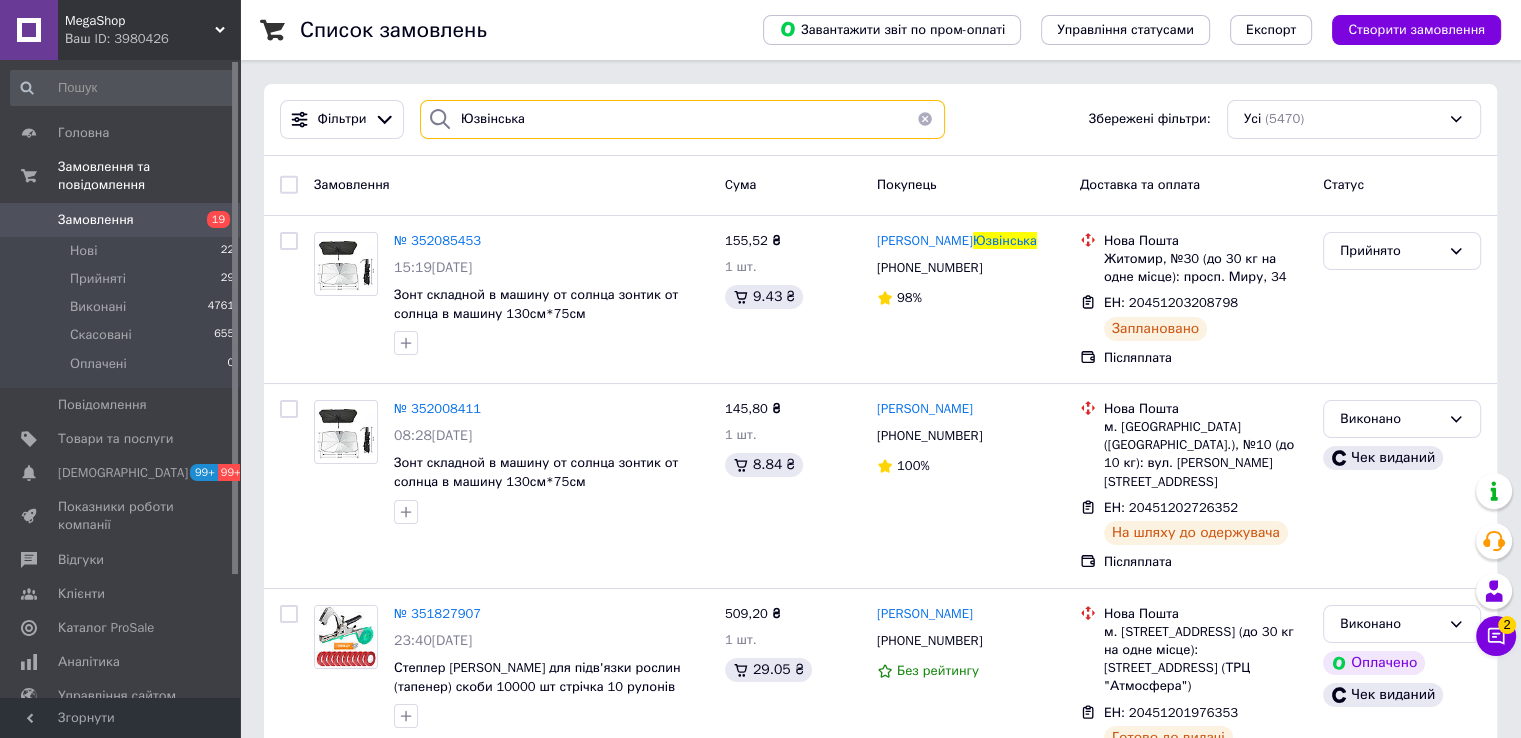 type on "Юзвінська" 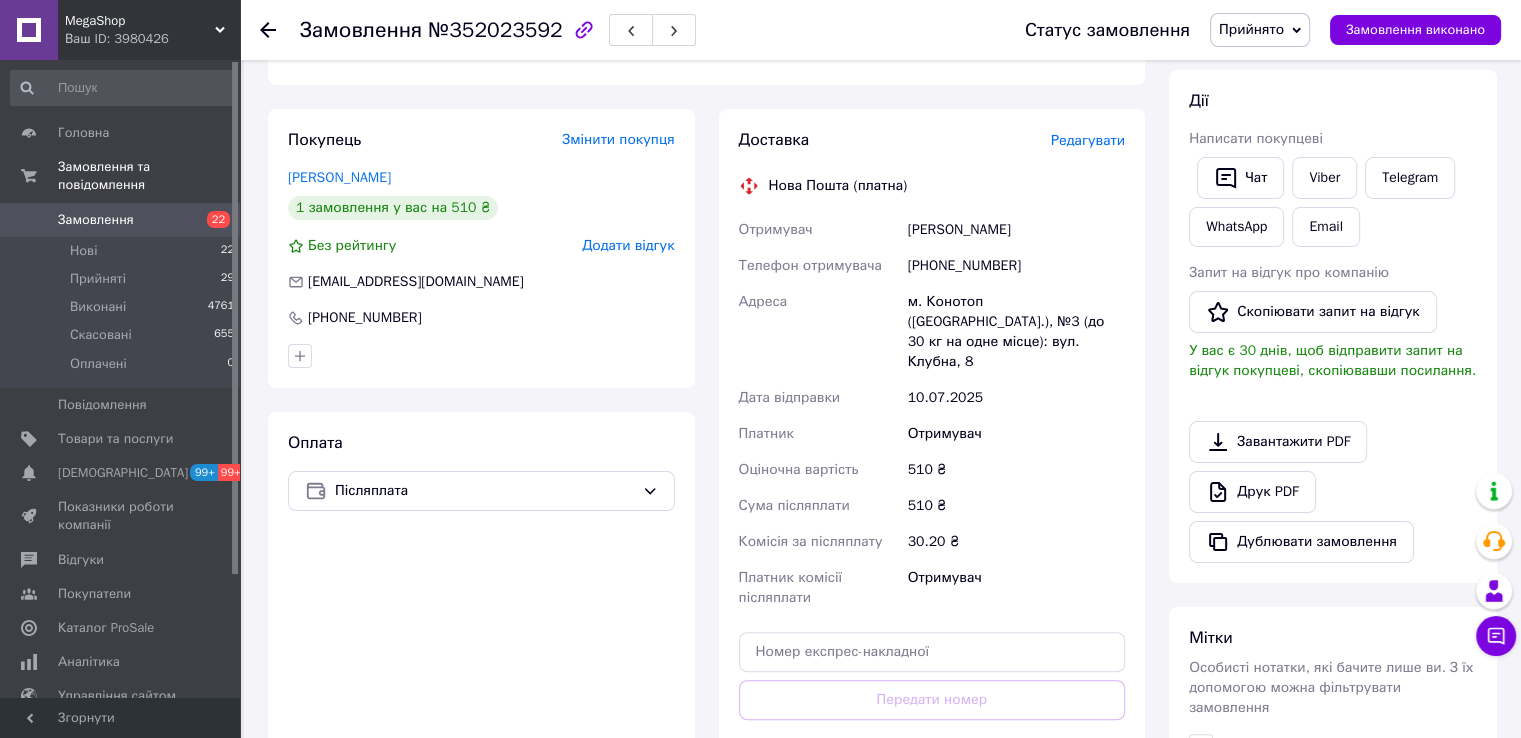 scroll, scrollTop: 600, scrollLeft: 0, axis: vertical 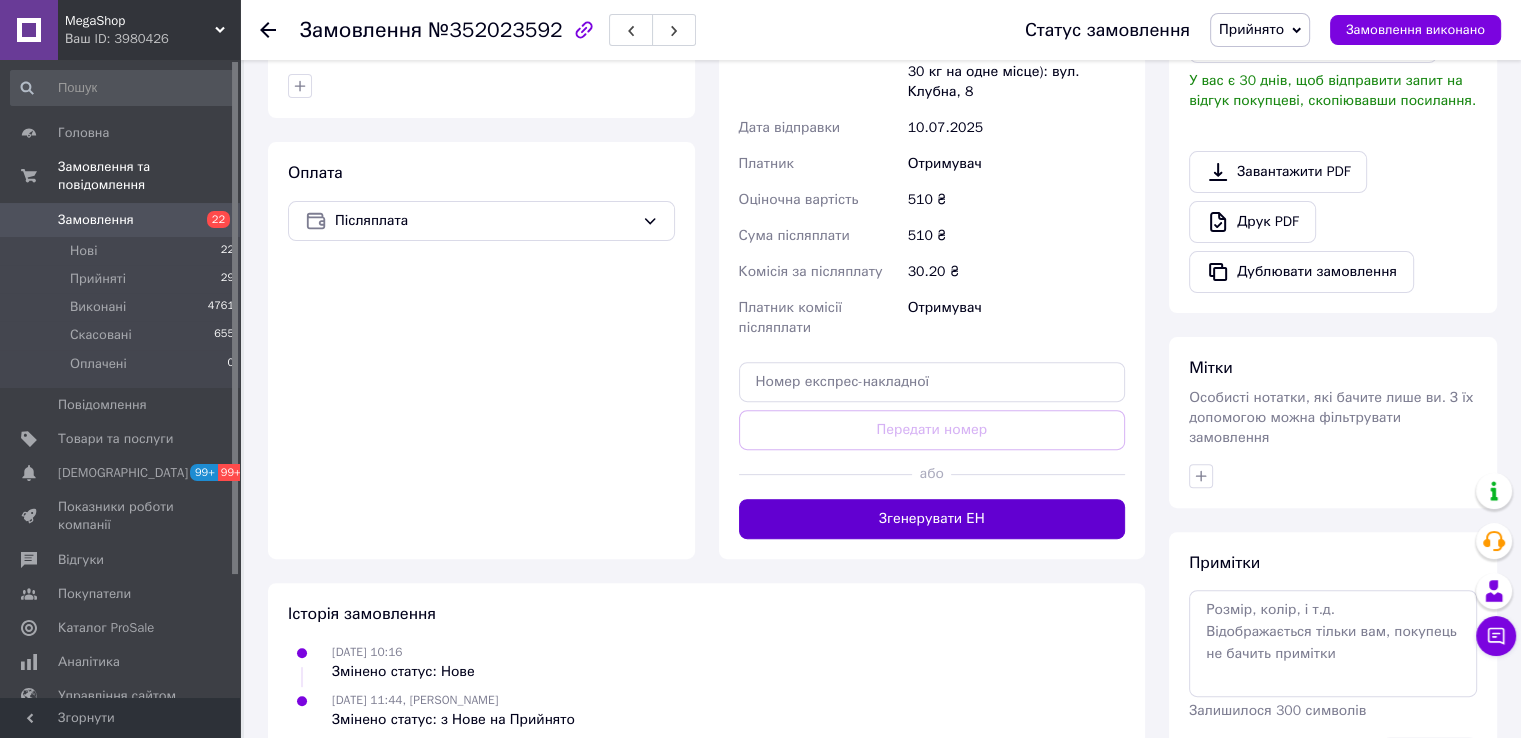 click on "Згенерувати ЕН" at bounding box center (932, 519) 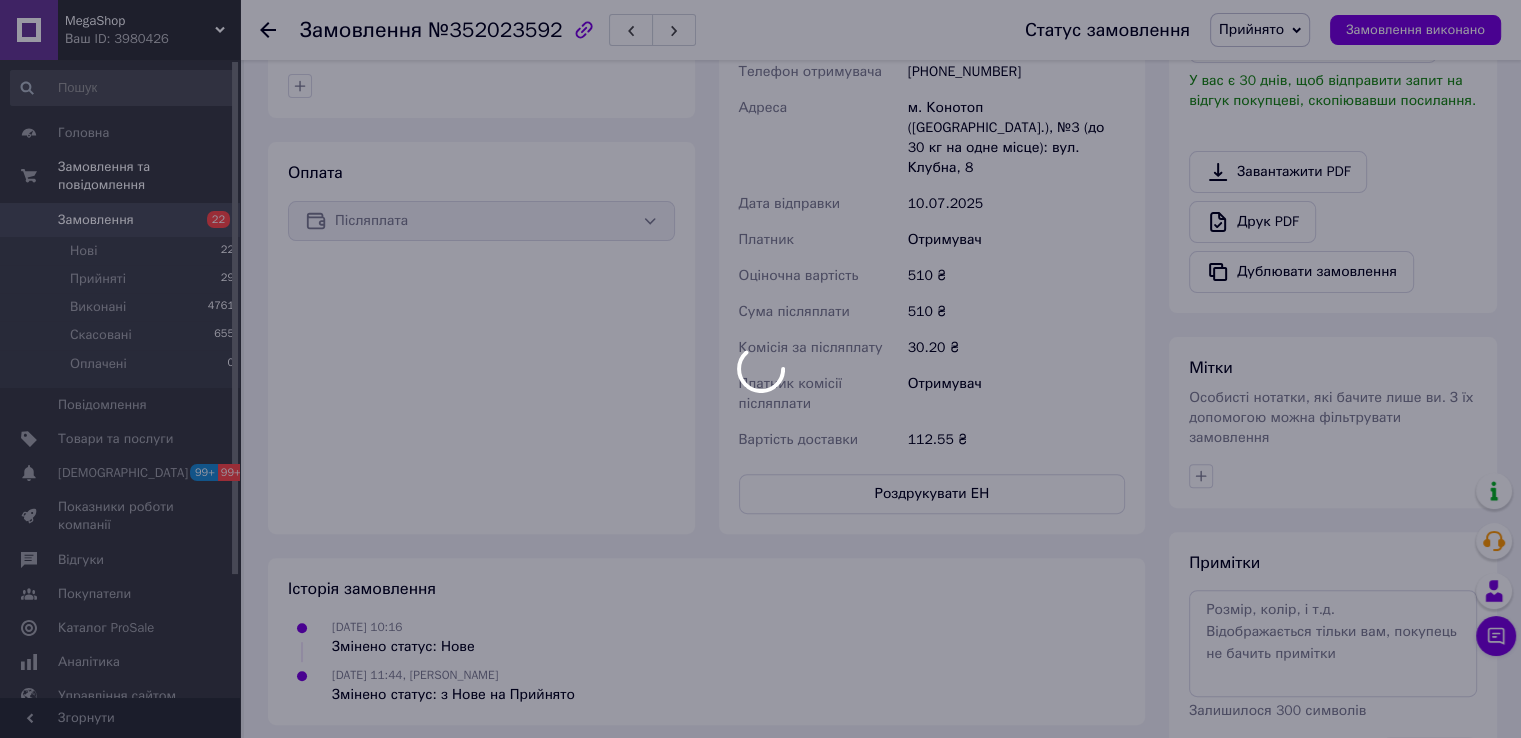 click at bounding box center [760, 369] 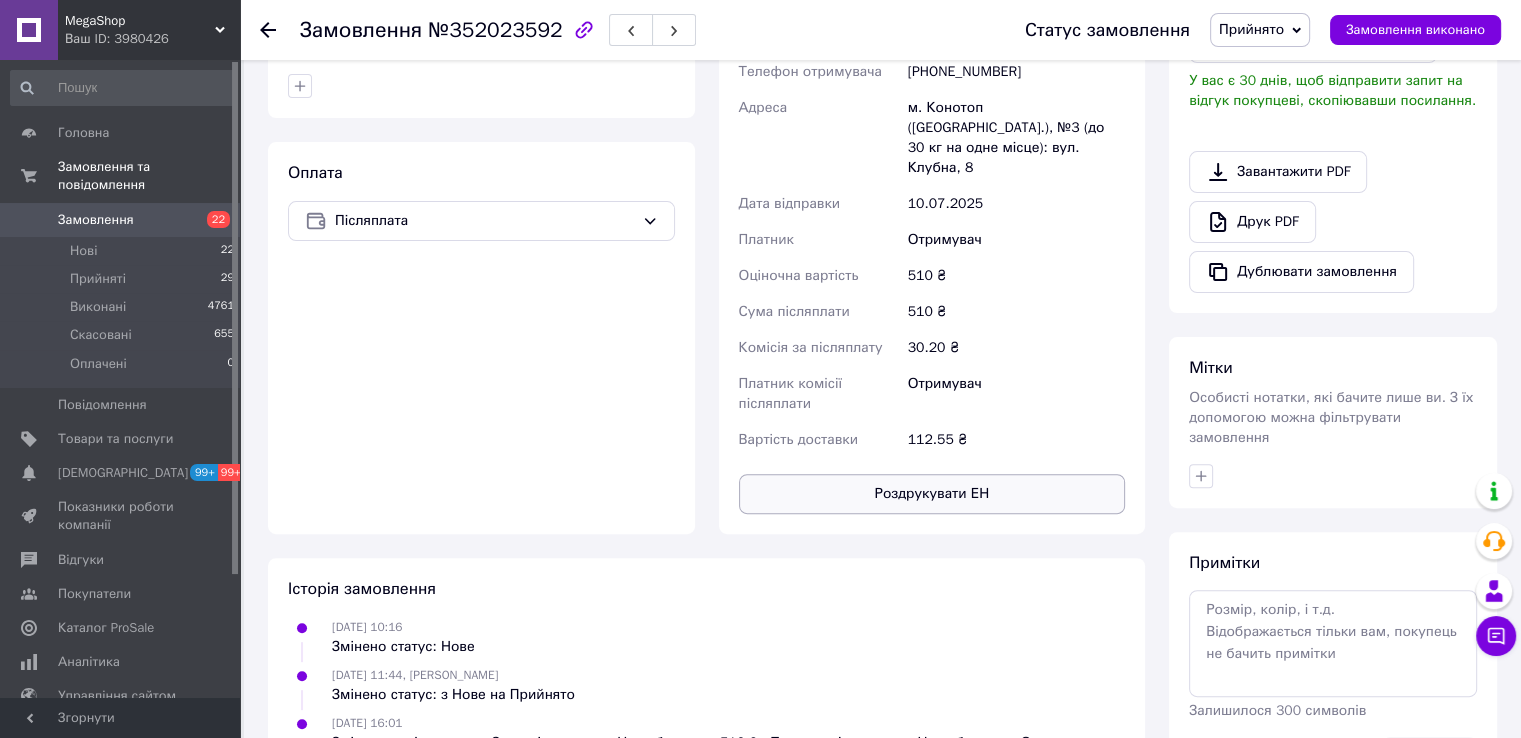 click on "Роздрукувати ЕН" at bounding box center (932, 494) 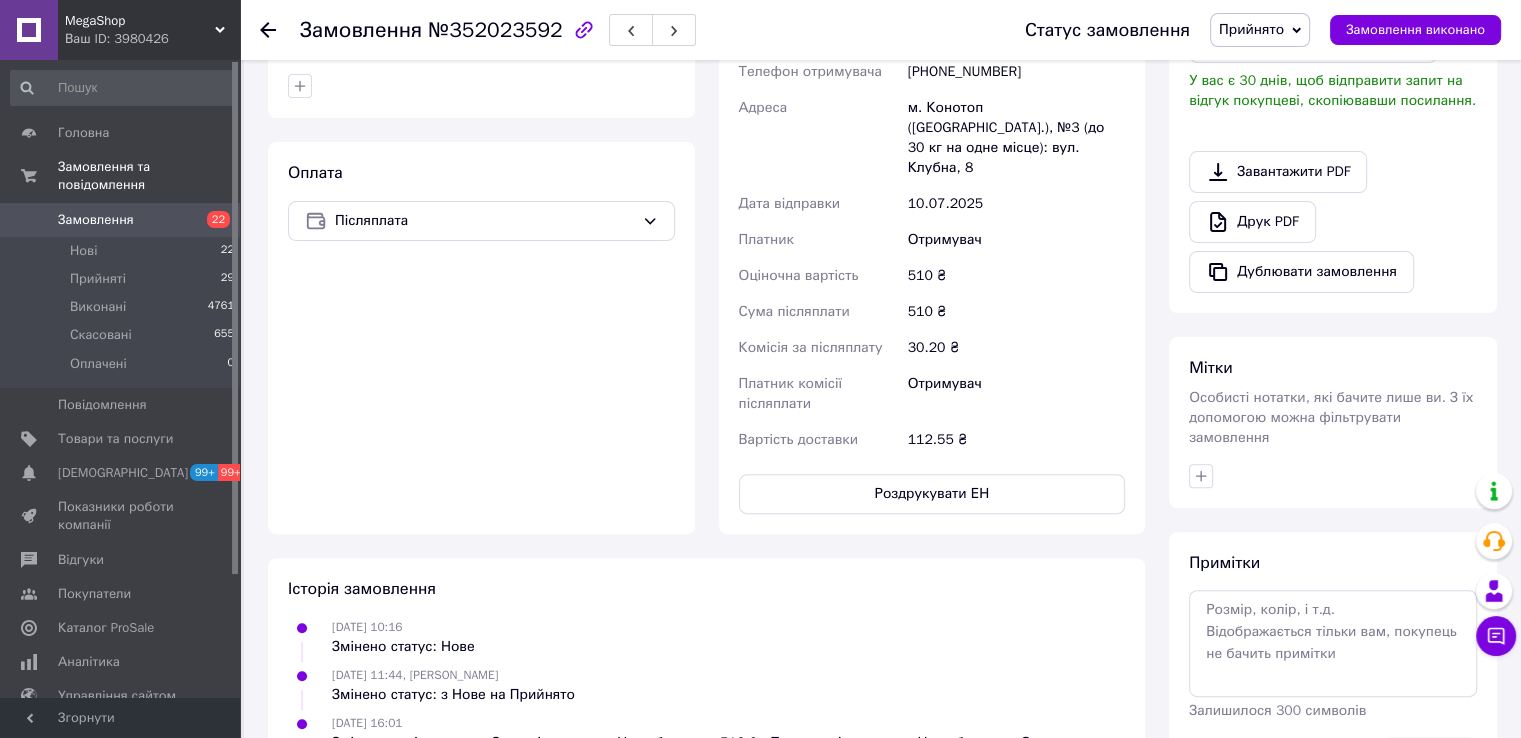 drag, startPoint x: 396, startPoint y: 703, endPoint x: 552, endPoint y: 553, distance: 216.41626 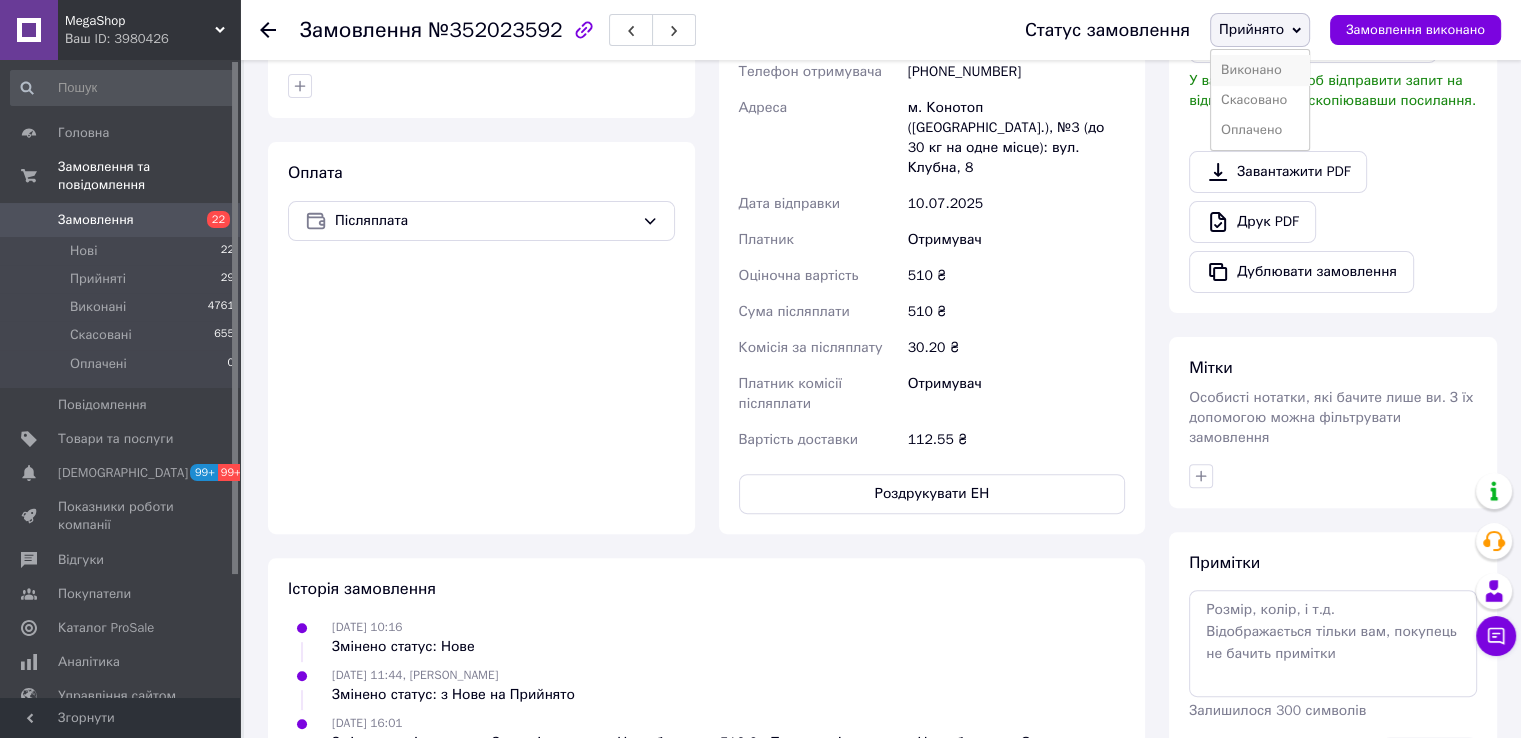 click on "Виконано" at bounding box center (1260, 70) 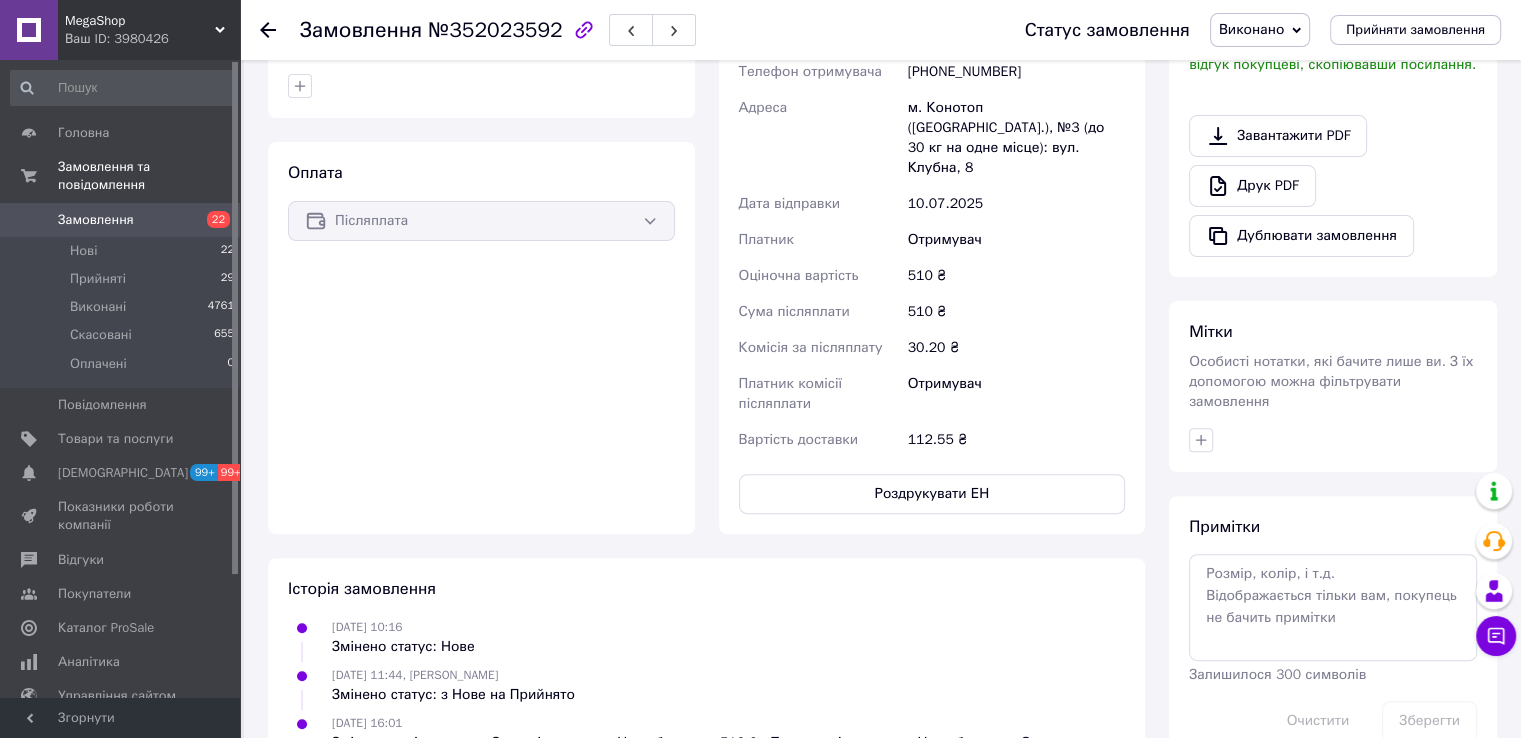 drag, startPoint x: 1274, startPoint y: 65, endPoint x: 635, endPoint y: 409, distance: 725.71136 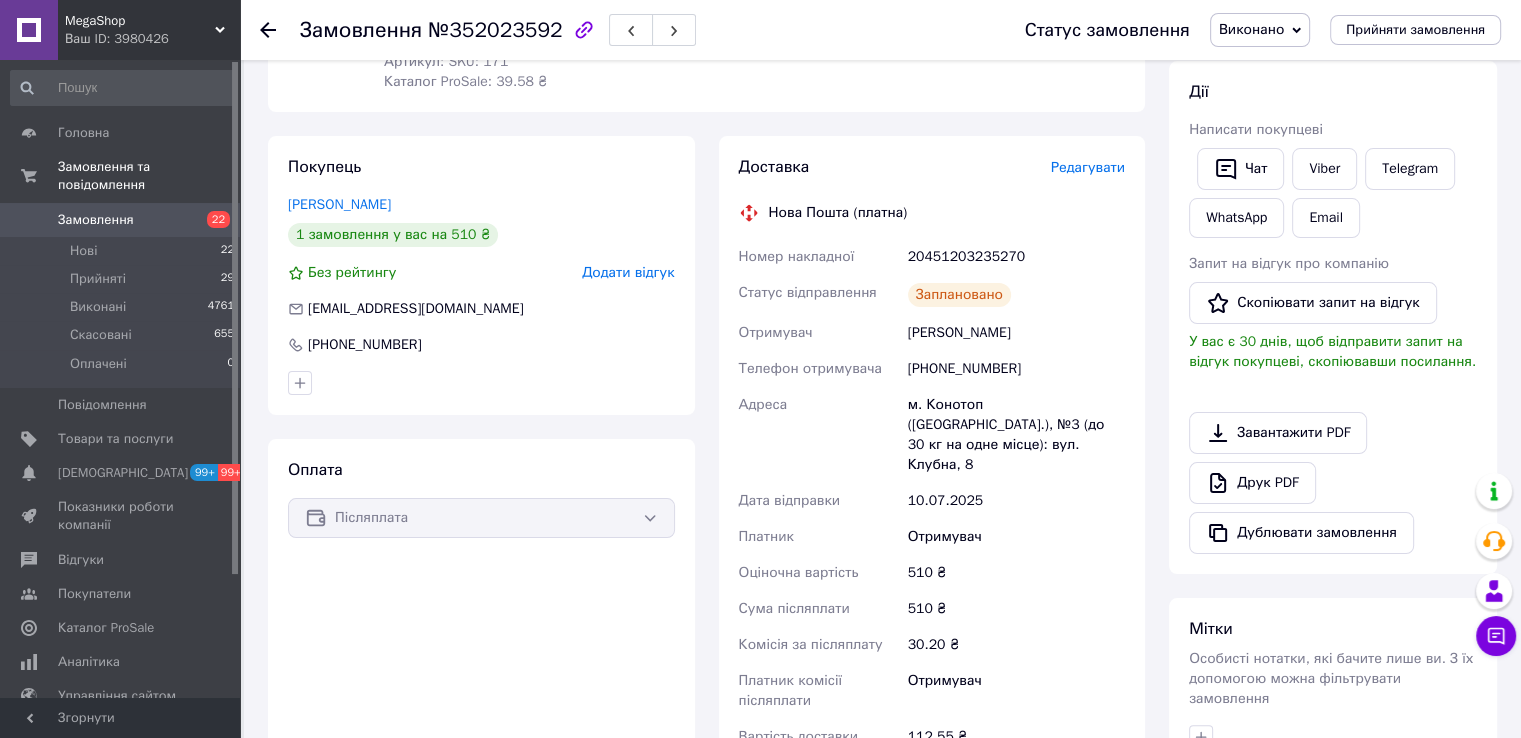 scroll, scrollTop: 0, scrollLeft: 0, axis: both 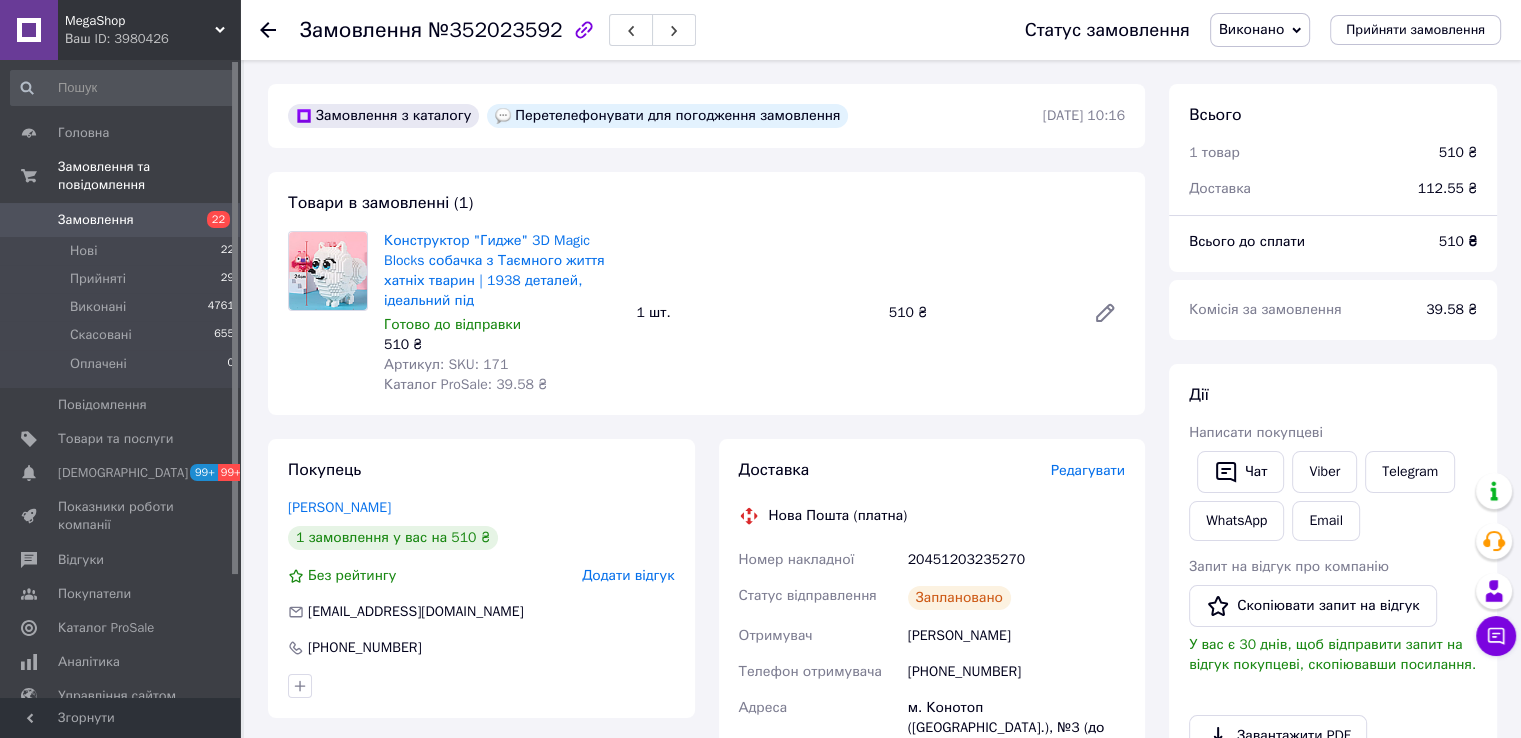 click on "Замовлення" at bounding box center [96, 220] 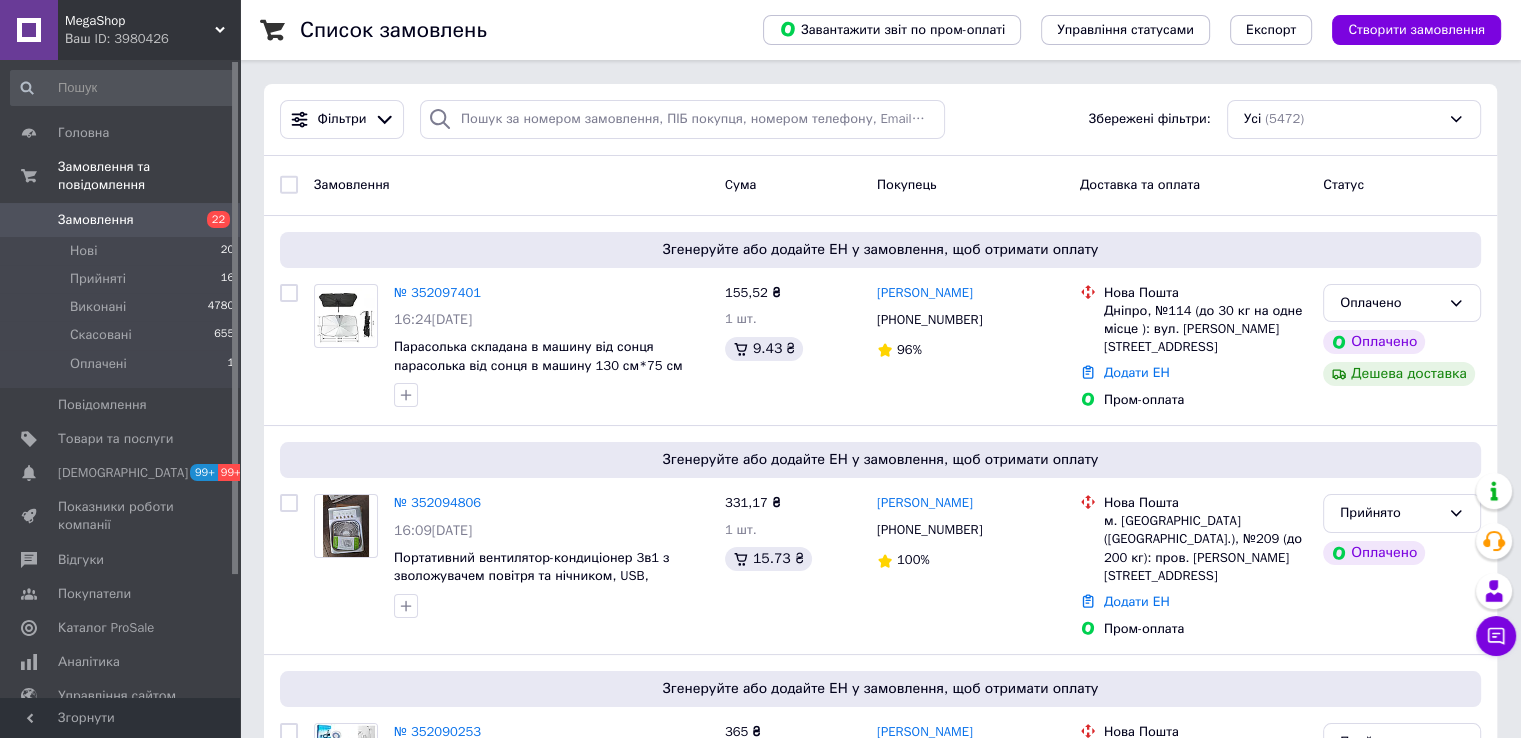 click on "Замовлення" at bounding box center (121, 220) 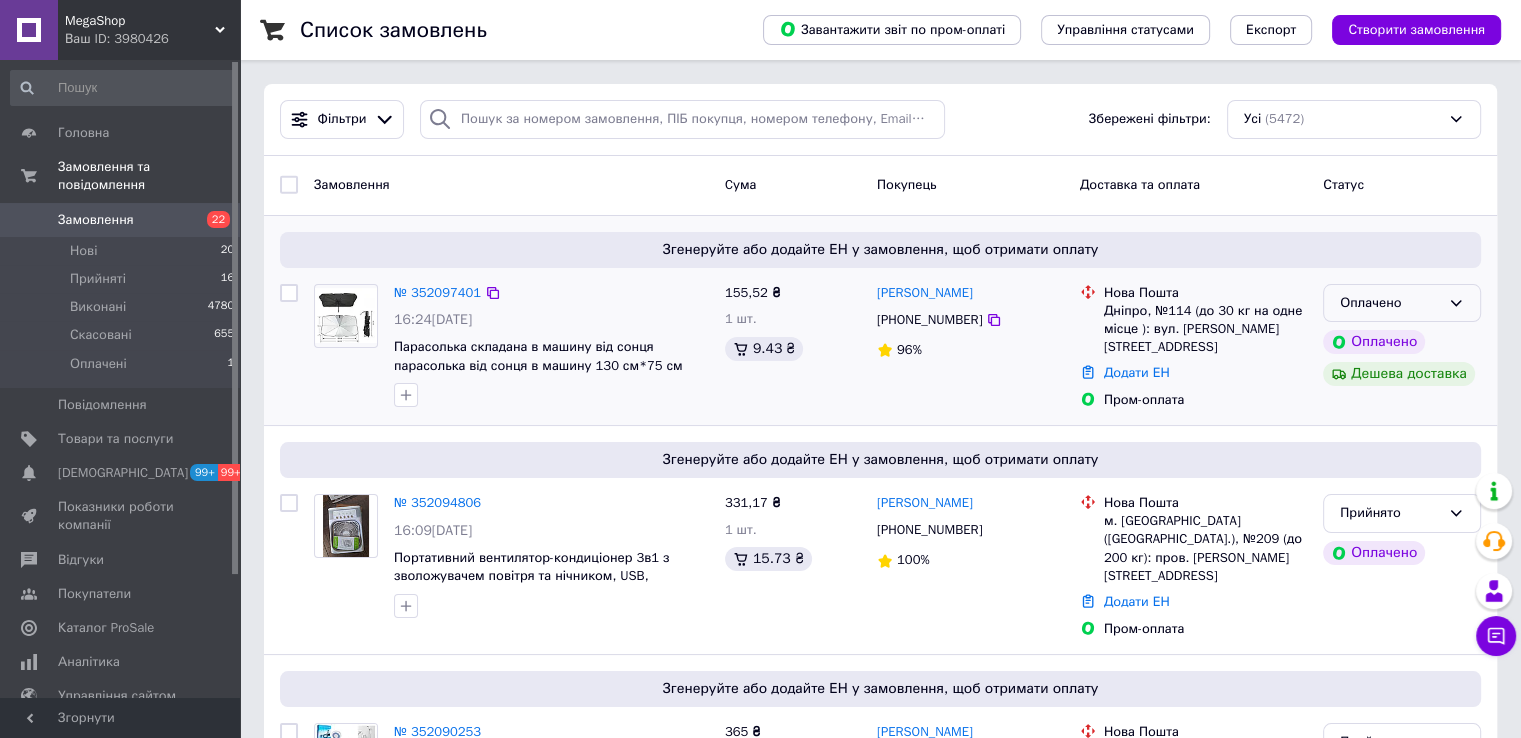 click on "Оплачено" at bounding box center [1390, 303] 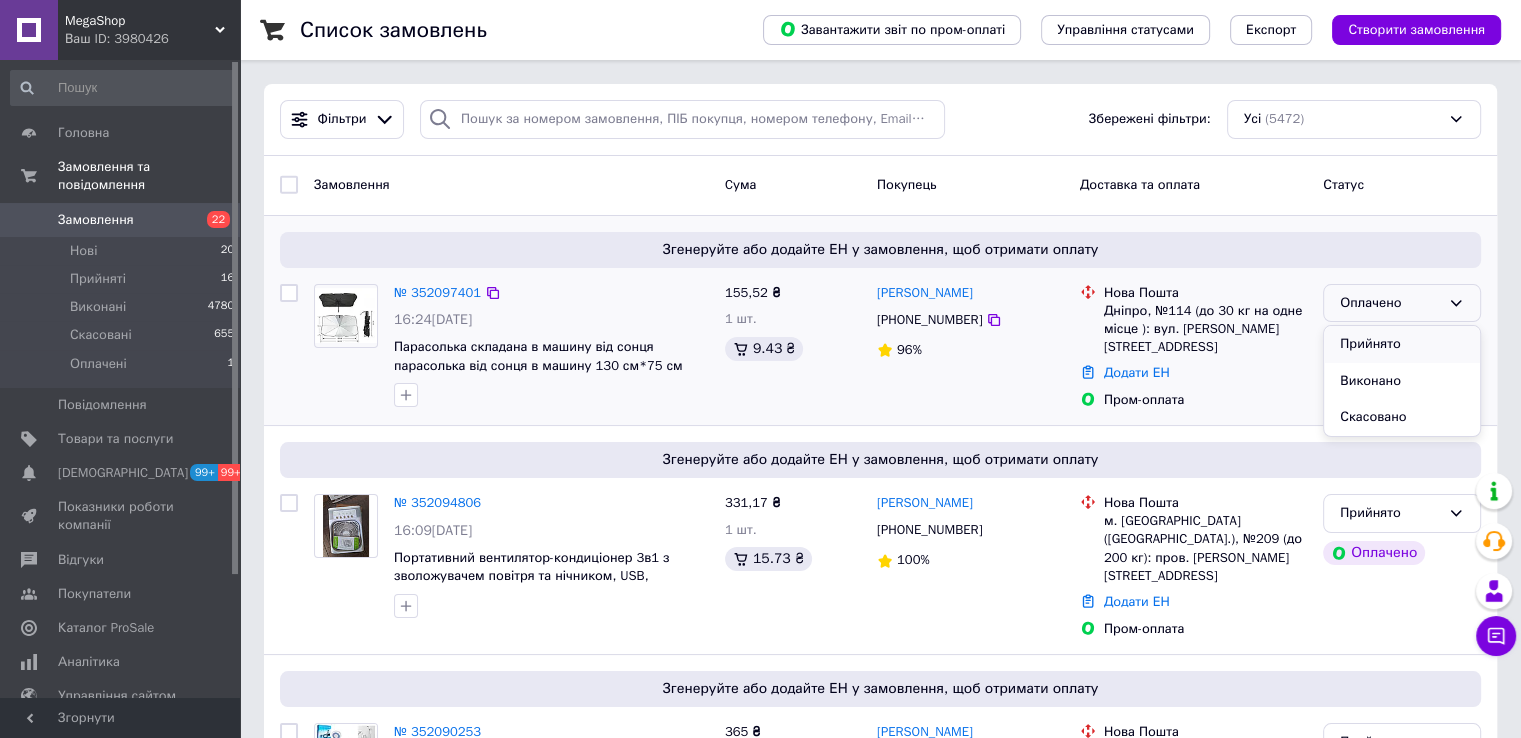 click on "Прийнято" at bounding box center (1402, 344) 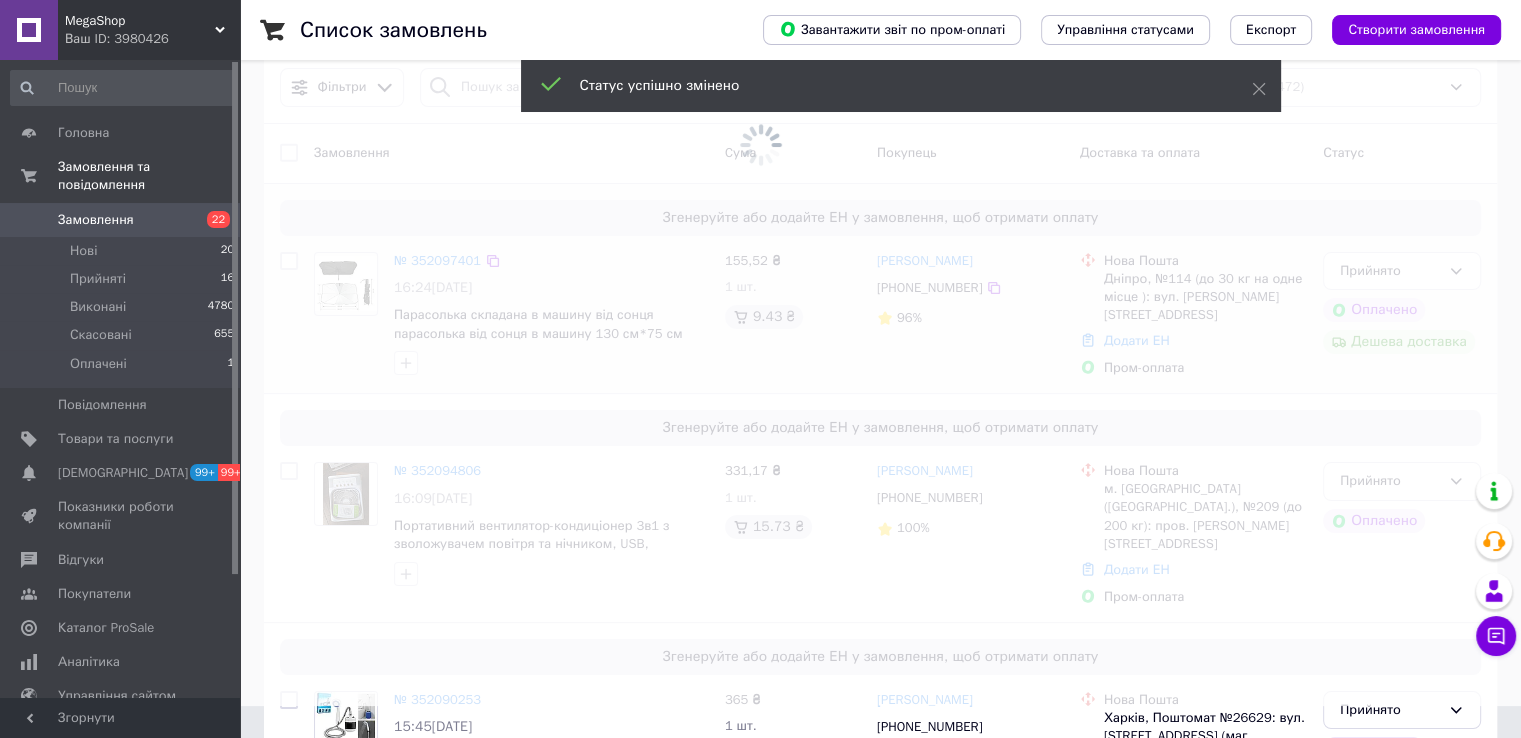 scroll, scrollTop: 28, scrollLeft: 0, axis: vertical 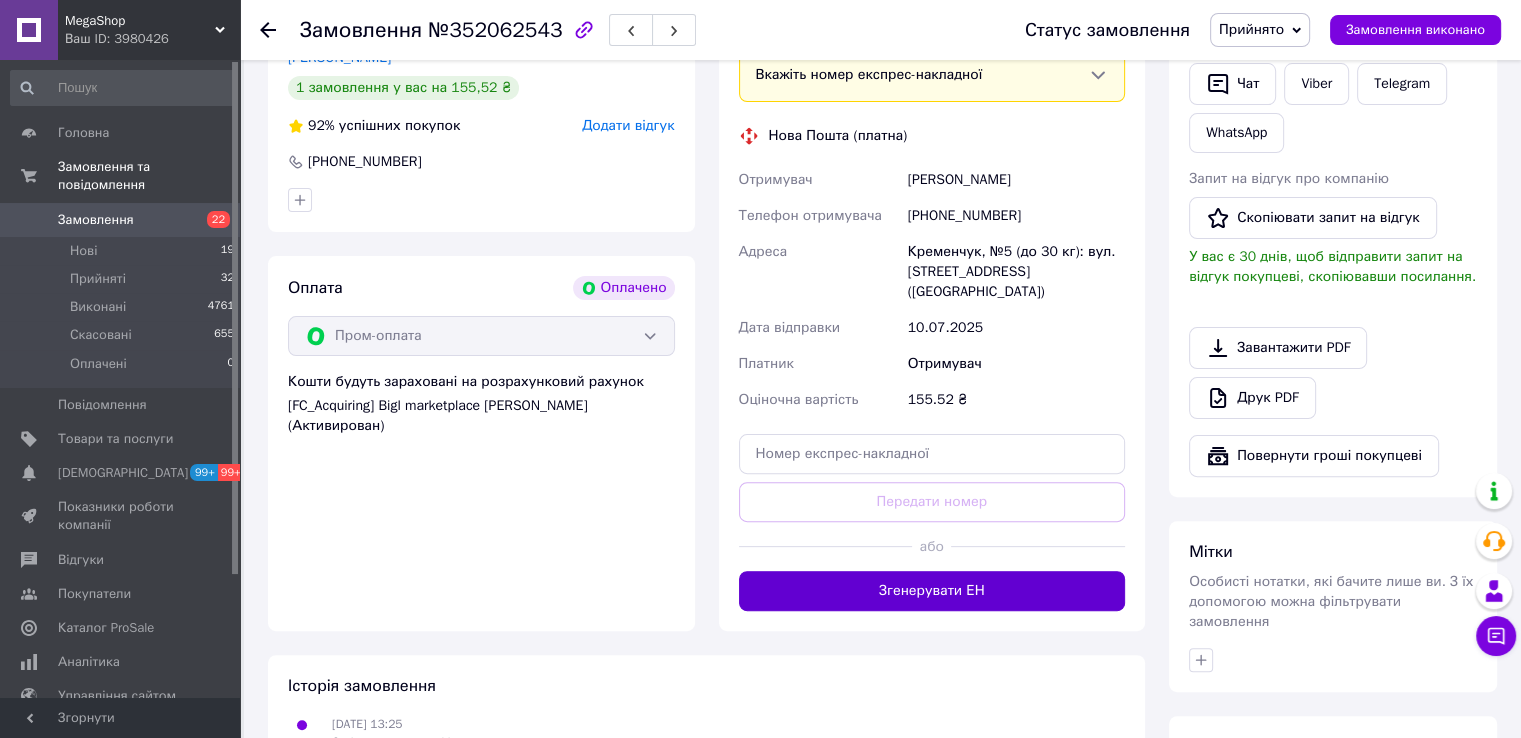 click on "Згенерувати ЕН" at bounding box center (932, 591) 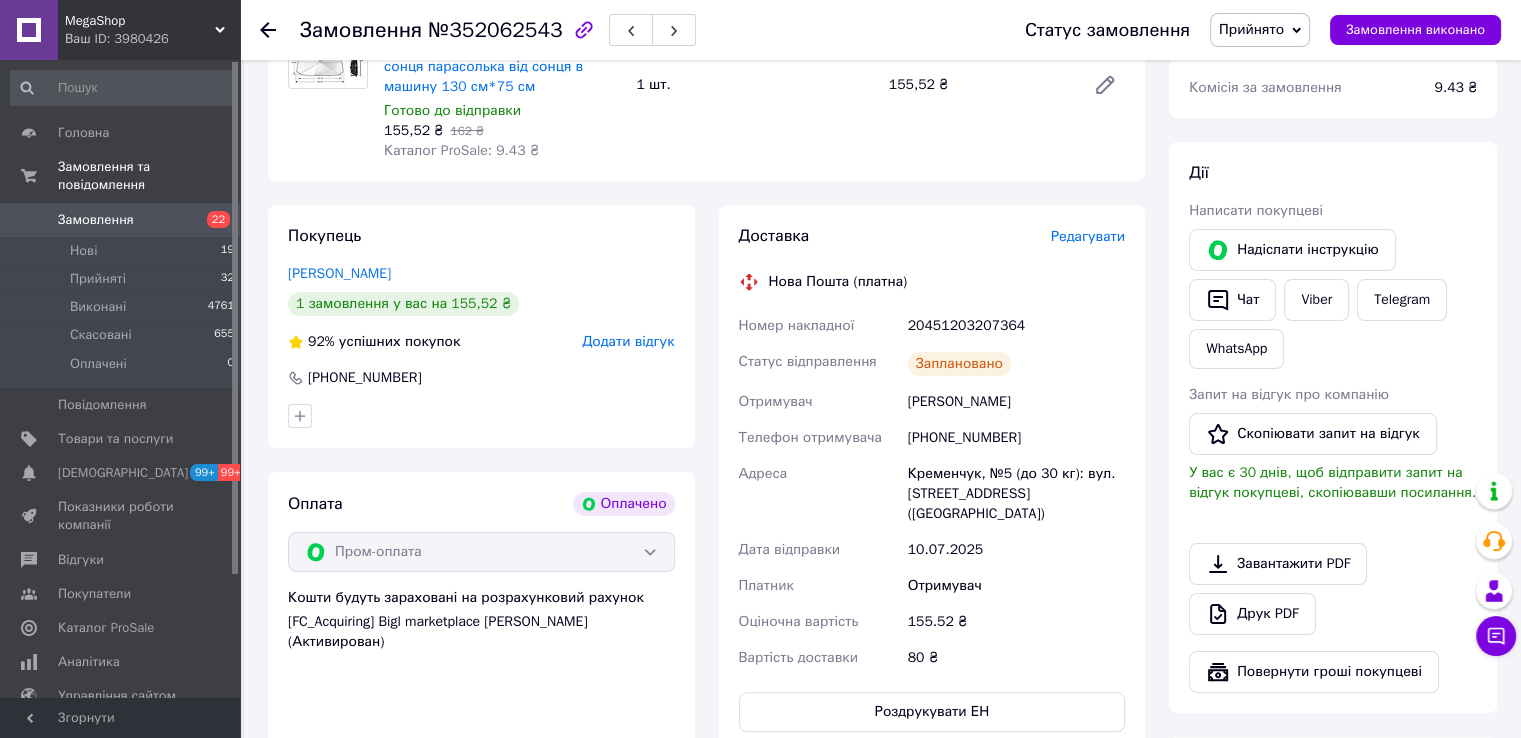 scroll, scrollTop: 400, scrollLeft: 0, axis: vertical 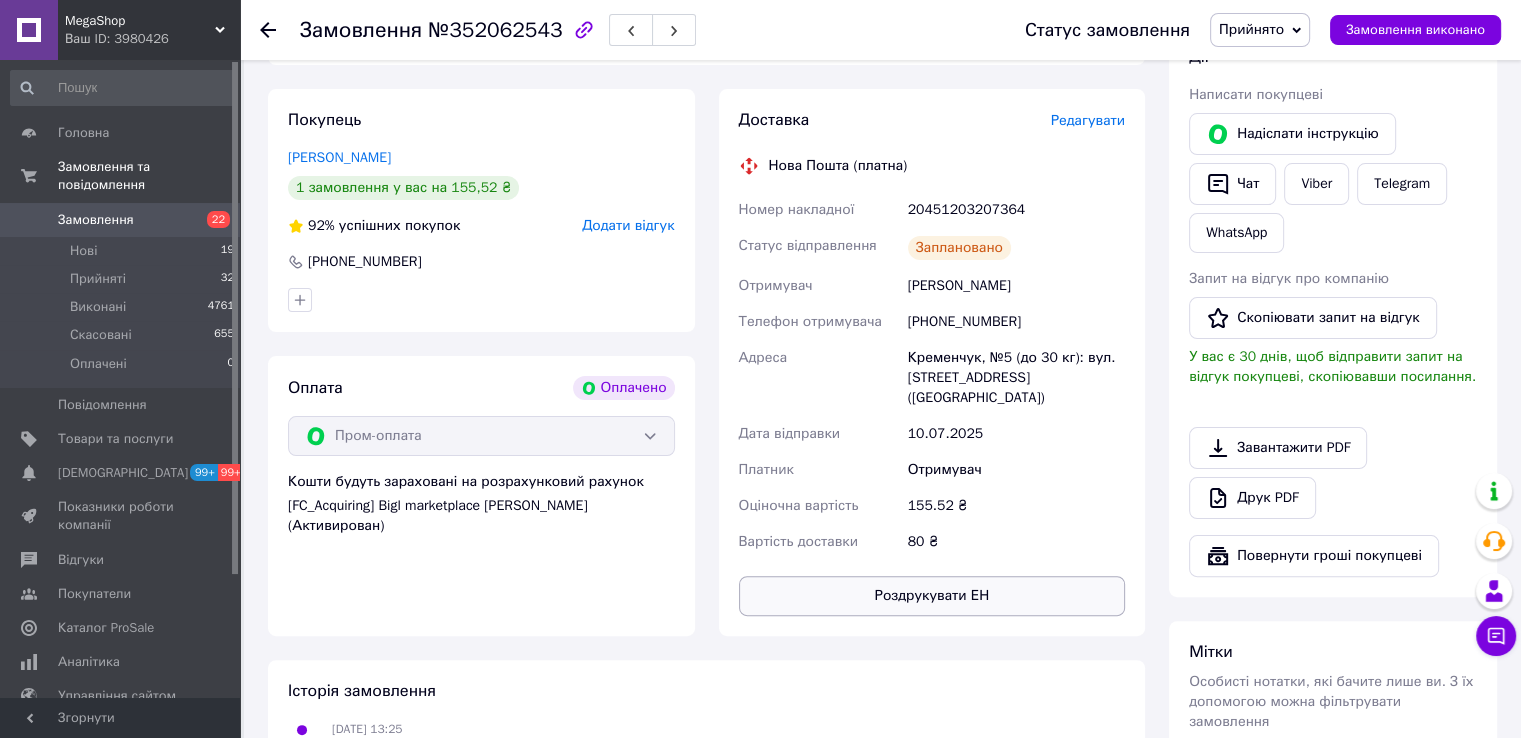 click on "Роздрукувати ЕН" at bounding box center [932, 596] 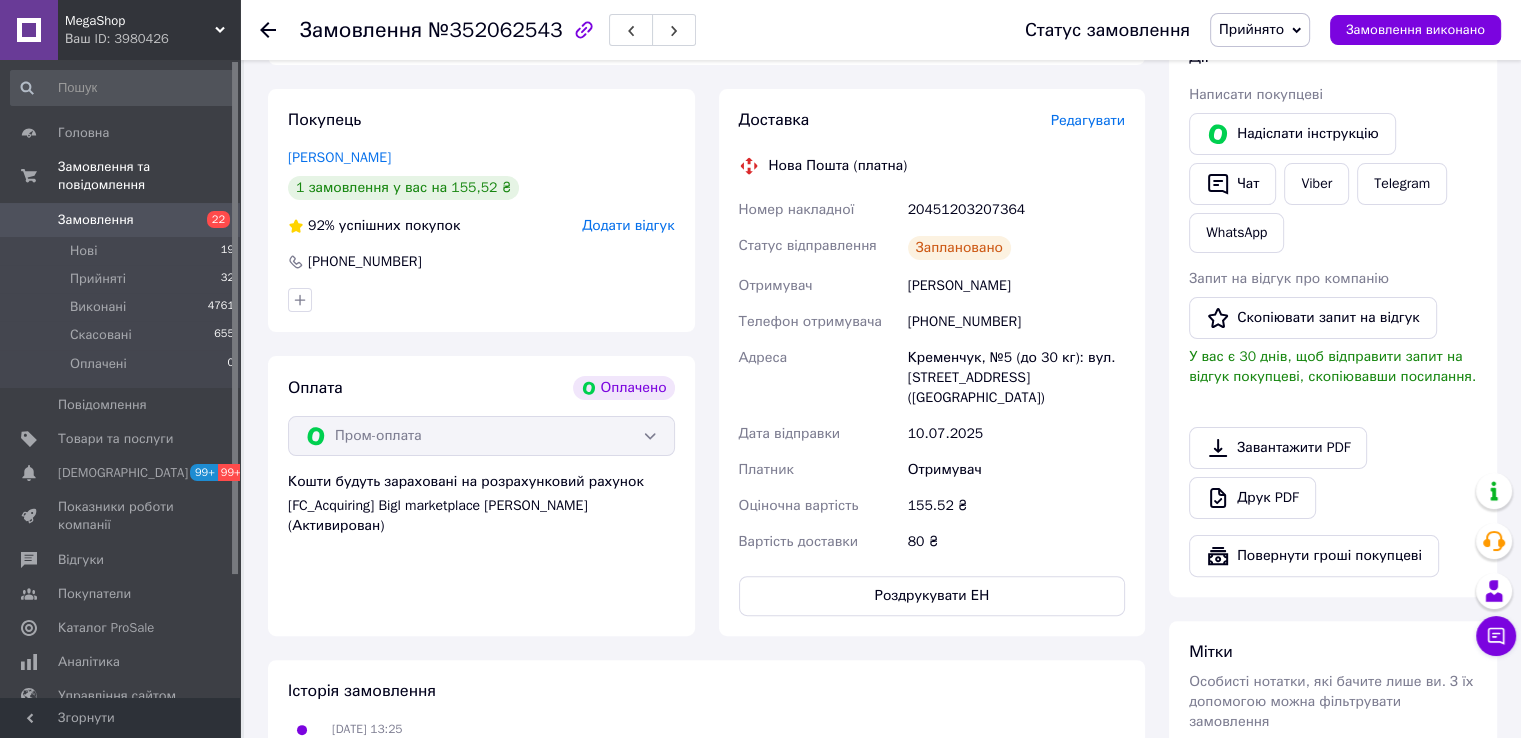 click on "10.07.2025 13:25" at bounding box center (367, 729) 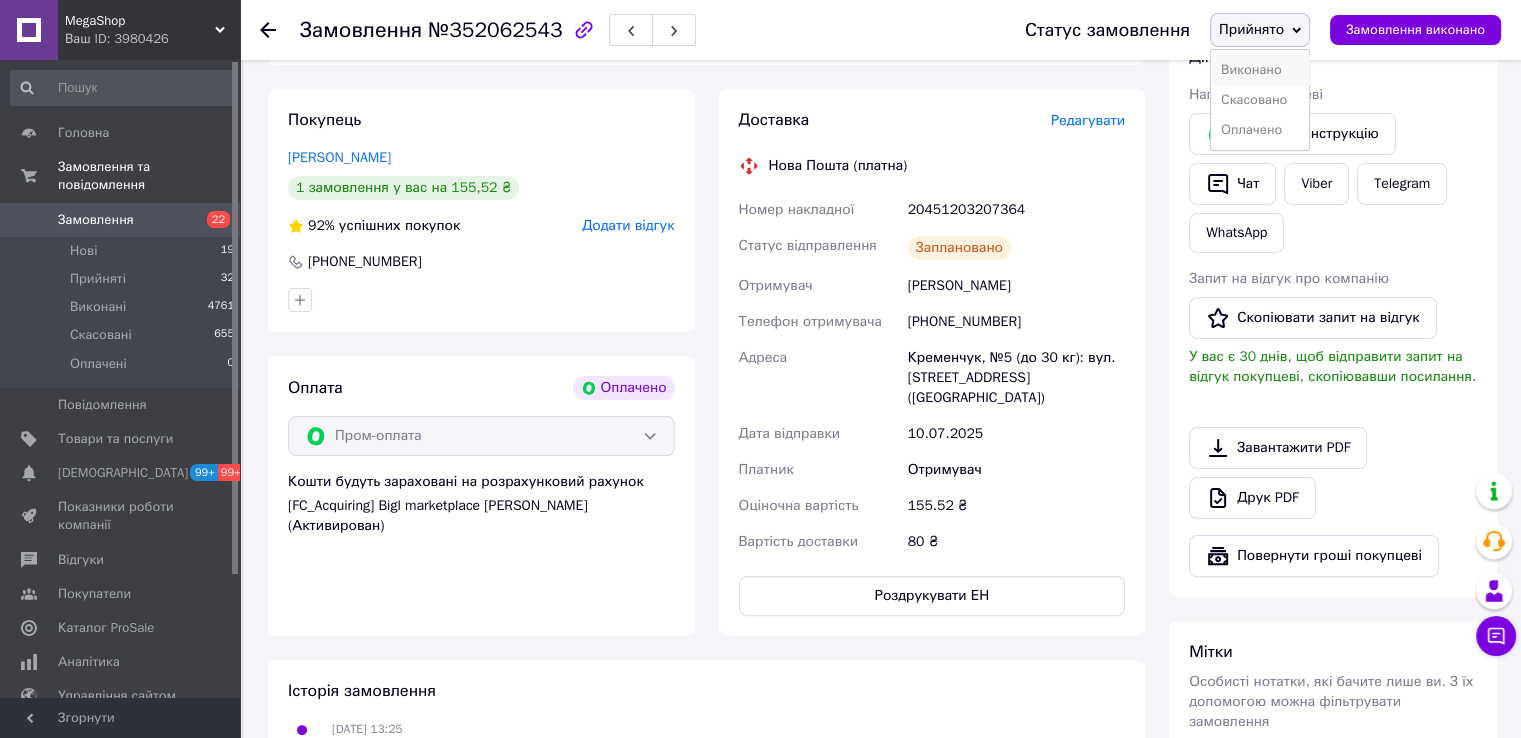 click on "Виконано" at bounding box center (1260, 70) 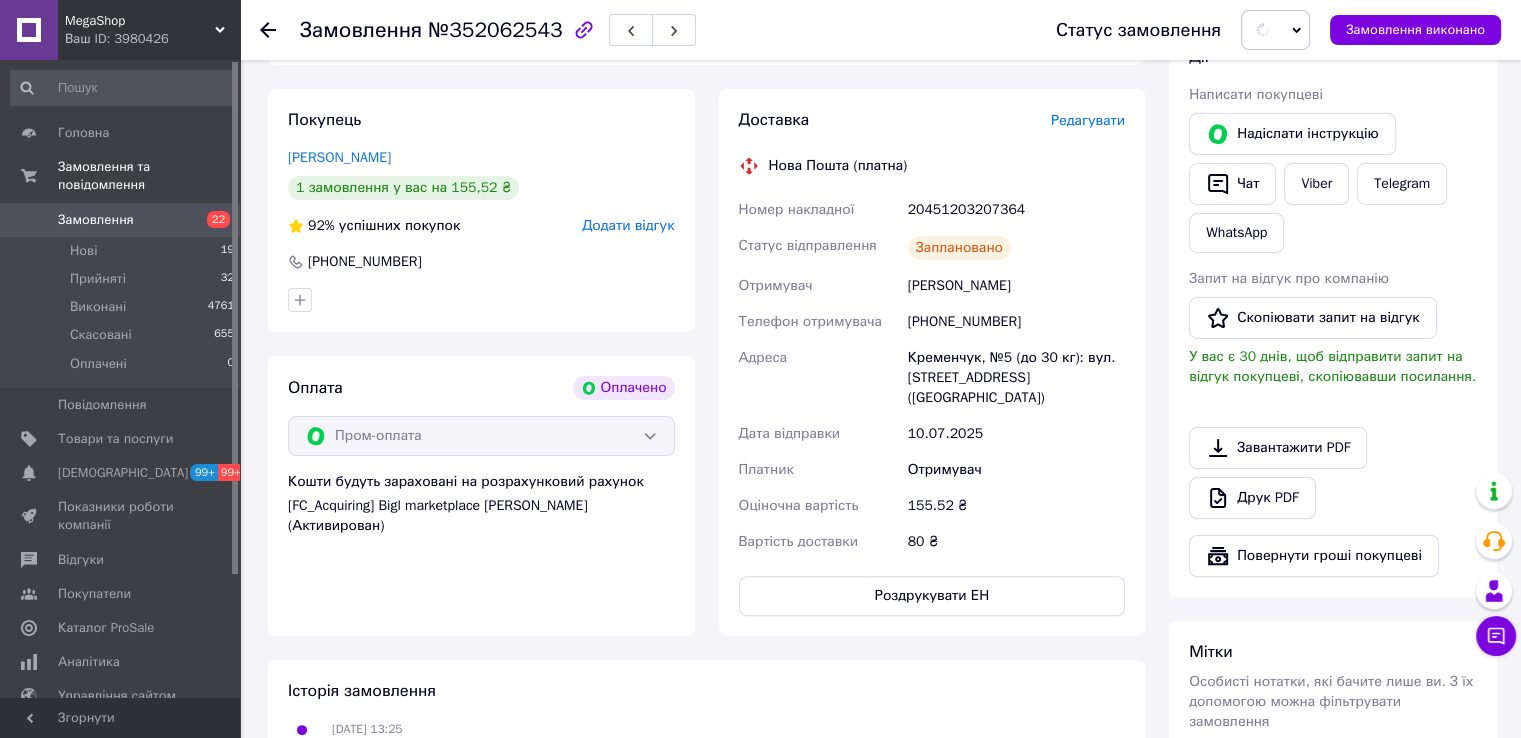 scroll, scrollTop: 0, scrollLeft: 0, axis: both 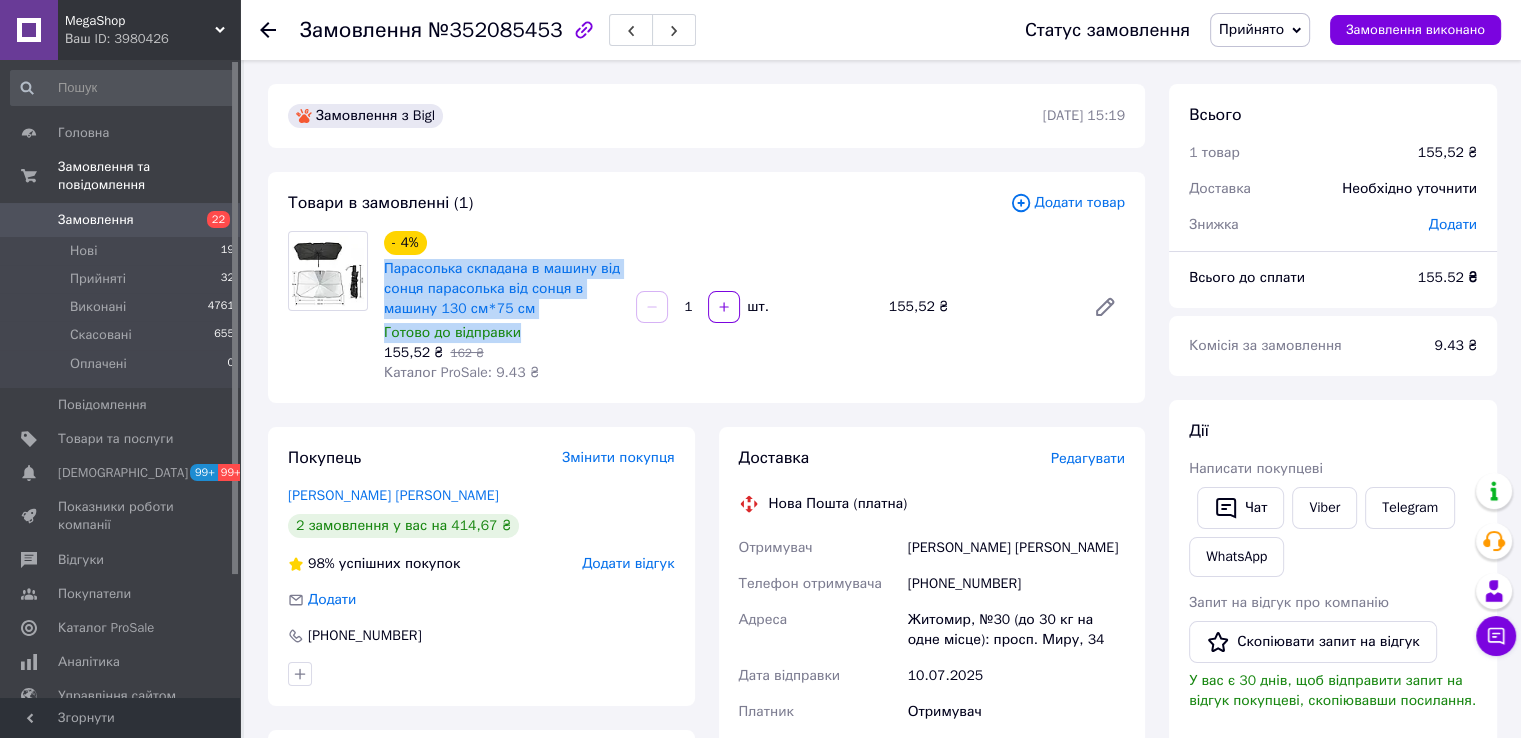 drag, startPoint x: 380, startPoint y: 271, endPoint x: 626, endPoint y: 320, distance: 250.83261 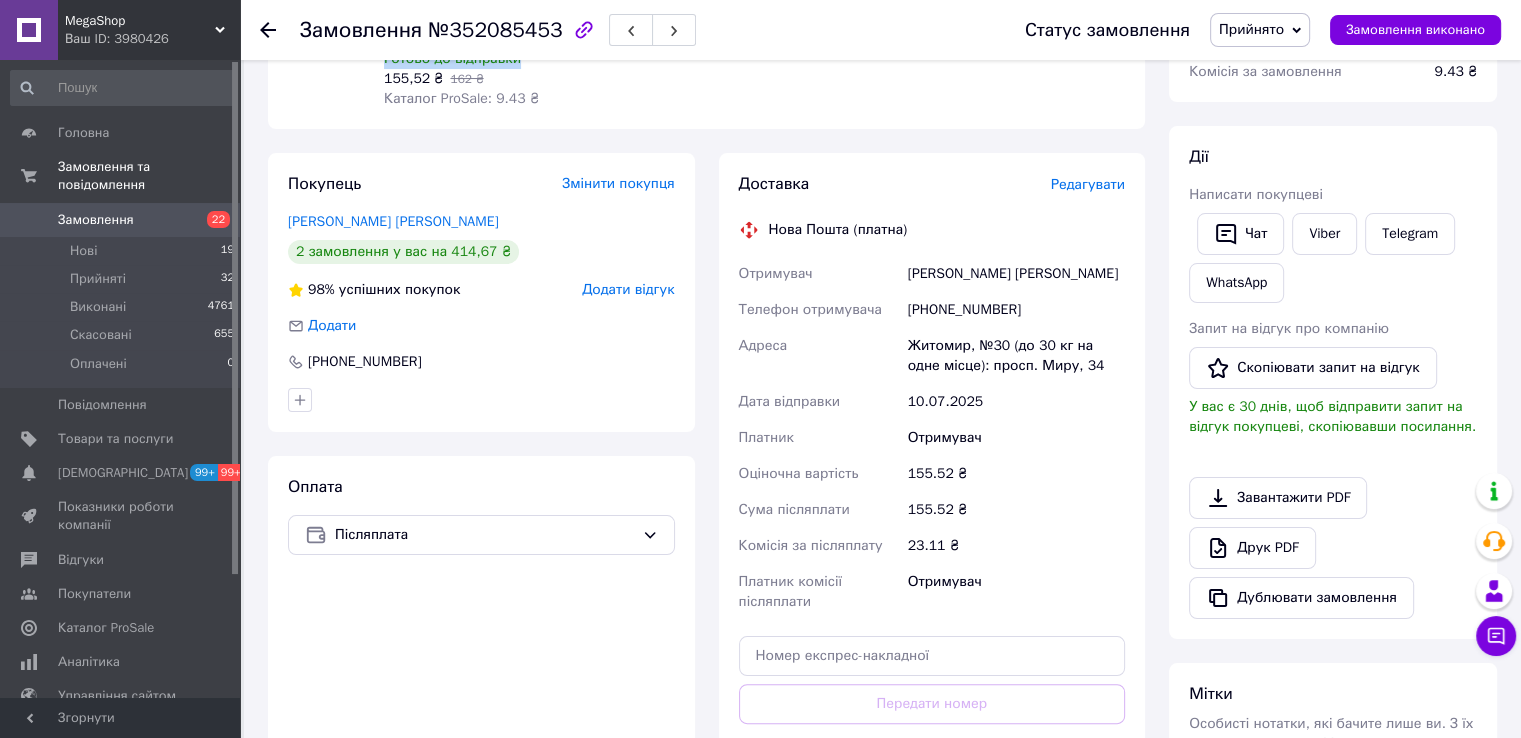 scroll, scrollTop: 660, scrollLeft: 0, axis: vertical 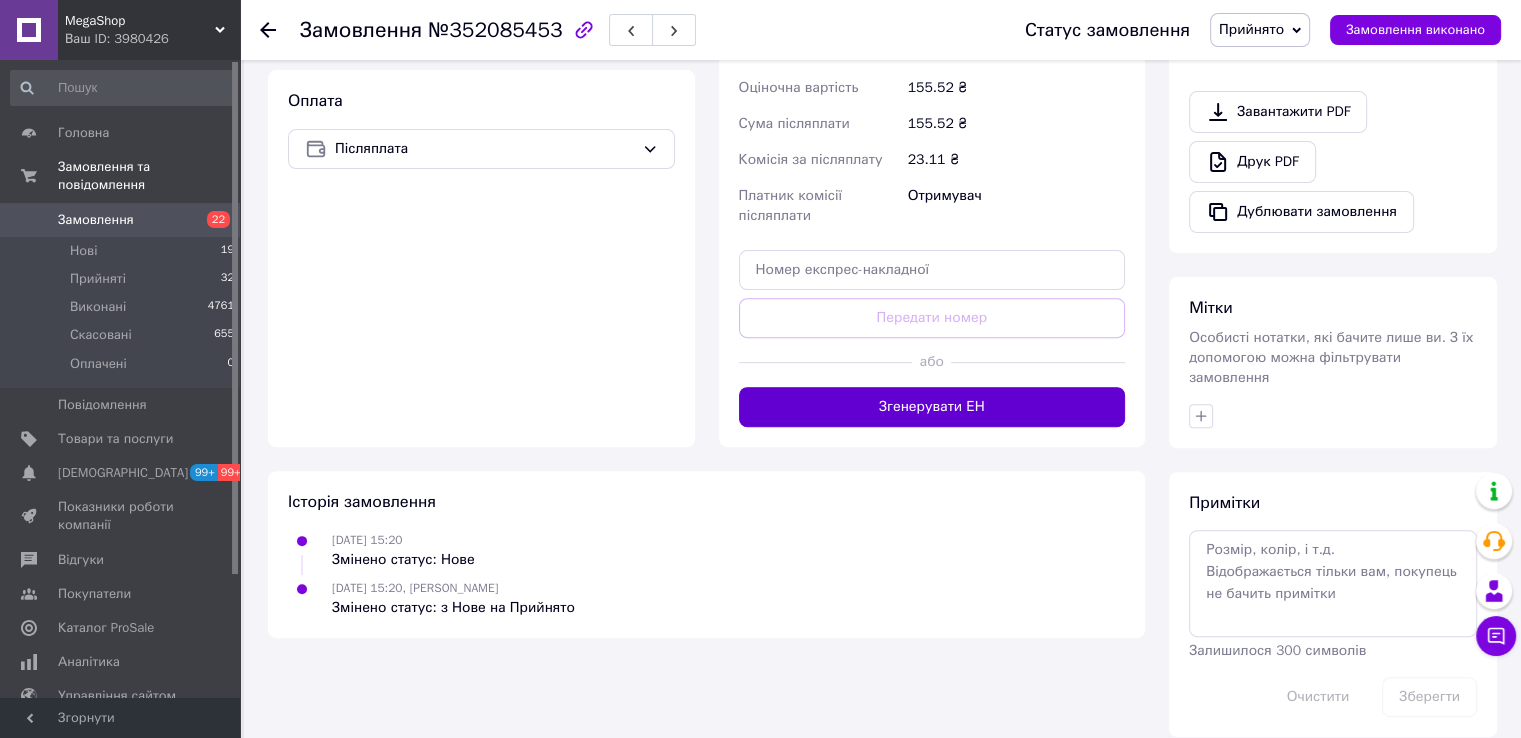 click on "Доставка Редагувати Нова Пошта (платна) Отримувач Юзвінська Галина Телефон отримувача +380964073235 Адреса Житомир, №30 (до 30 кг на одне місце): просп. Миру, 34 Дата відправки 10.07.2025 Платник Отримувач Оціночна вартість 155.52 ₴ Сума післяплати 155.52 ₴ Комісія за післяплату 23.11 ₴ Платник комісії післяплати Отримувач Передати номер або Згенерувати ЕН Платник Отримувач Відправник Прізвище отримувача Юзвінська Ім'я отримувача Галина По батькові отримувача Телефон отримувача +380964073235 Тип доставки У відділенні Кур'єром В поштоматі Місто Житомир Відділення Тип посилки <" at bounding box center (932, 107) 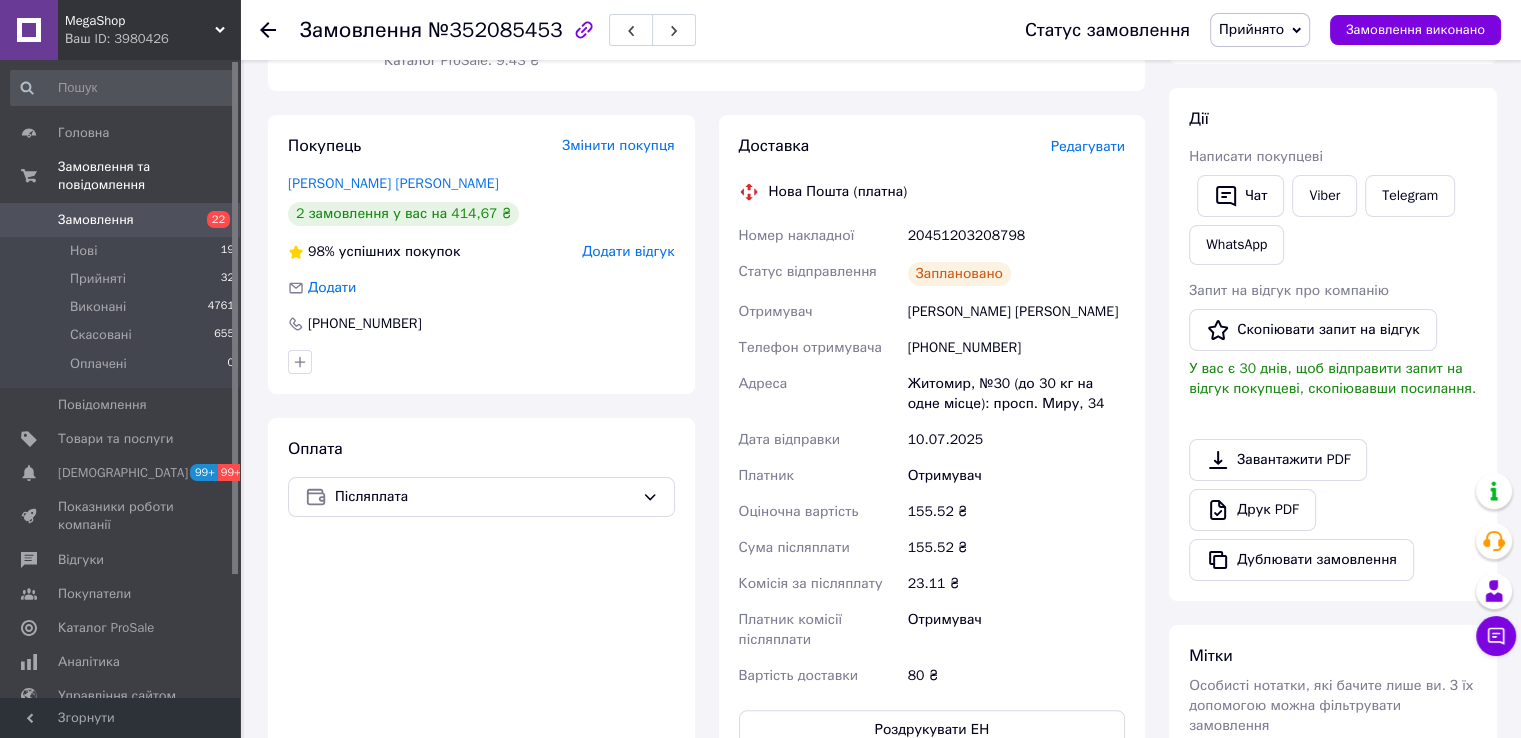 scroll, scrollTop: 60, scrollLeft: 0, axis: vertical 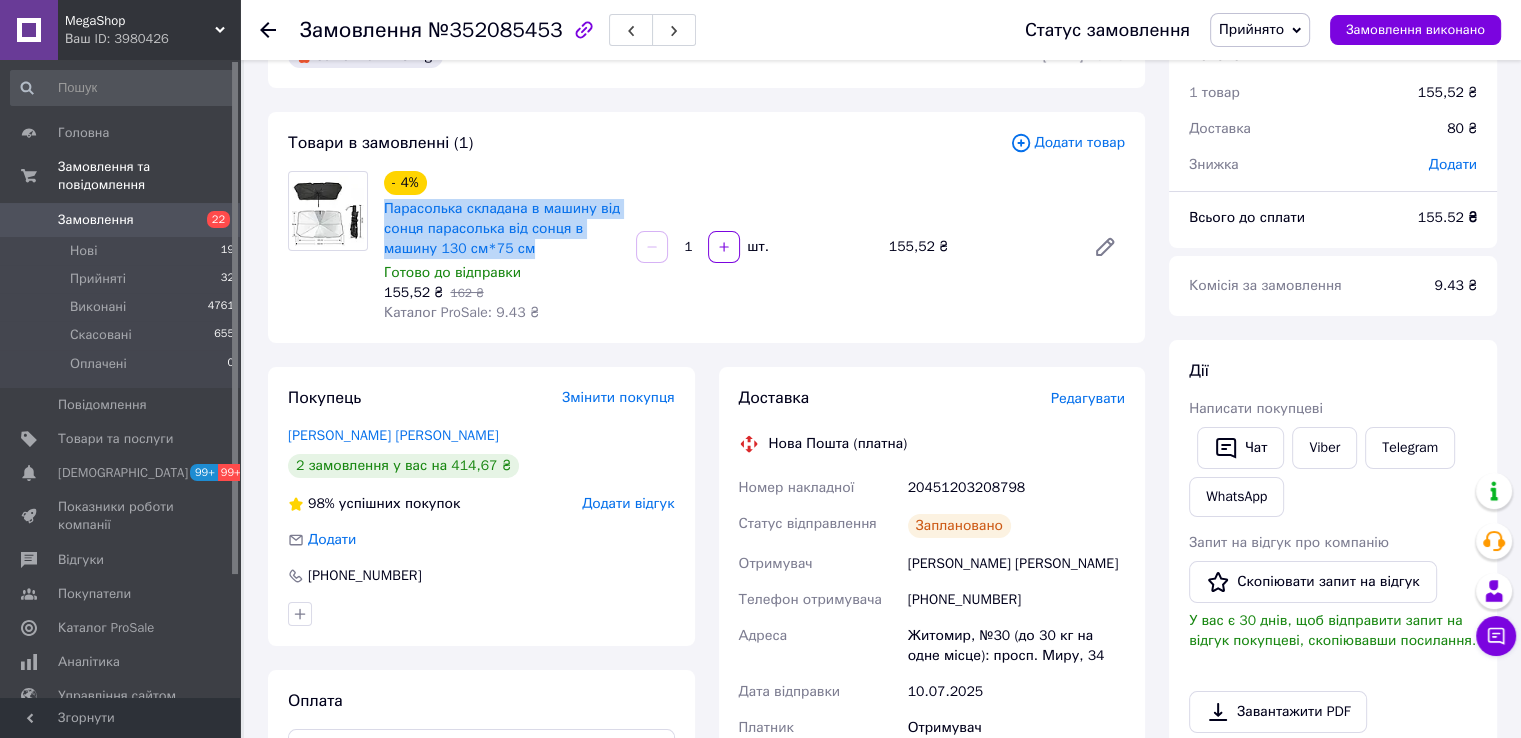 drag, startPoint x: 383, startPoint y: 209, endPoint x: 532, endPoint y: 248, distance: 154.01949 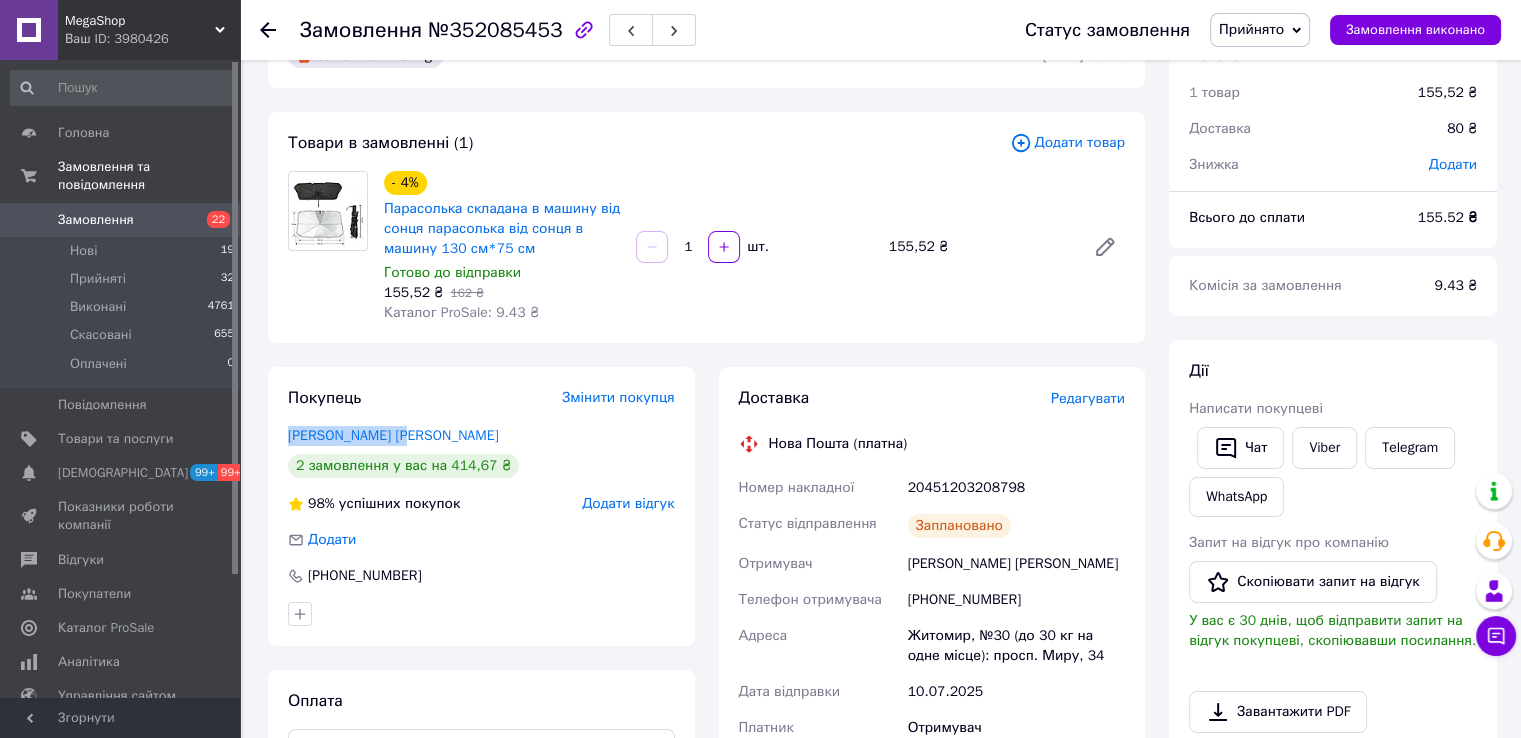 drag, startPoint x: 269, startPoint y: 437, endPoint x: 408, endPoint y: 443, distance: 139.12944 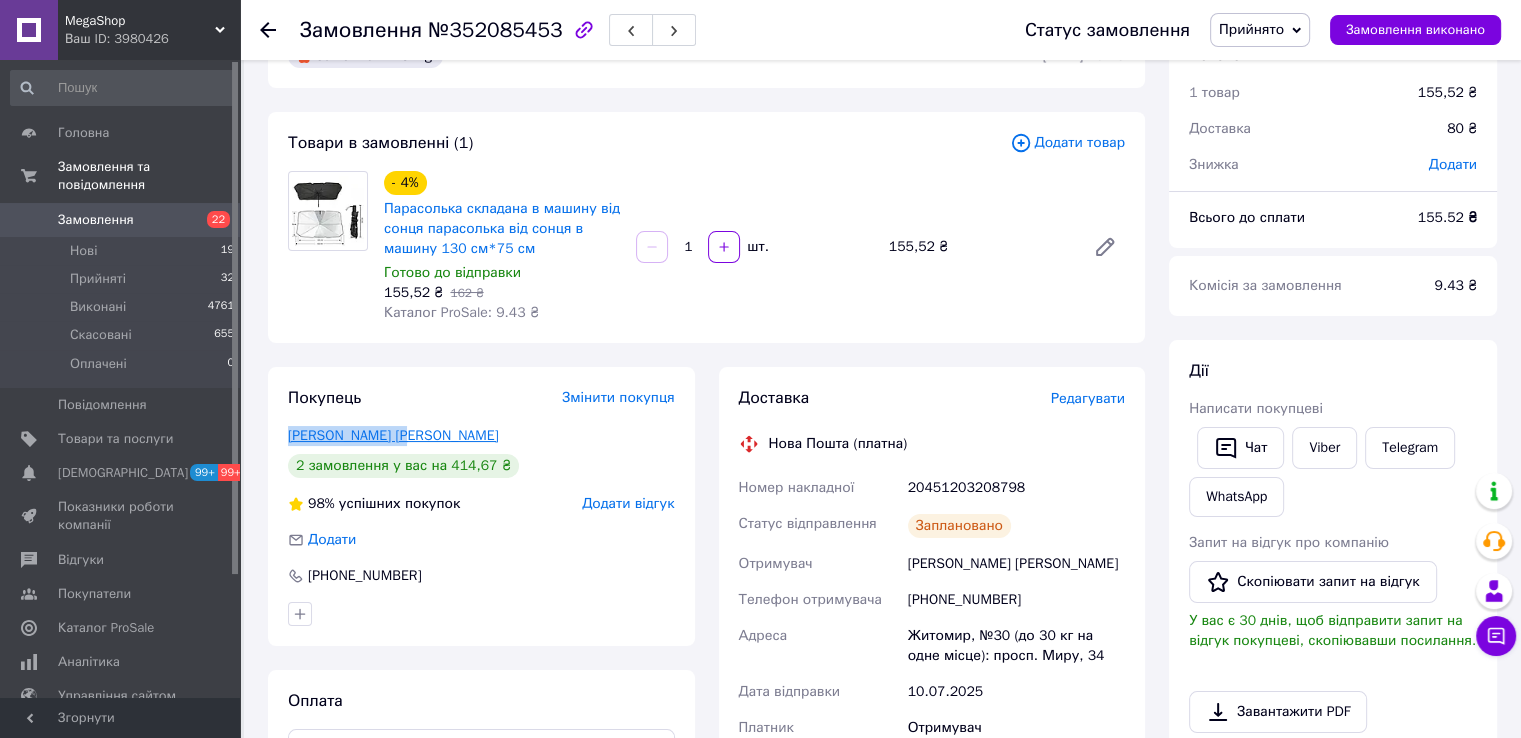 copy on "Юзвінська Галина" 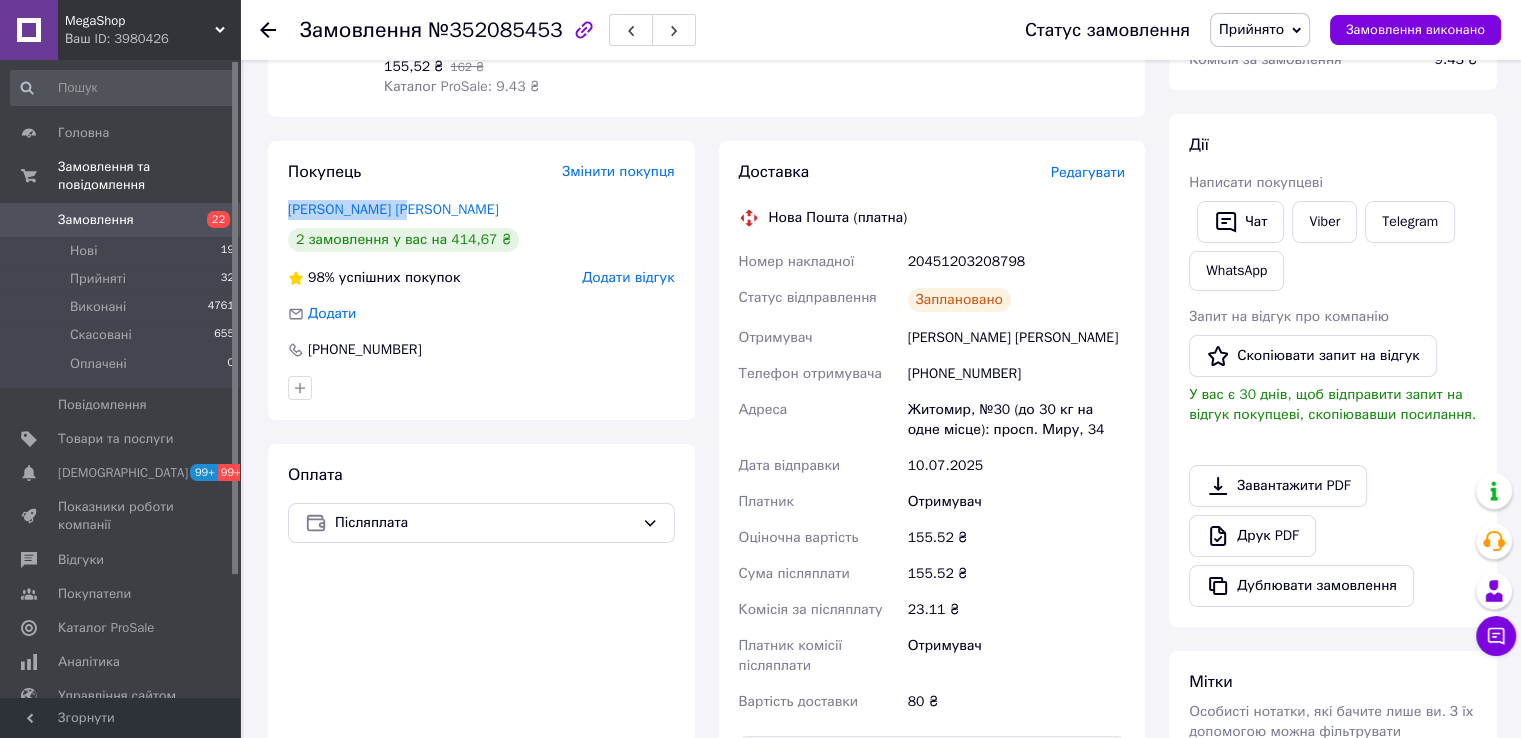 scroll, scrollTop: 560, scrollLeft: 0, axis: vertical 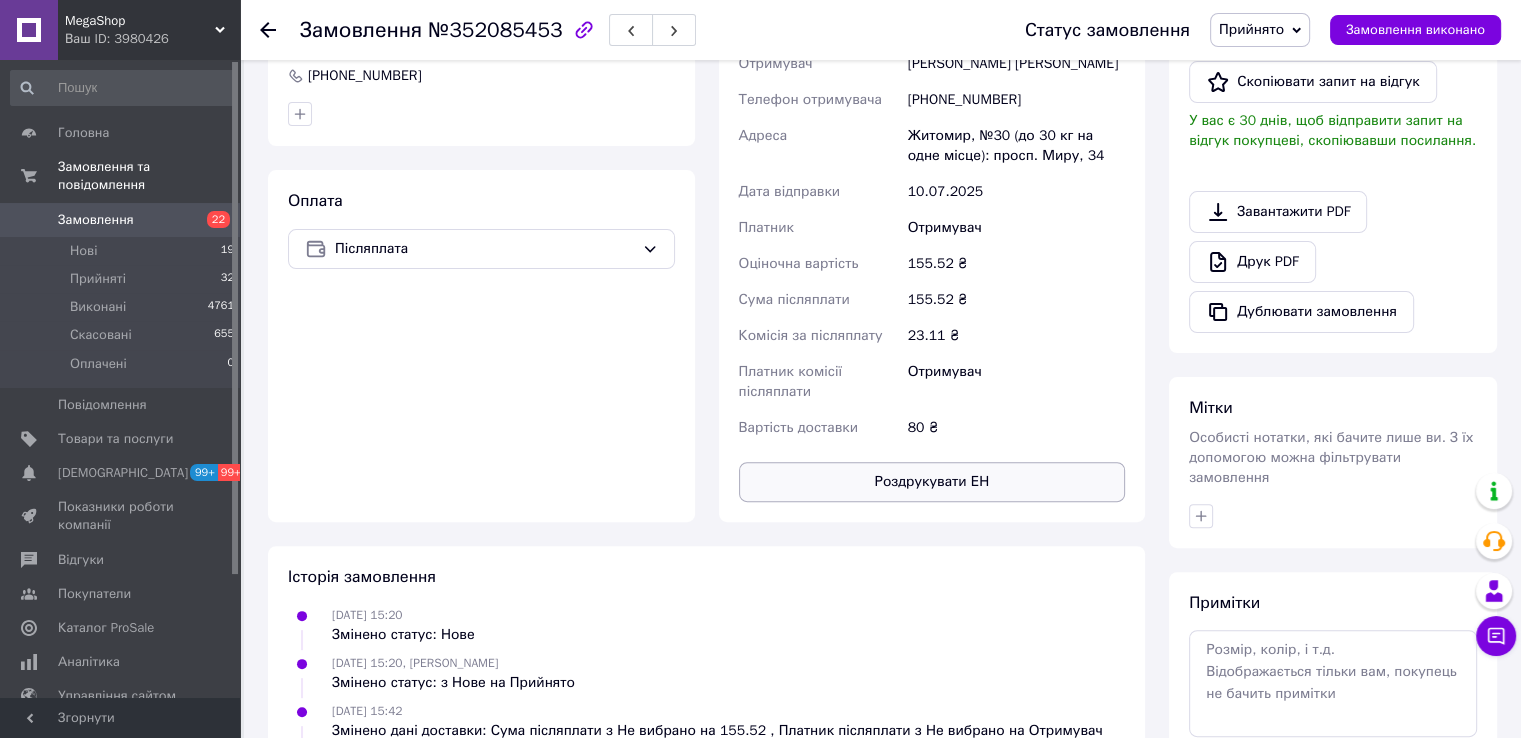 click on "Роздрукувати ЕН" at bounding box center (932, 482) 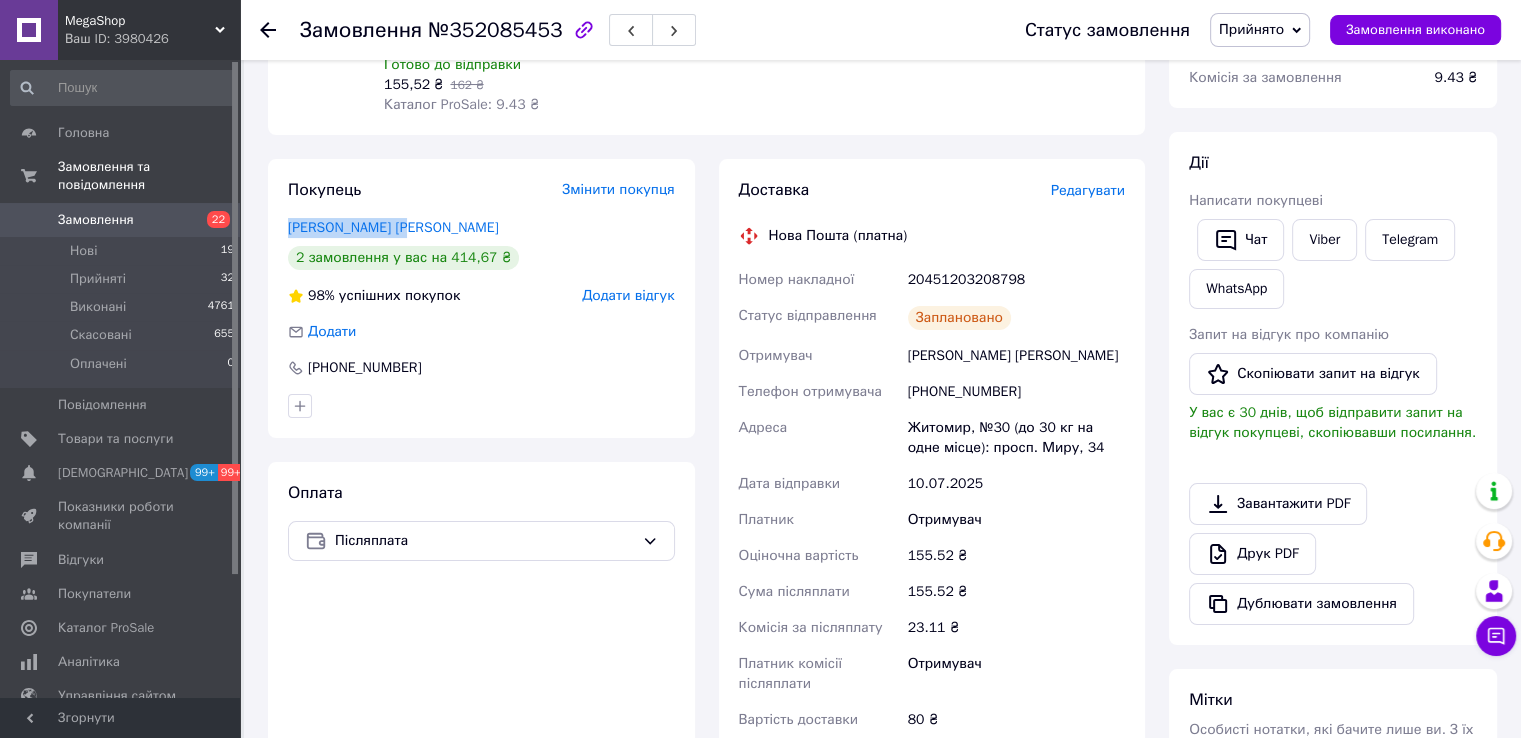 scroll, scrollTop: 600, scrollLeft: 0, axis: vertical 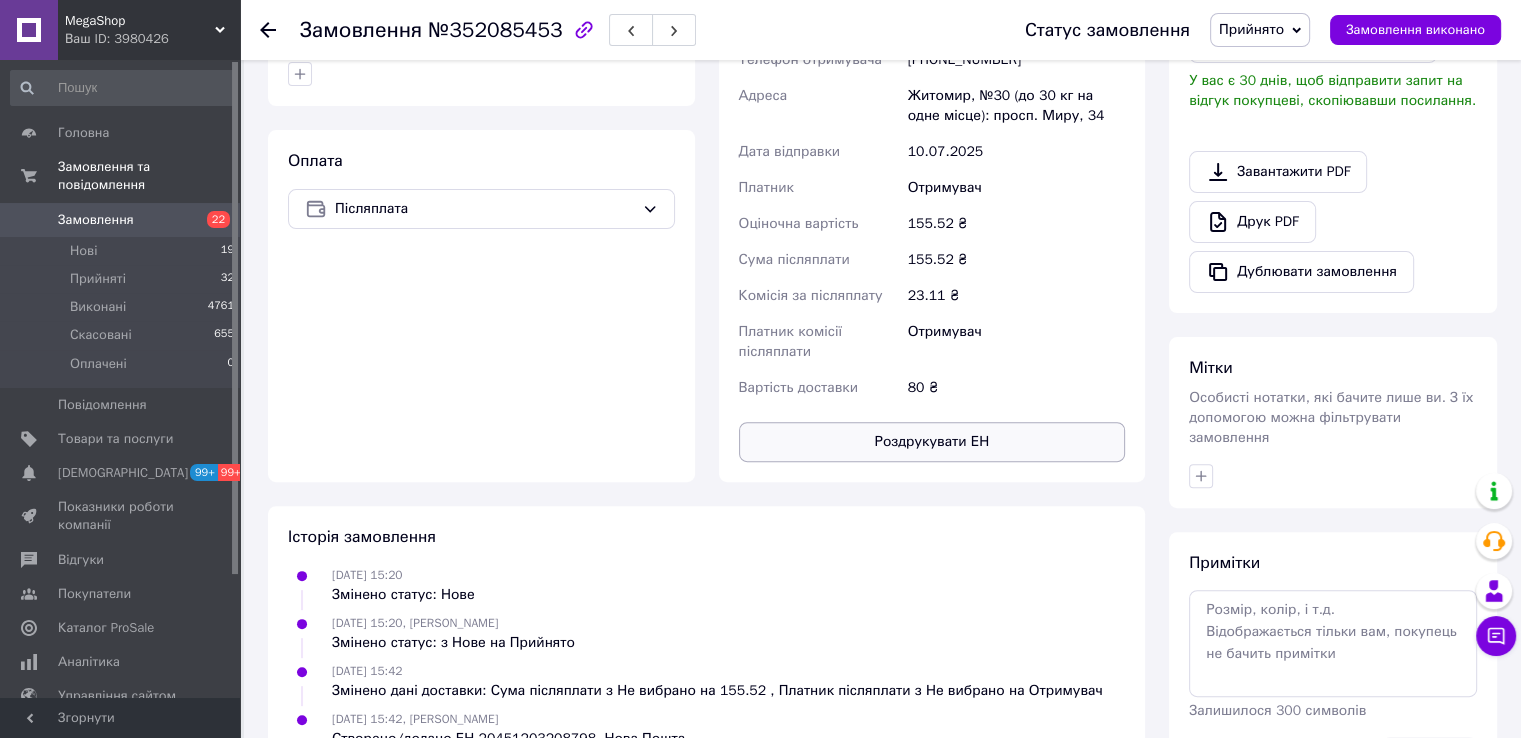 click on "Роздрукувати ЕН" at bounding box center [932, 442] 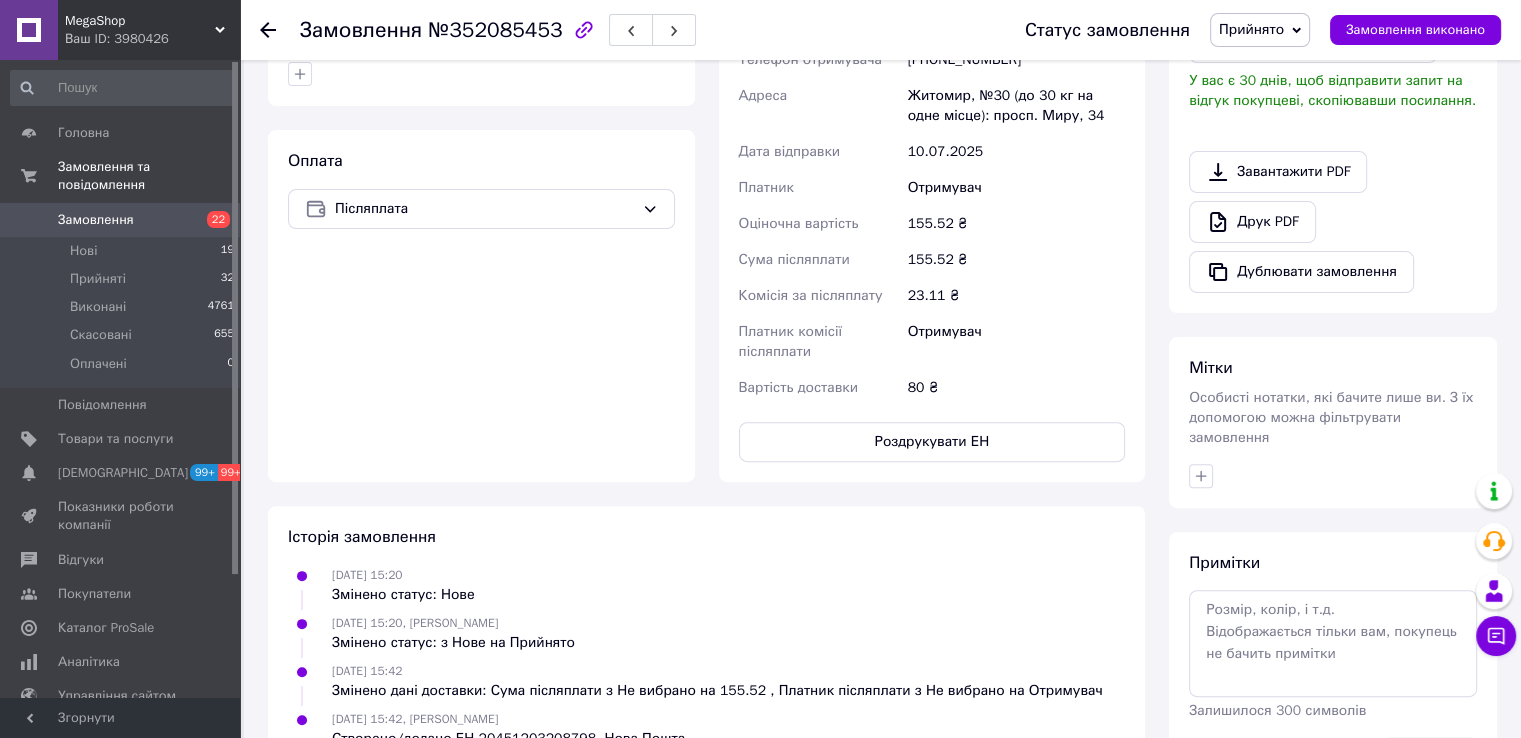 click on "Змінено дані доставки: Сума післяплати з Не вибрано на 155.52 , Платник післяплати з Не вибрано на Отримувач" at bounding box center [717, 691] 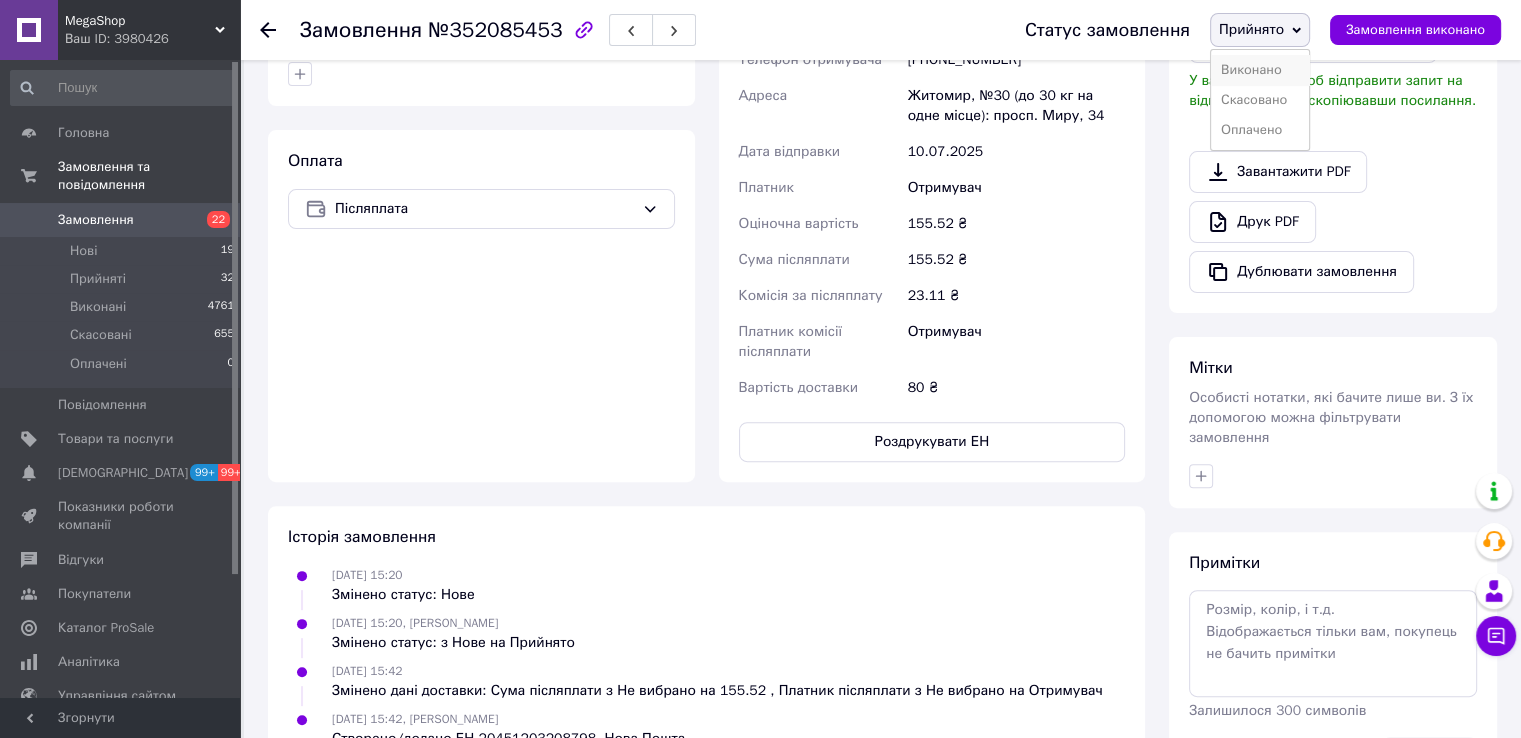 click on "Виконано" at bounding box center (1260, 70) 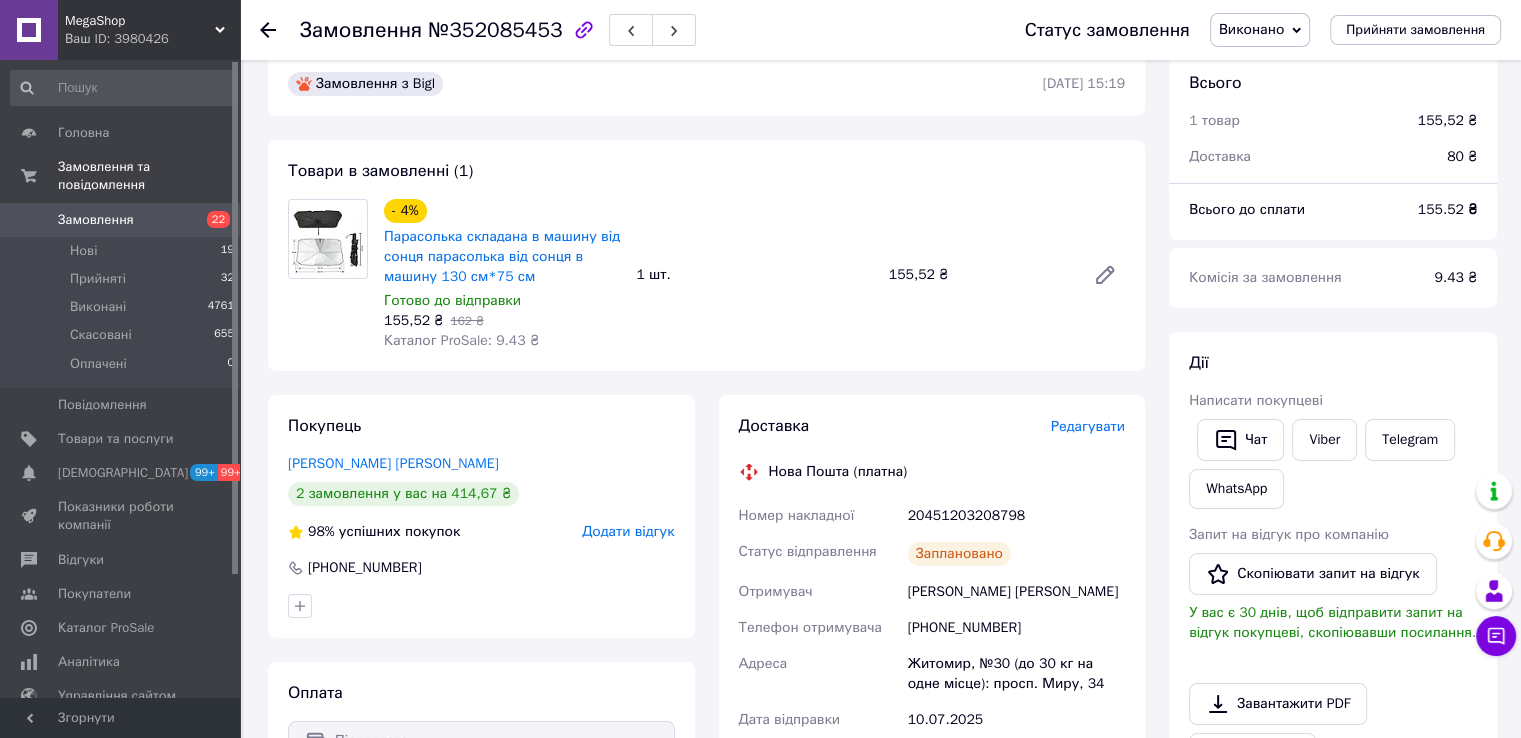 scroll, scrollTop: 0, scrollLeft: 0, axis: both 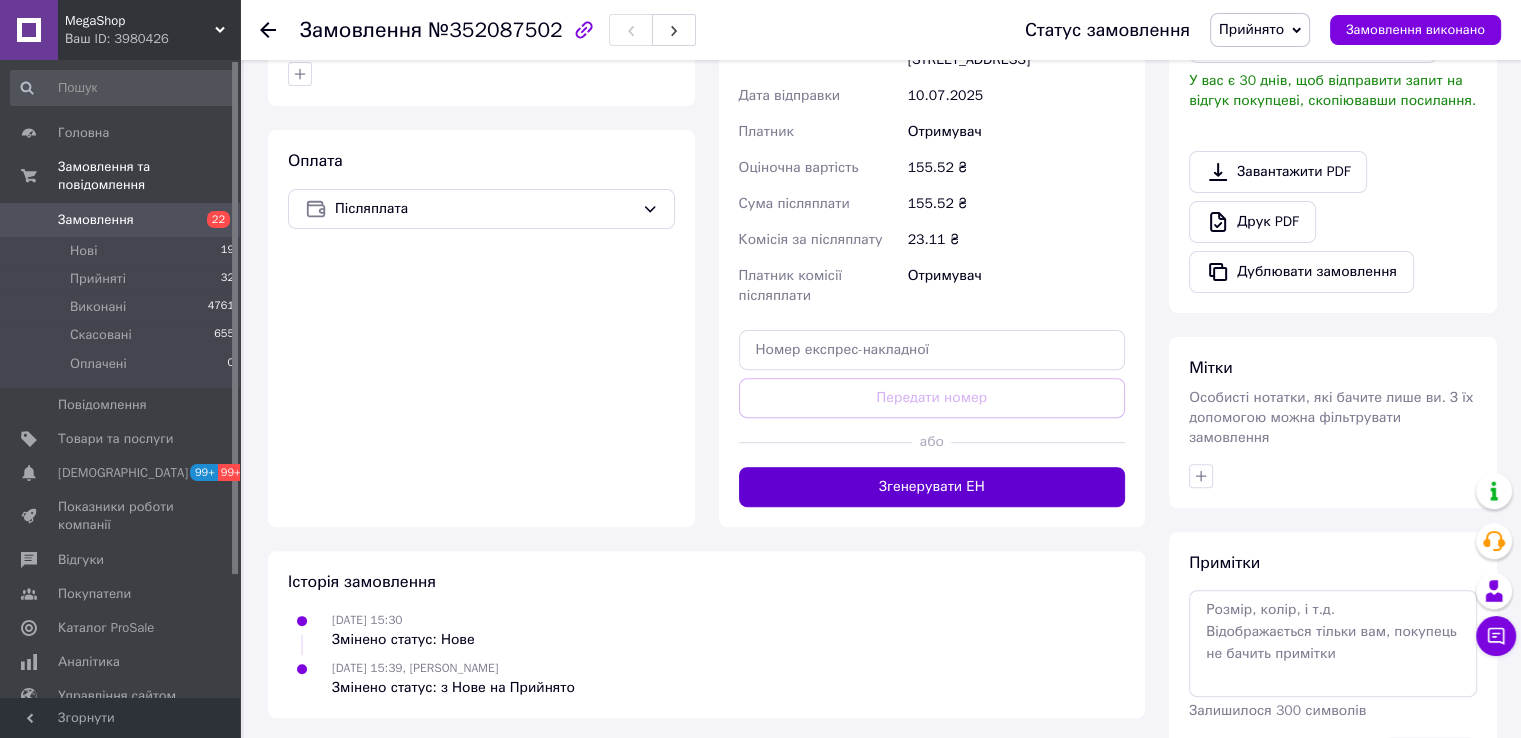 click on "Згенерувати ЕН" at bounding box center [932, 487] 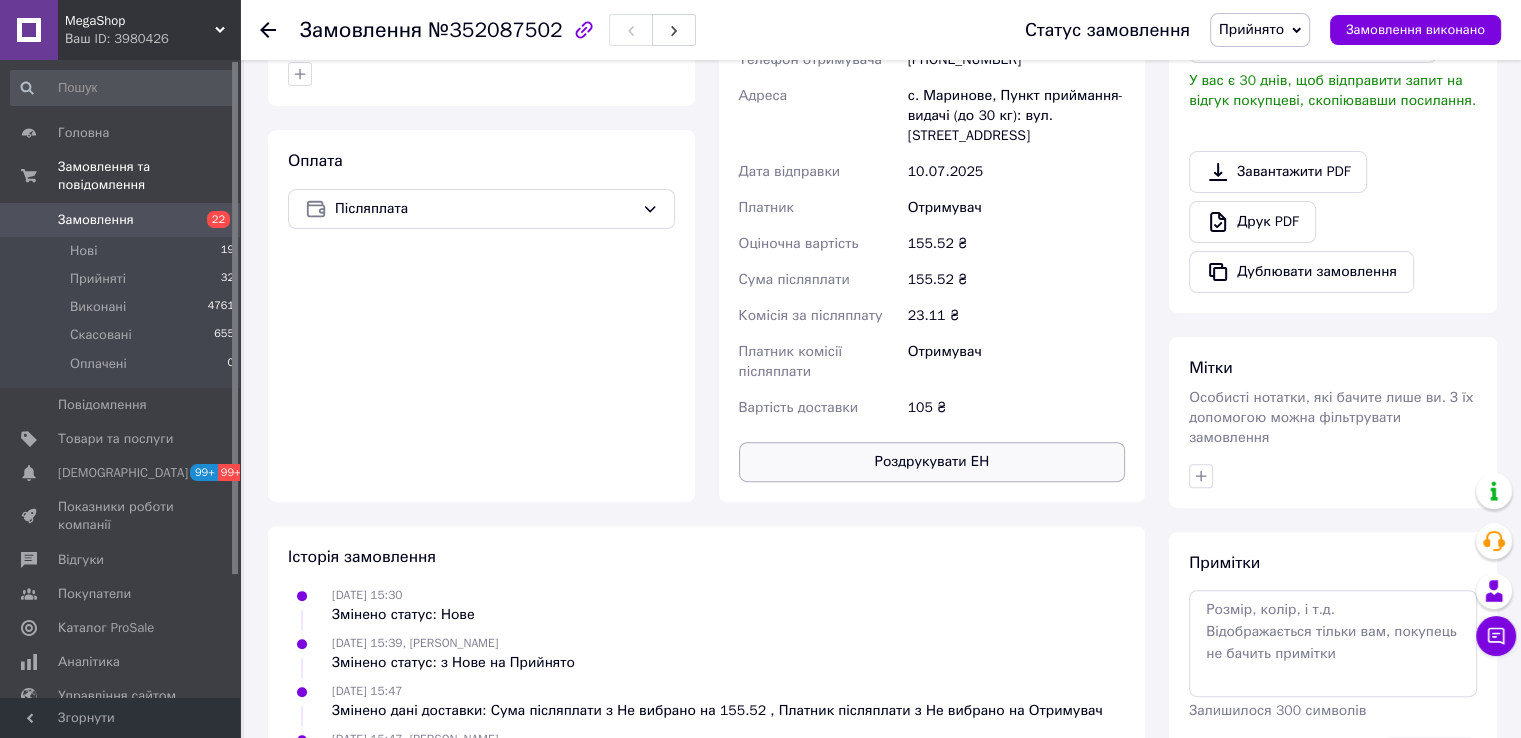 click on "Роздрукувати ЕН" at bounding box center (932, 462) 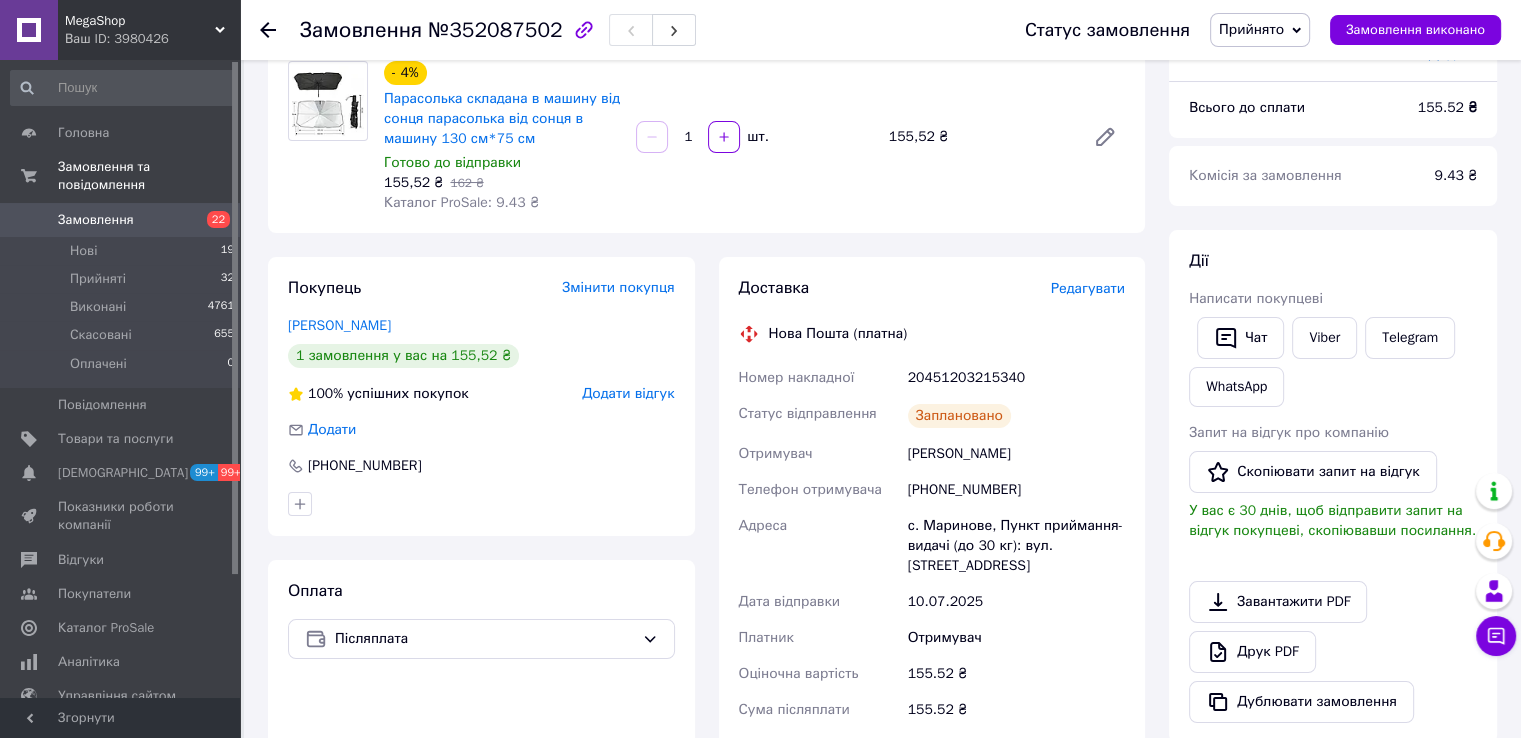 scroll, scrollTop: 0, scrollLeft: 0, axis: both 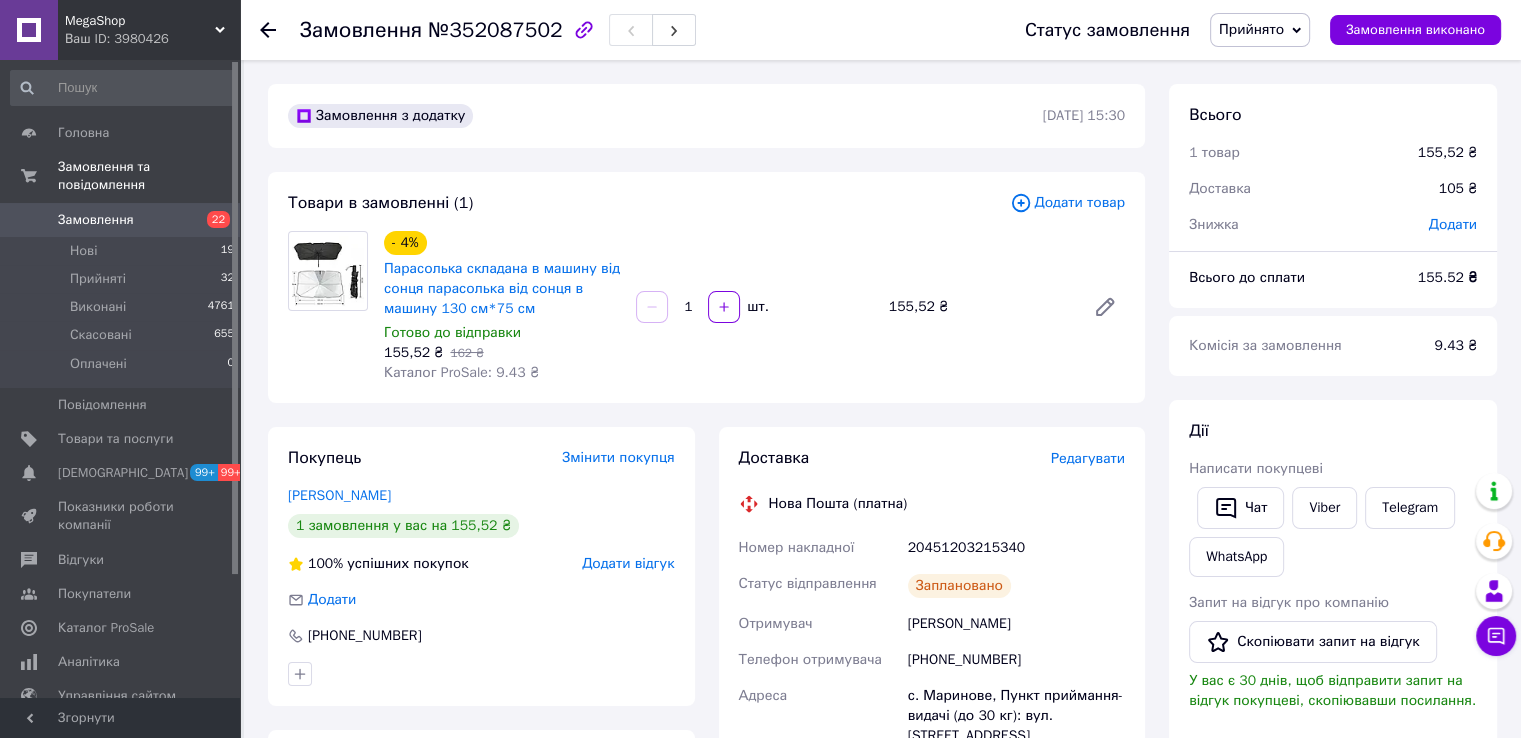 click on "Покупець Змінити покупця [PERSON_NAME] 1 замовлення у вас на 155,52 ₴ 100%   успішних покупок Додати відгук Додати [PHONE_NUMBER]" at bounding box center [481, 566] 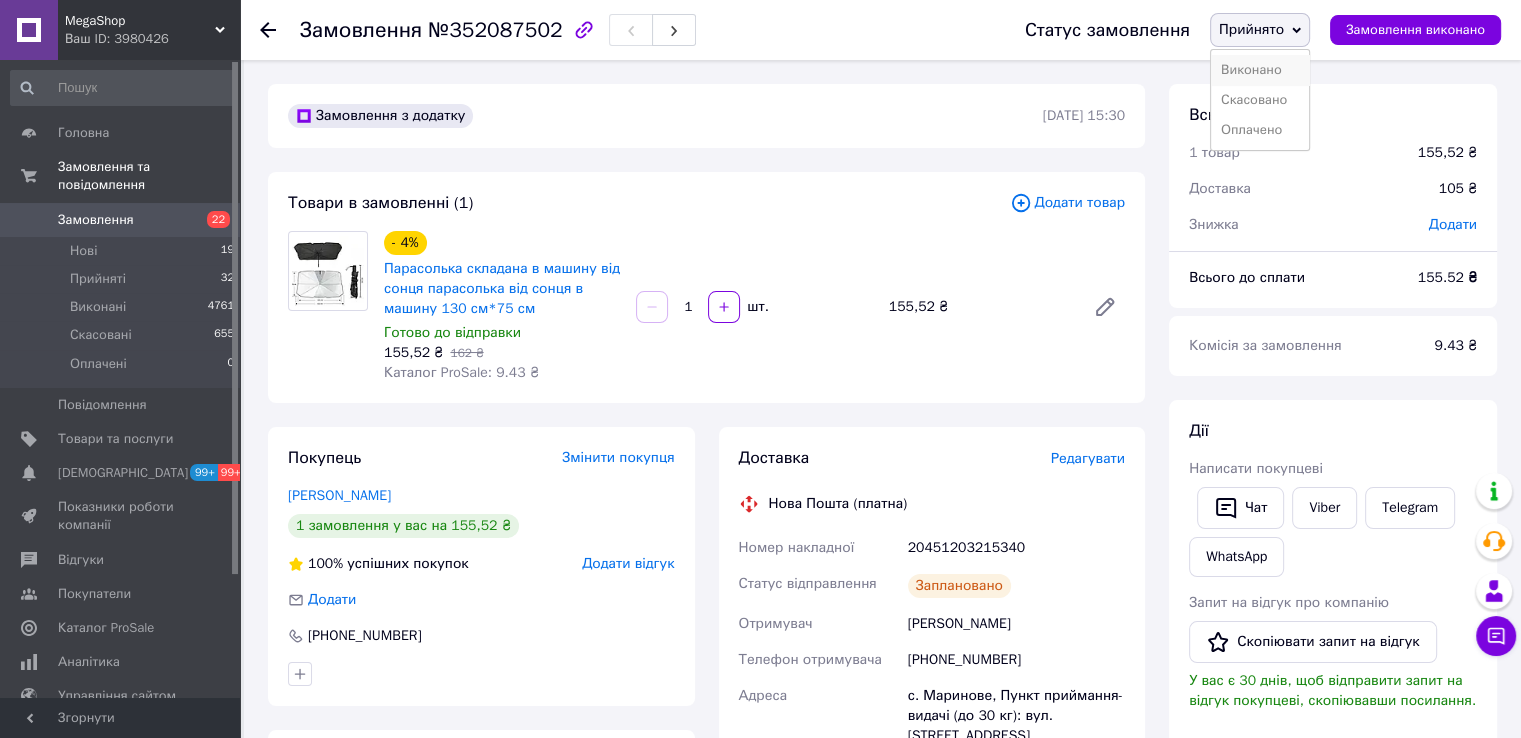 click on "Виконано" at bounding box center [1260, 70] 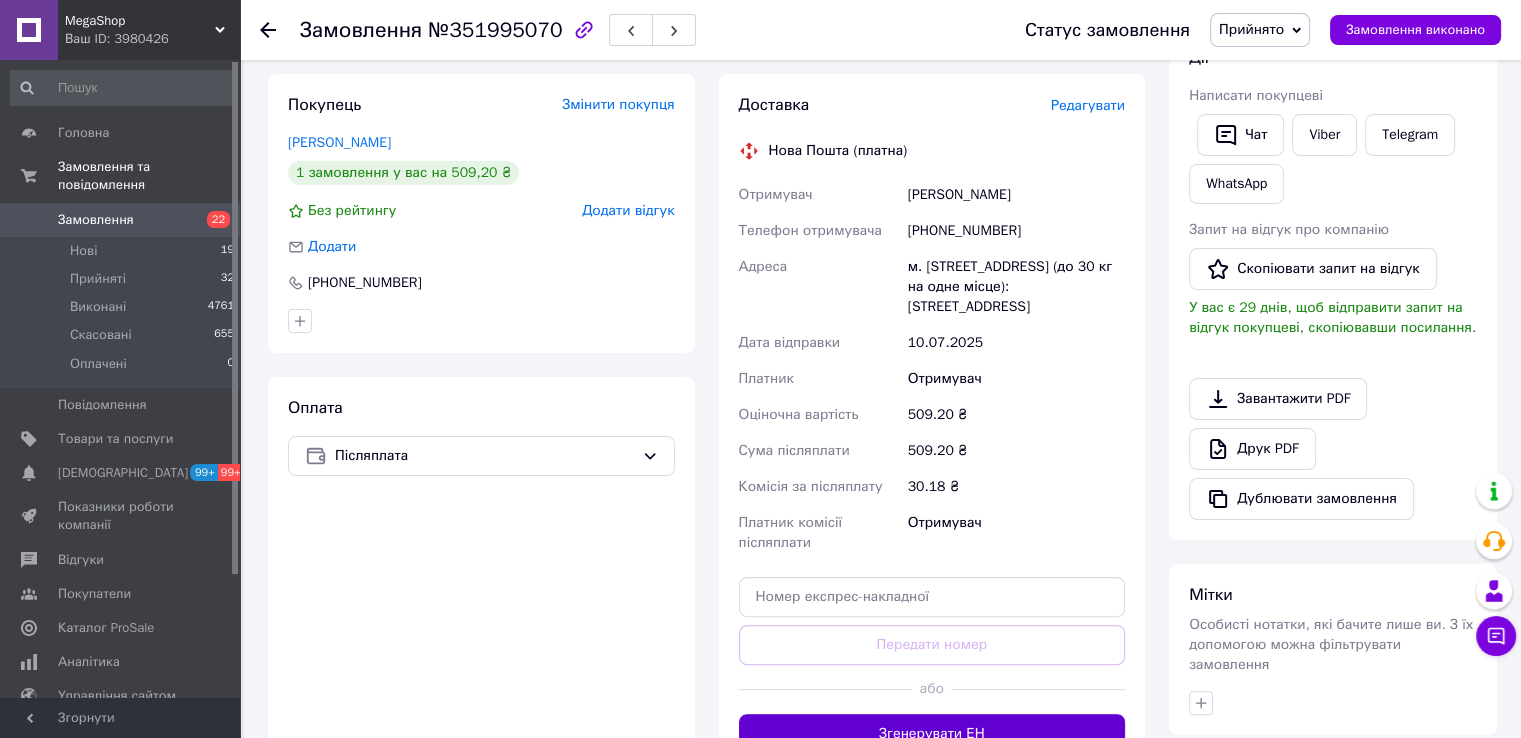 scroll, scrollTop: 600, scrollLeft: 0, axis: vertical 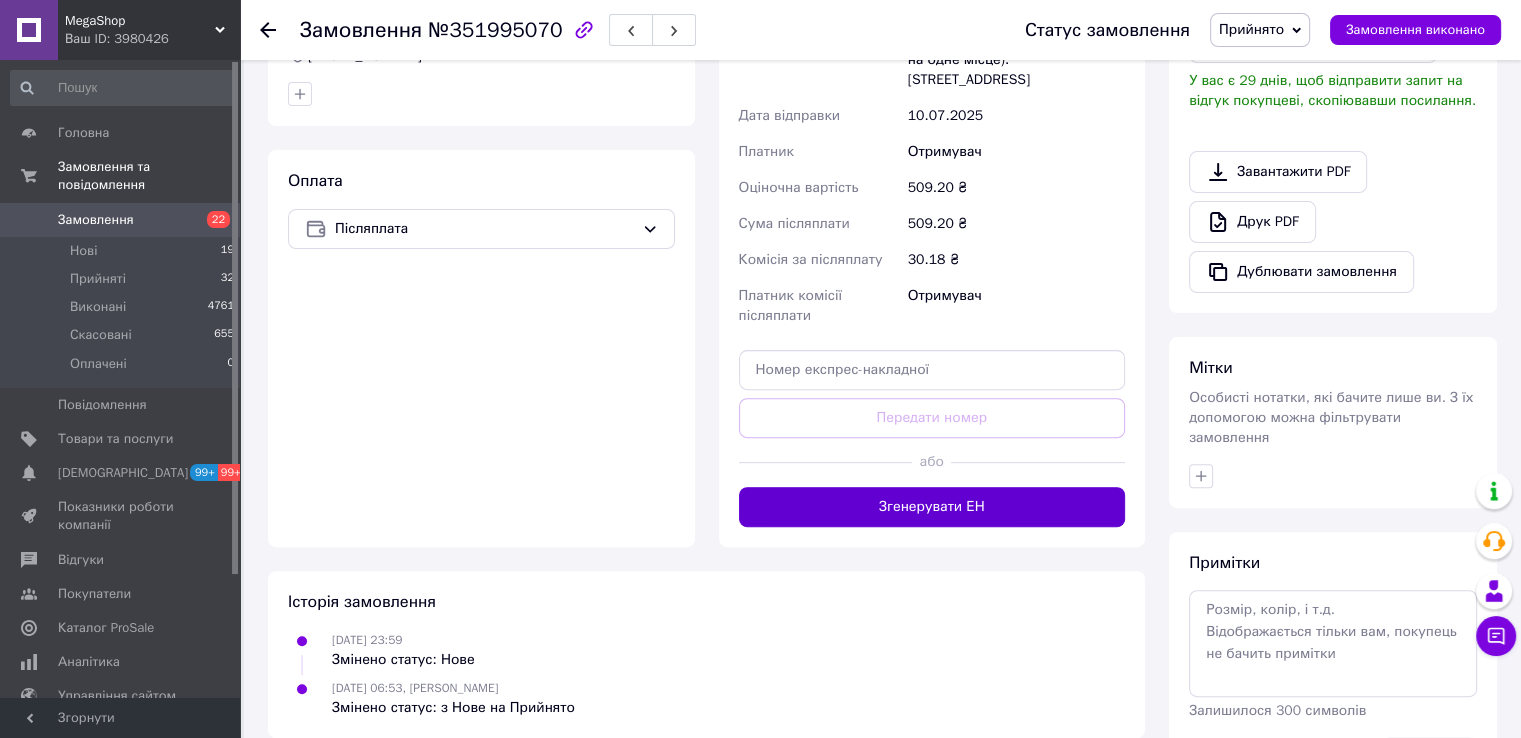 click on "Згенерувати ЕН" at bounding box center (932, 507) 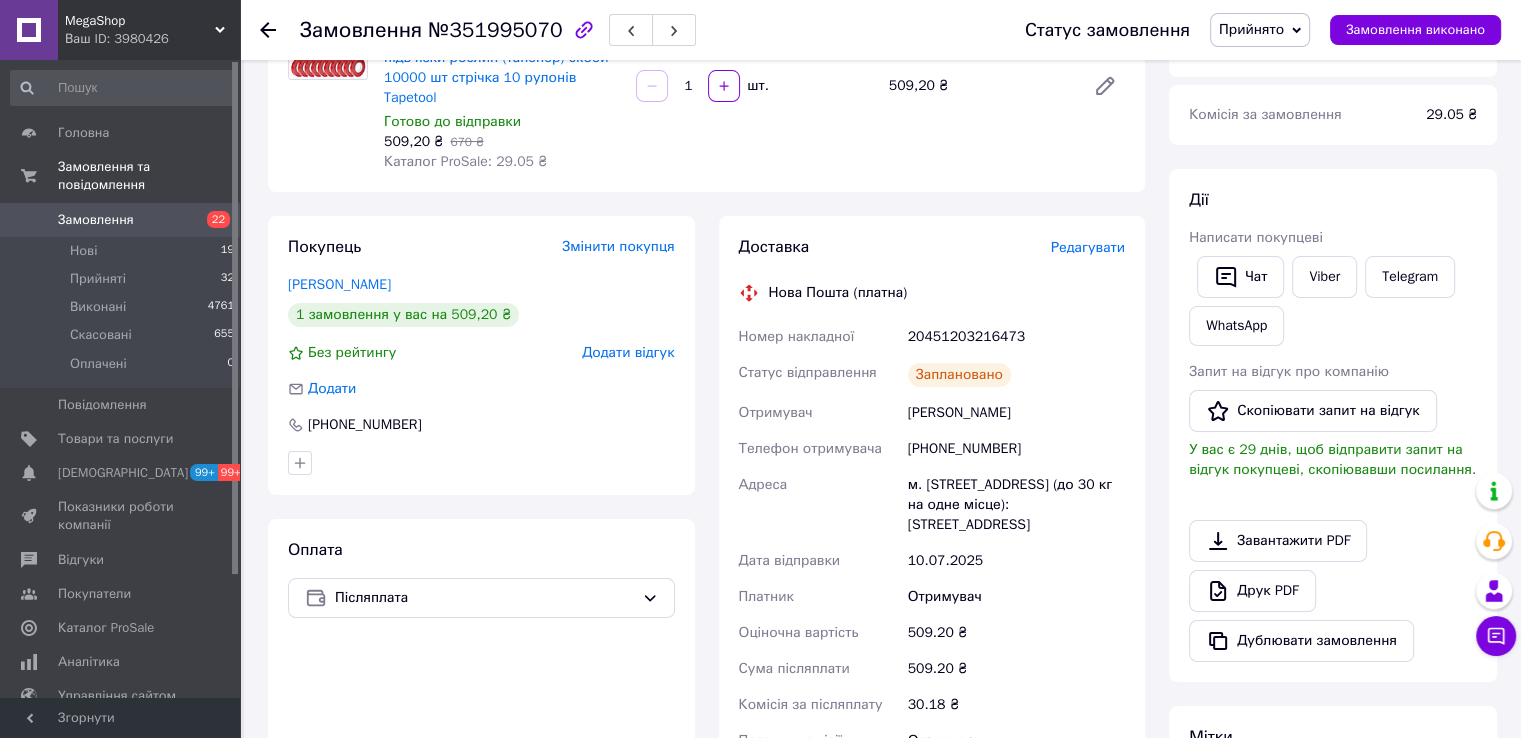 scroll, scrollTop: 500, scrollLeft: 0, axis: vertical 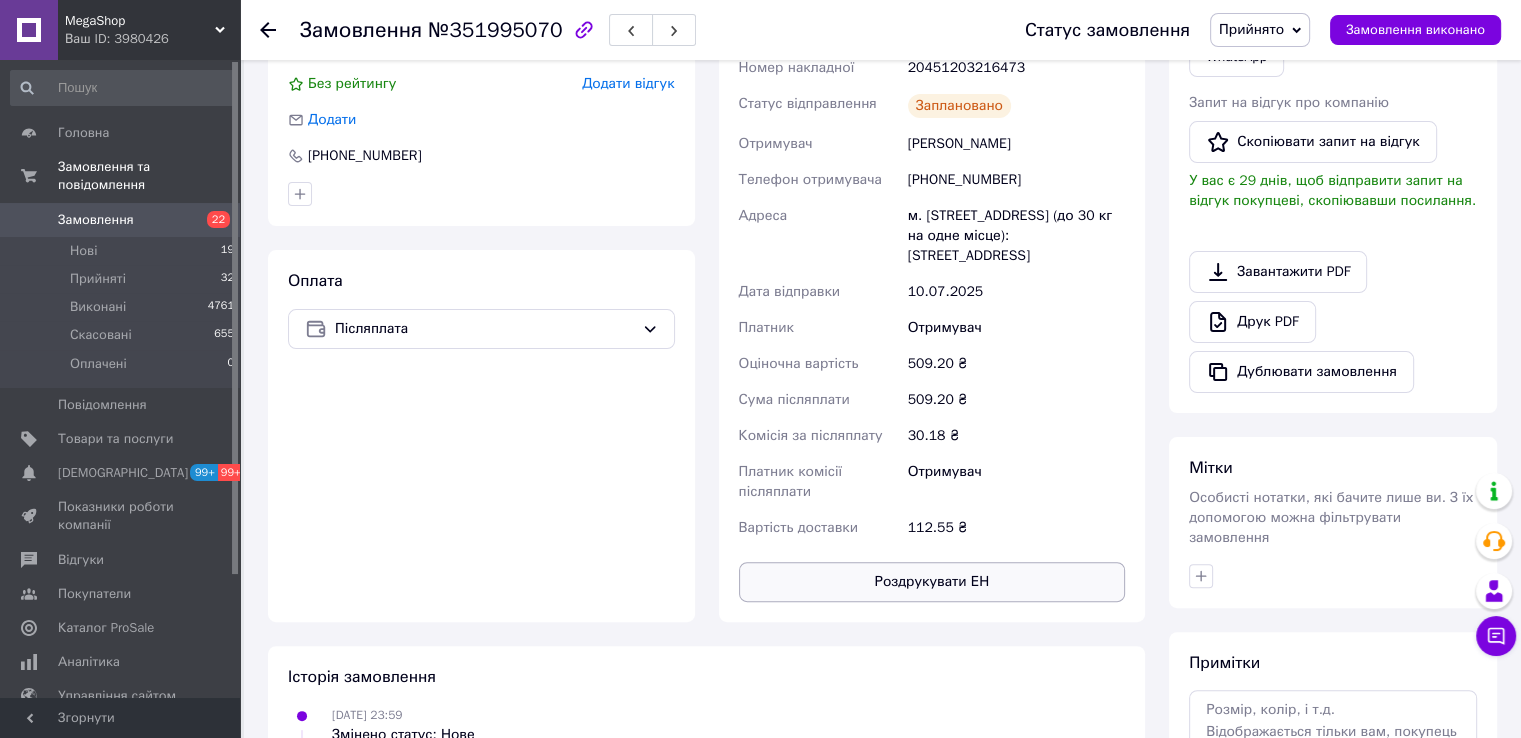 click on "Роздрукувати ЕН" at bounding box center [932, 582] 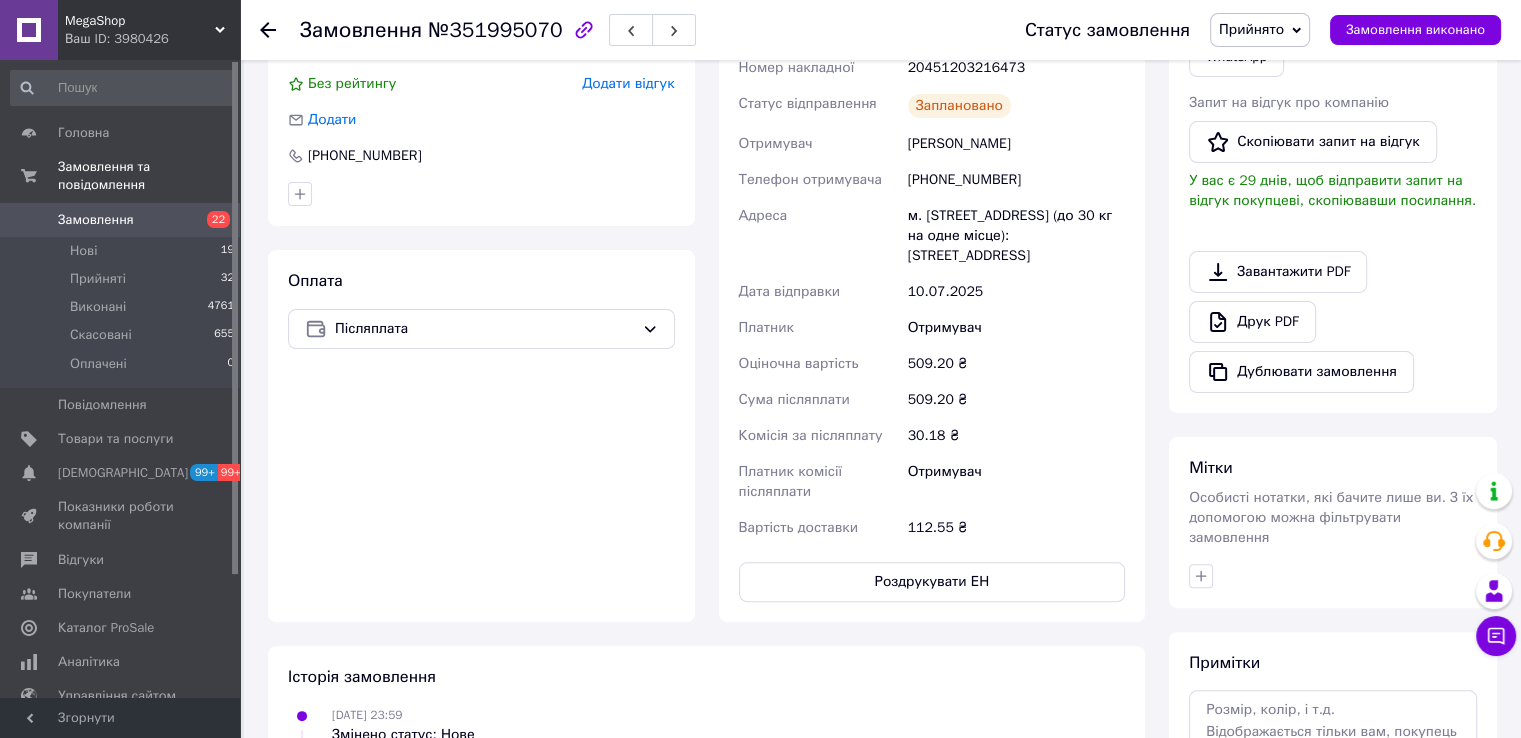 drag, startPoint x: 365, startPoint y: 707, endPoint x: 392, endPoint y: 672, distance: 44.20407 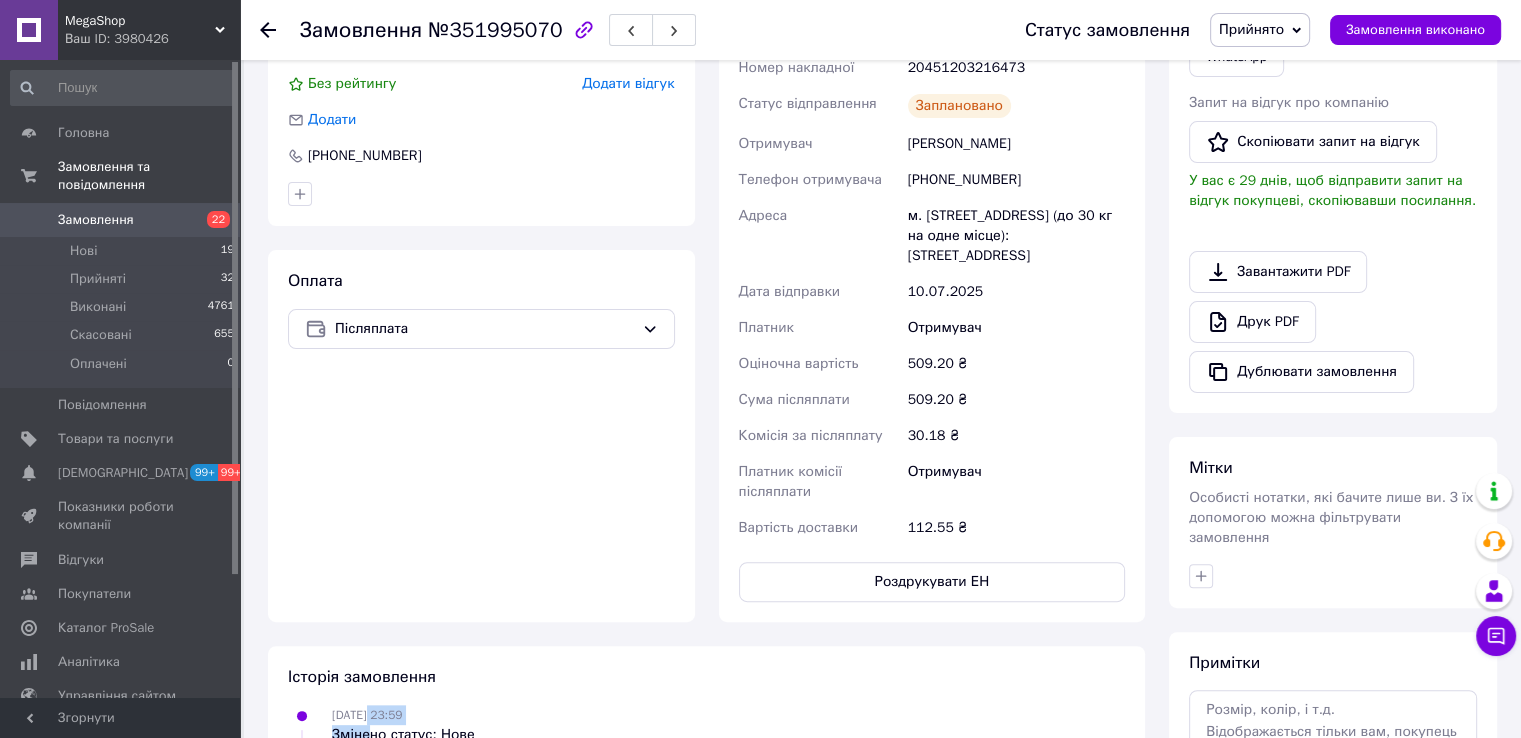 click on "Прийнято" at bounding box center [1260, 30] 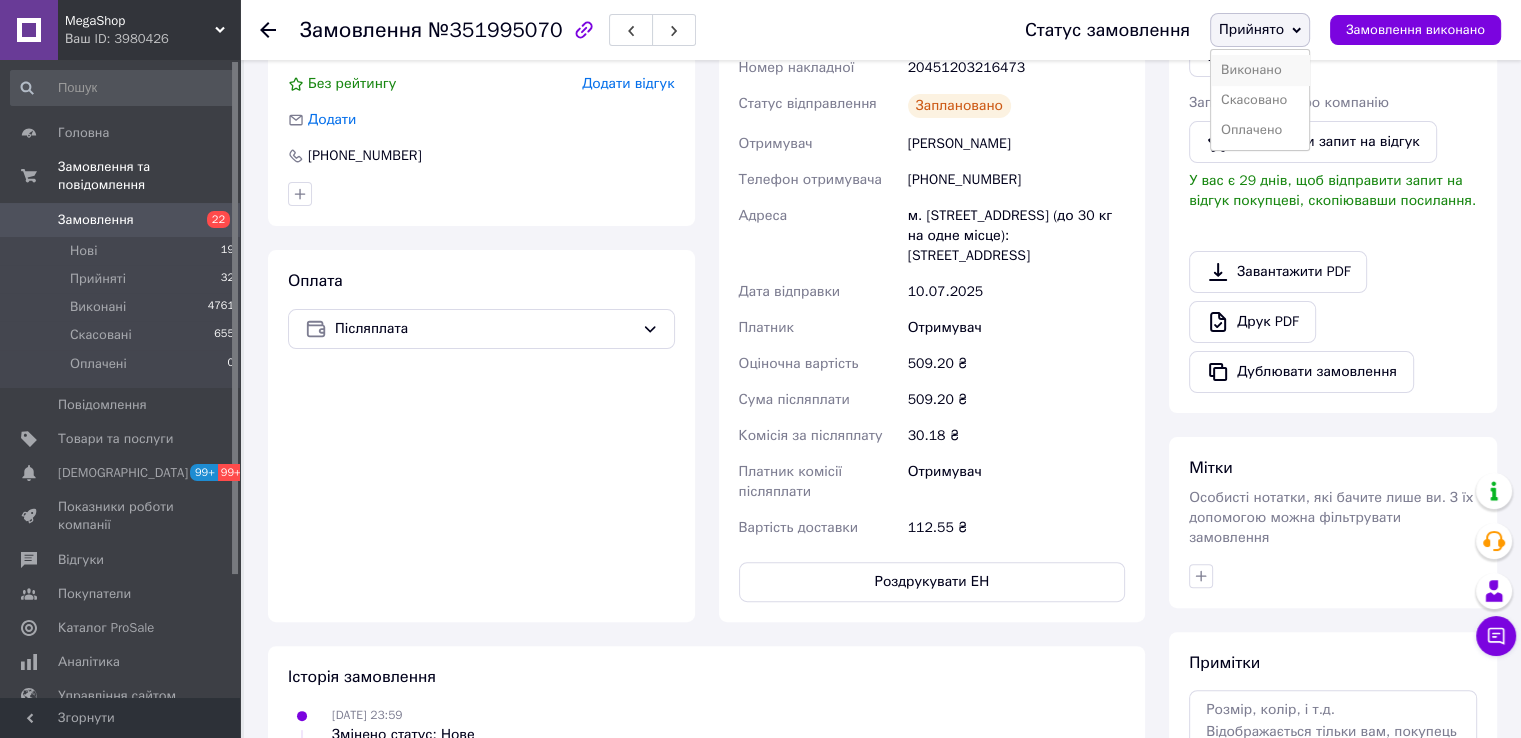 click on "Виконано" at bounding box center [1260, 70] 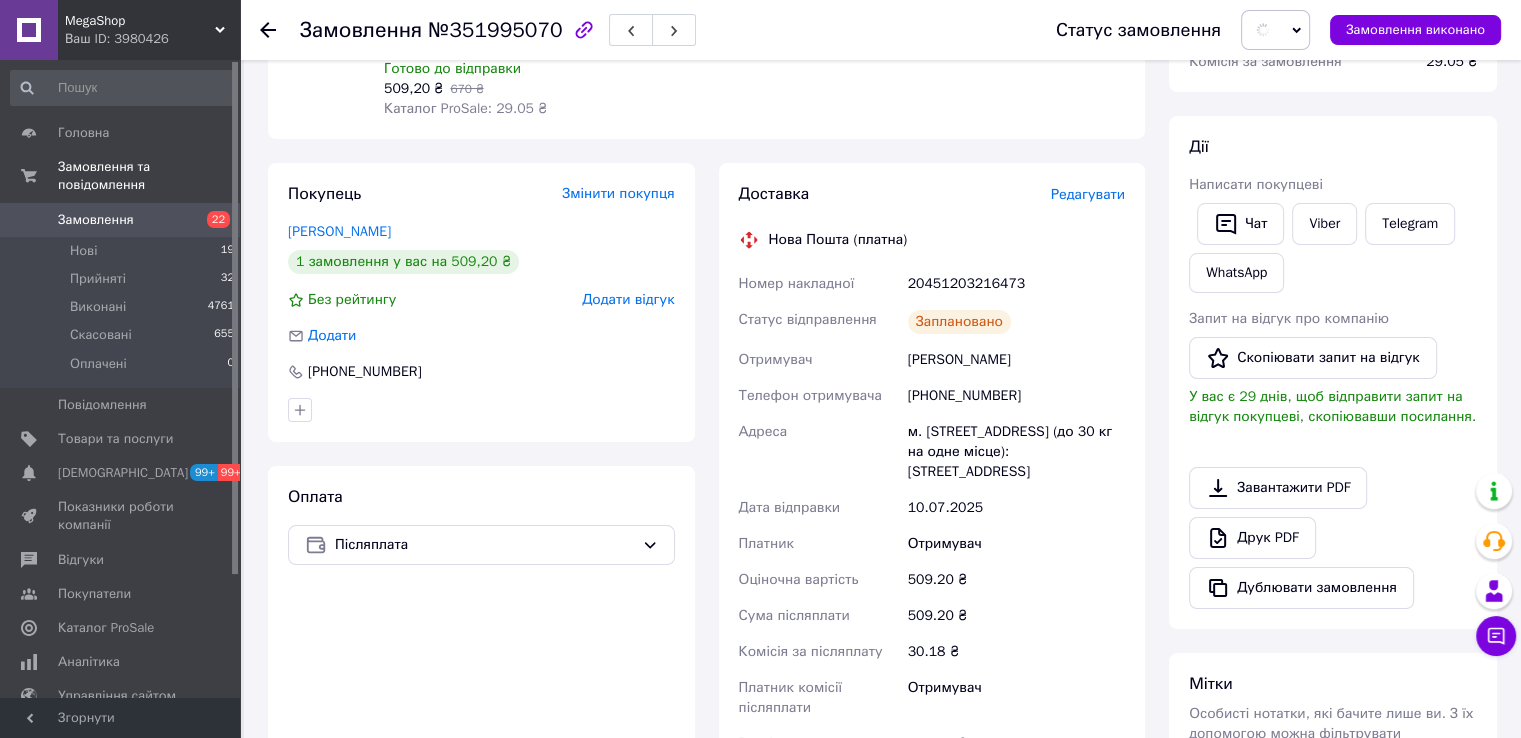 scroll, scrollTop: 0, scrollLeft: 0, axis: both 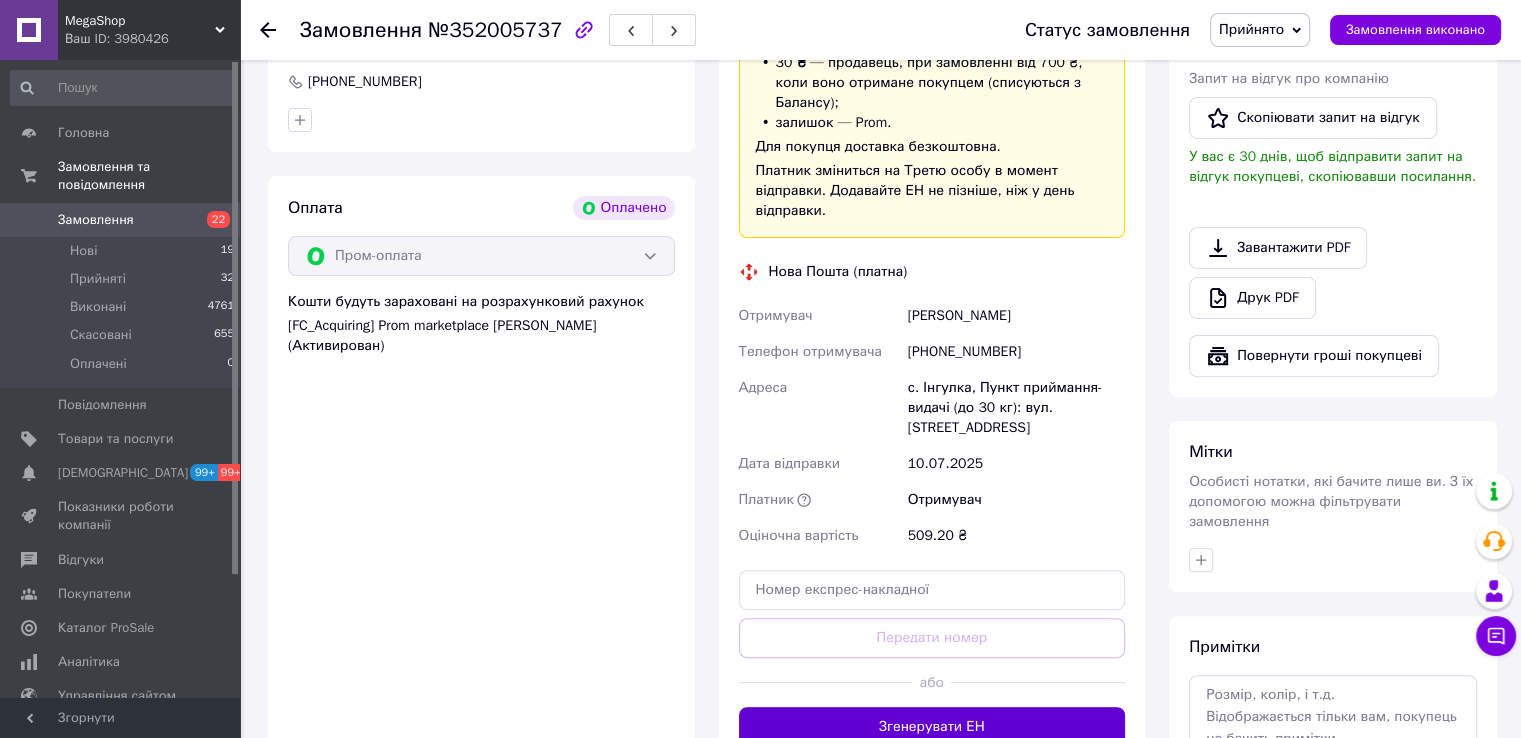 click on "Згенерувати ЕН" at bounding box center [932, 727] 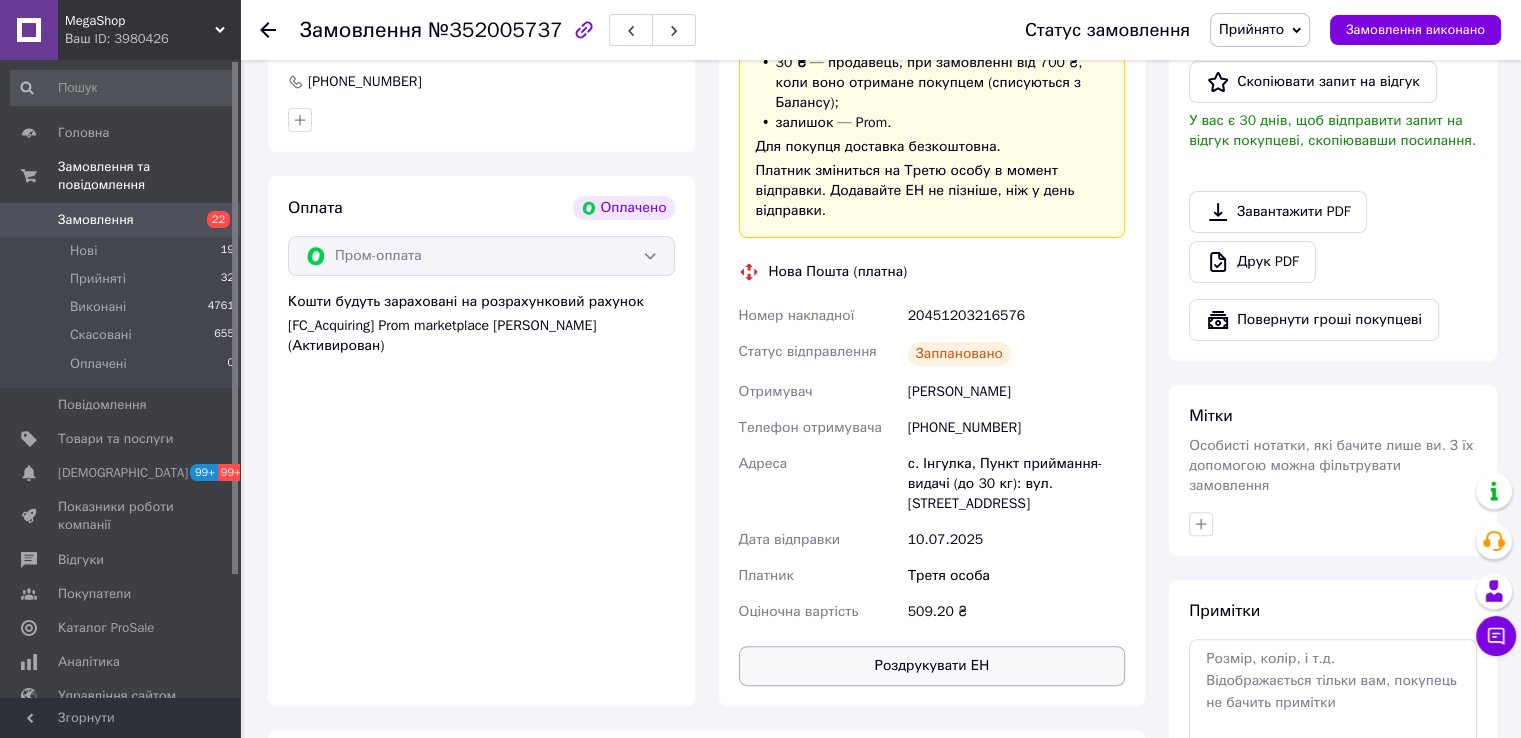 click on "Роздрукувати ЕН" at bounding box center [932, 666] 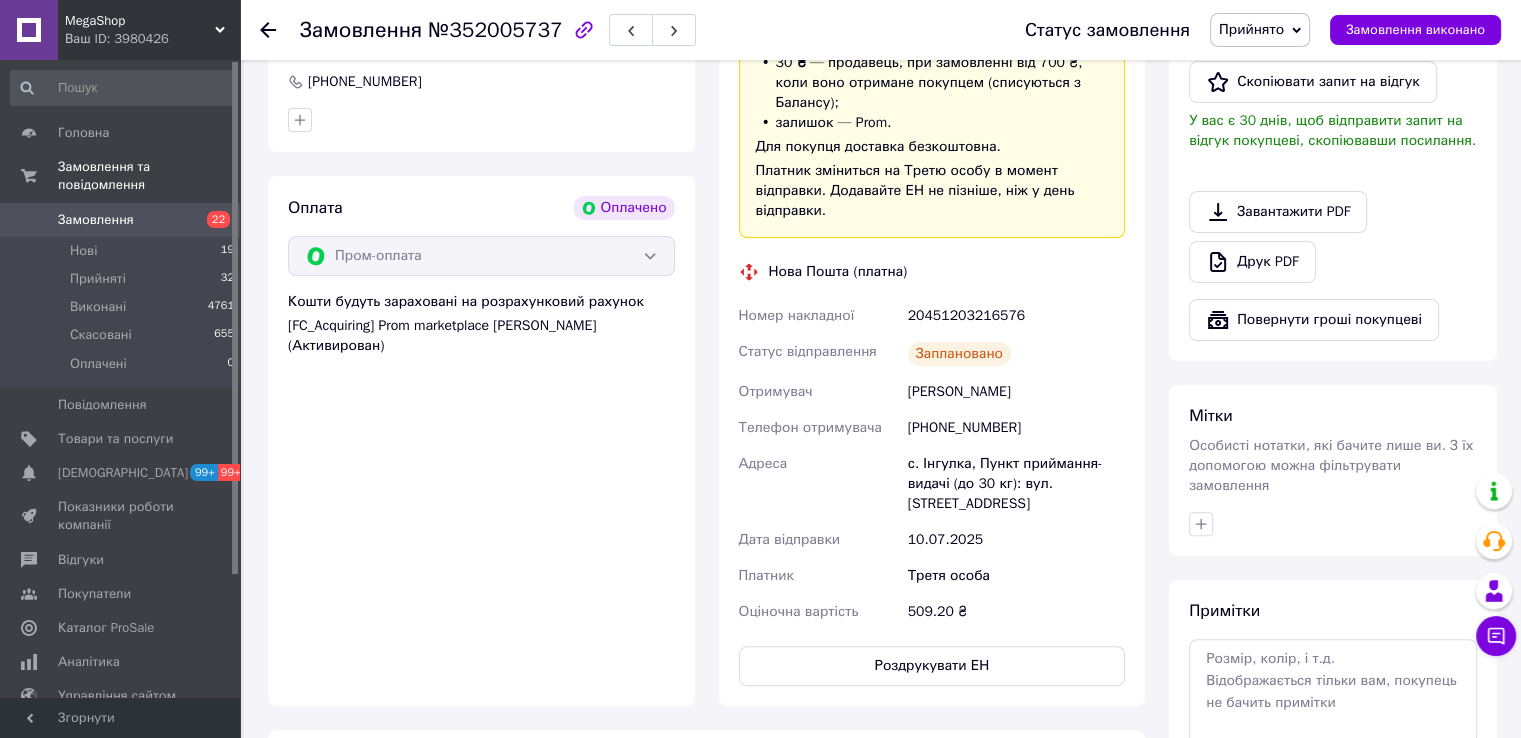 click on "Історія замовлення 10.07.2025 07:51 Змінено статус: Нове 10.07.2025 07:51, Сергей Горлов Оплата за замовлення 10.07.2025 07:52 Оплачено замовлення 10.07.2025 07:52 Змінено статус: з Нове на Оплачено 10.07.2025 08:42, Наталія Чудаєва Змінено статус: з Оплачено на Прийнято 10.07.2025 15:48, Наталія Чудаєва Створено/додано ЕН 20451203216576, Нова Пошта 10.07.2025 15:48 «Дешева доставка» активована для вказаної ЕН" at bounding box center (706, 933) 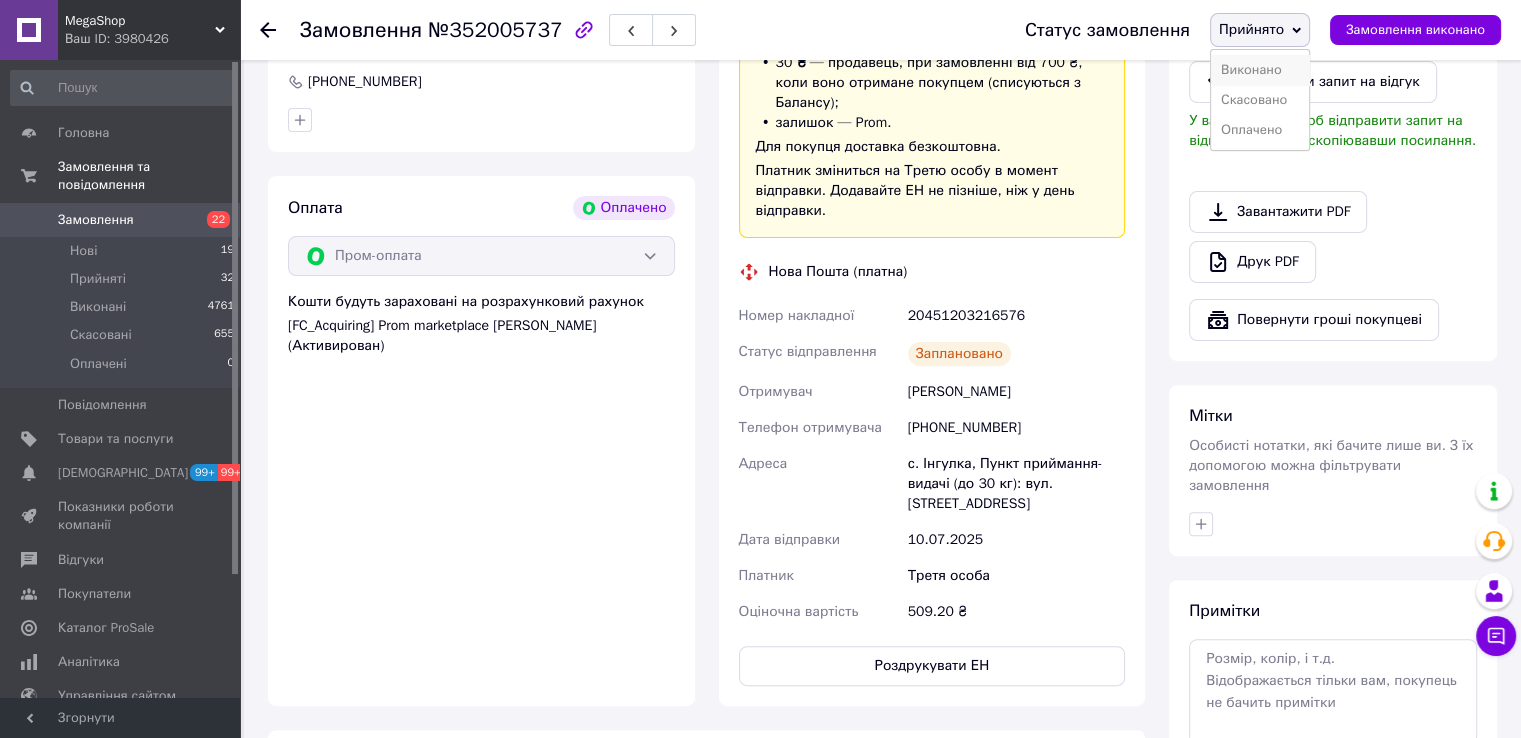 click on "Виконано" at bounding box center (1260, 70) 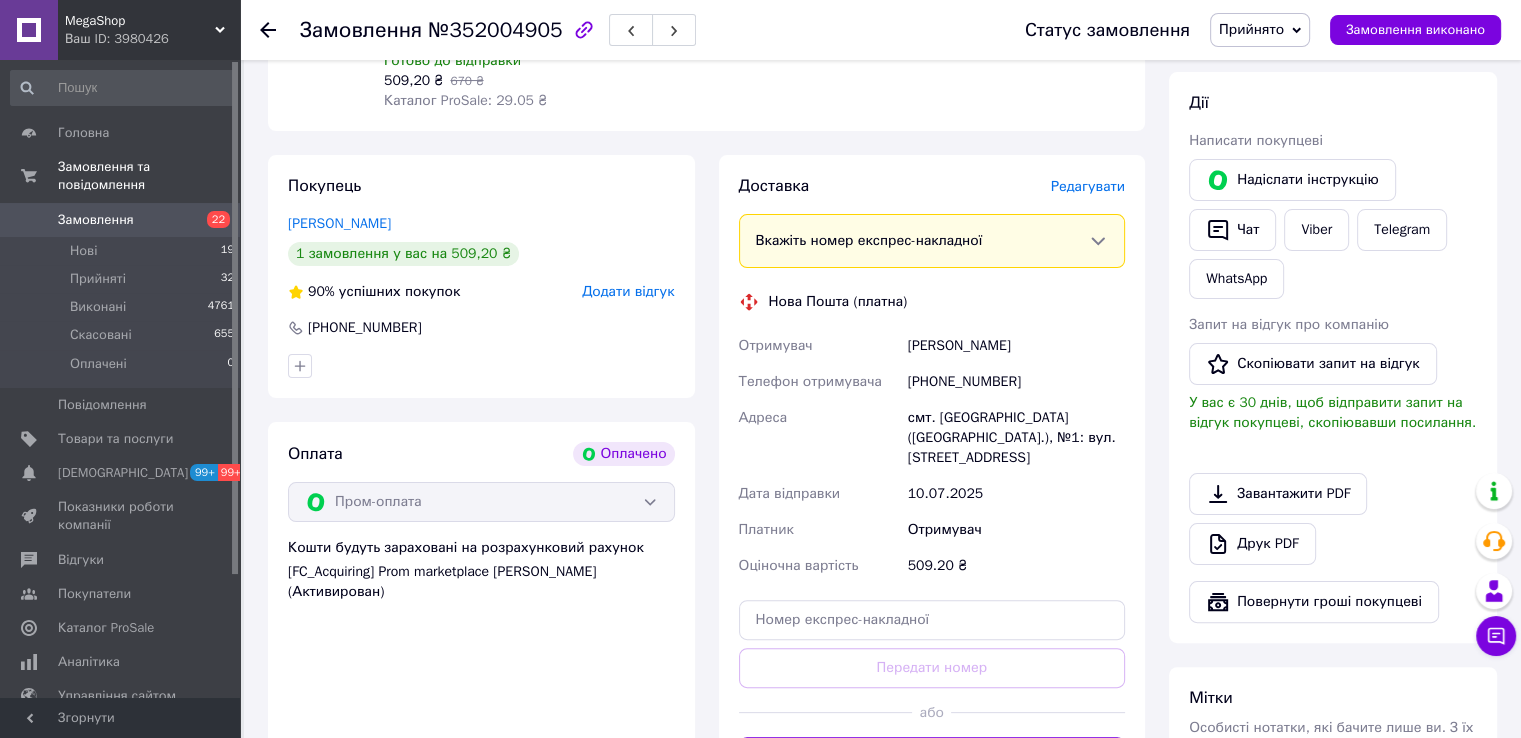 scroll, scrollTop: 500, scrollLeft: 0, axis: vertical 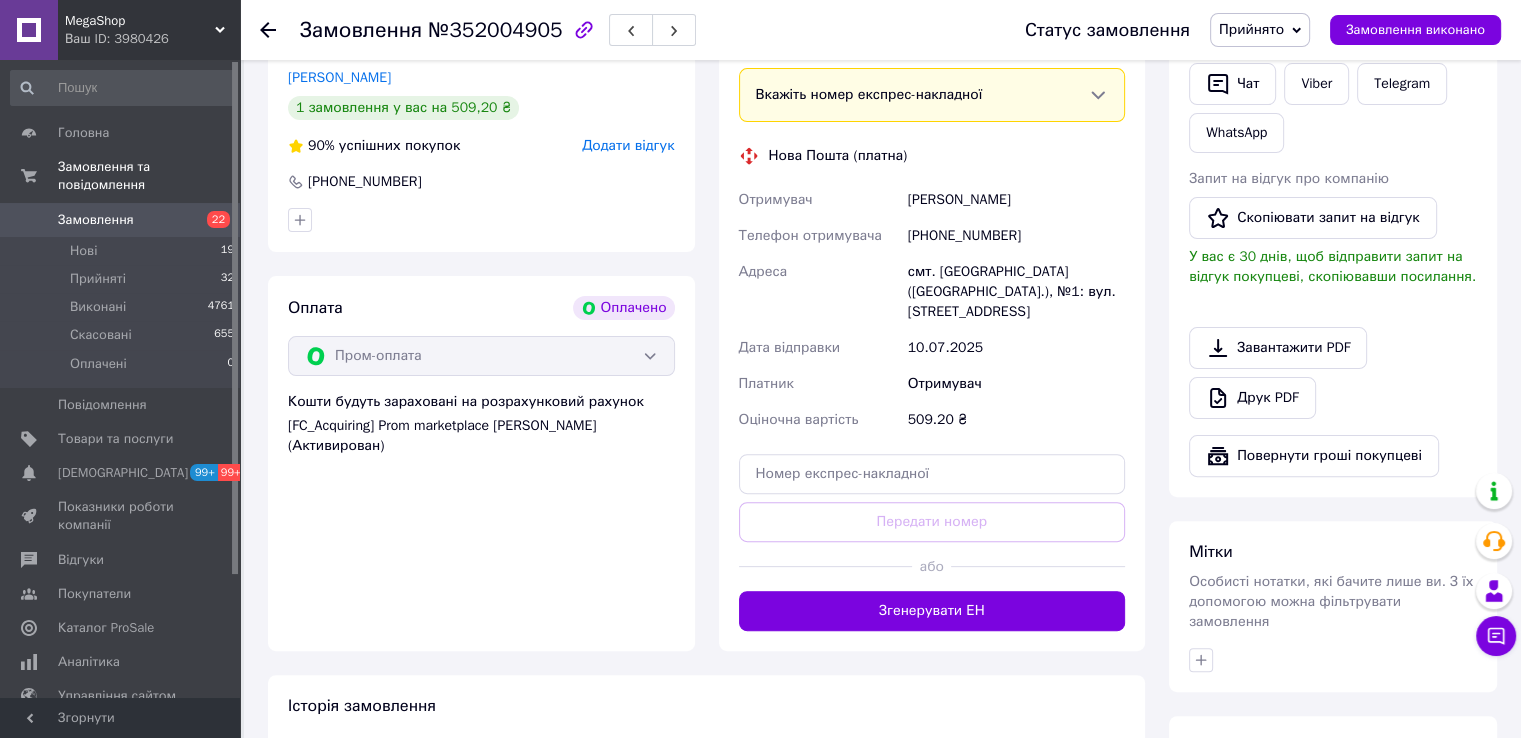 click on "Доставка Редагувати Вкажіть номер експрес-накладної Обов'язково введіть номер експрес-накладної,
якщо створювали її не на цій сторінці. У разі,
якщо номер ЕН не буде доданий, ми не зможемо
виплатити гроші за замовлення Мобільний номер покупця (із замовлення) повинен відповідати номеру отримувача за накладною Нова Пошта (платна) Отримувач Козяр Василь Телефон отримувача +380674437354 Адреса смт. Чернівці (Вінницька обл.), №1: вул. Святомиколаївська, 95б Дата відправки 10.07.2025 Платник Отримувач Оціночна вартість 509.20 ₴ Передати номер або Згенерувати ЕН Платник 509.2 <" at bounding box center (932, 330) 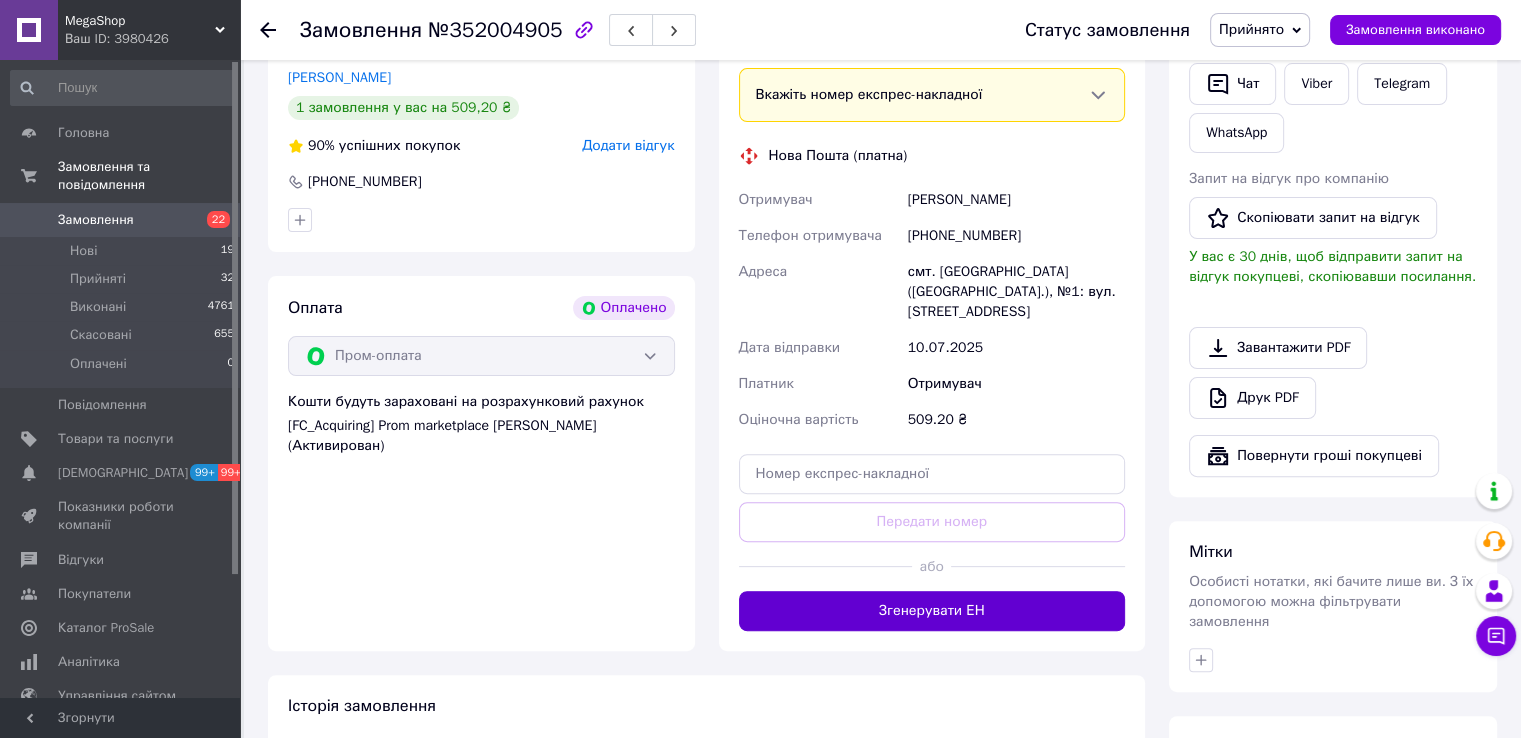 click on "Згенерувати ЕН" at bounding box center (932, 611) 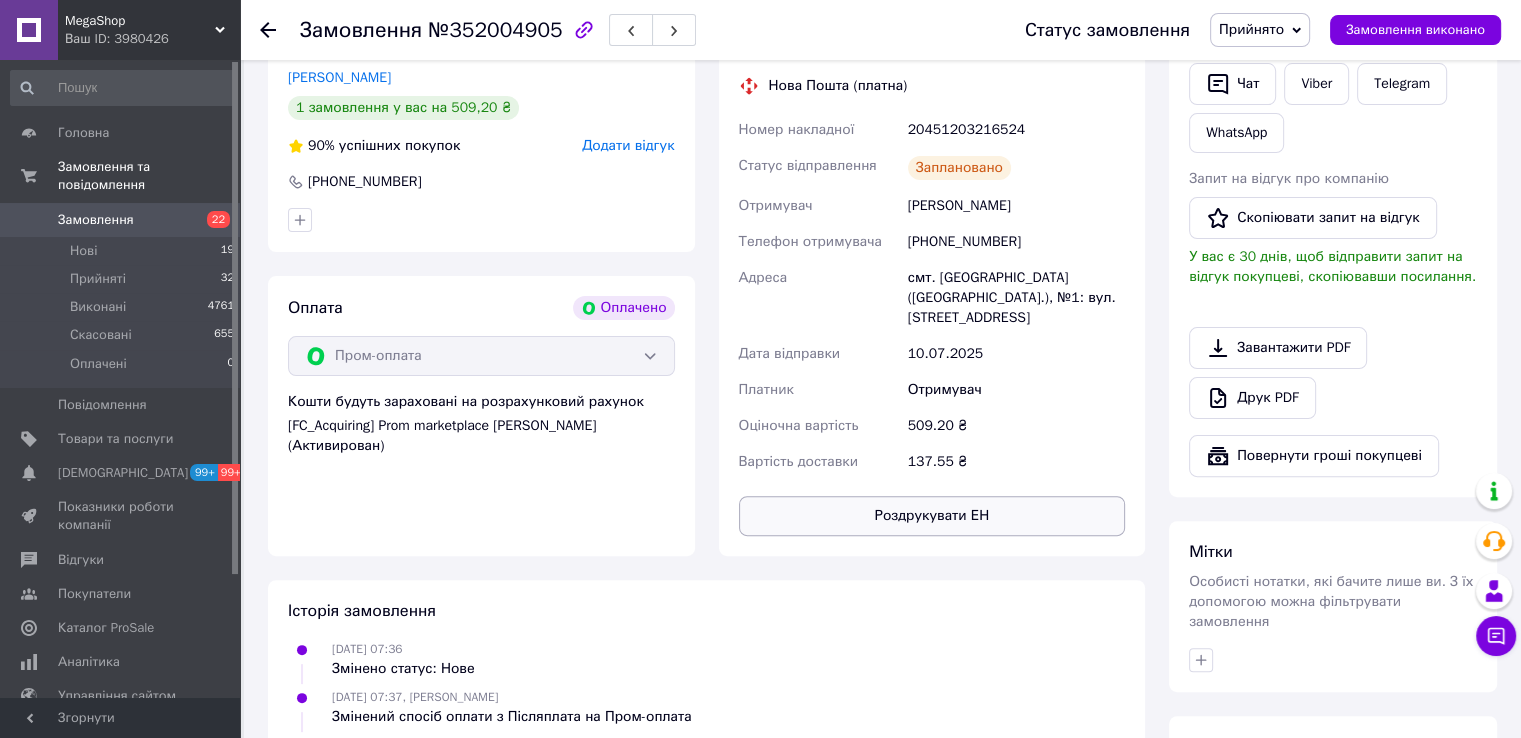 click on "Роздрукувати ЕН" at bounding box center [932, 516] 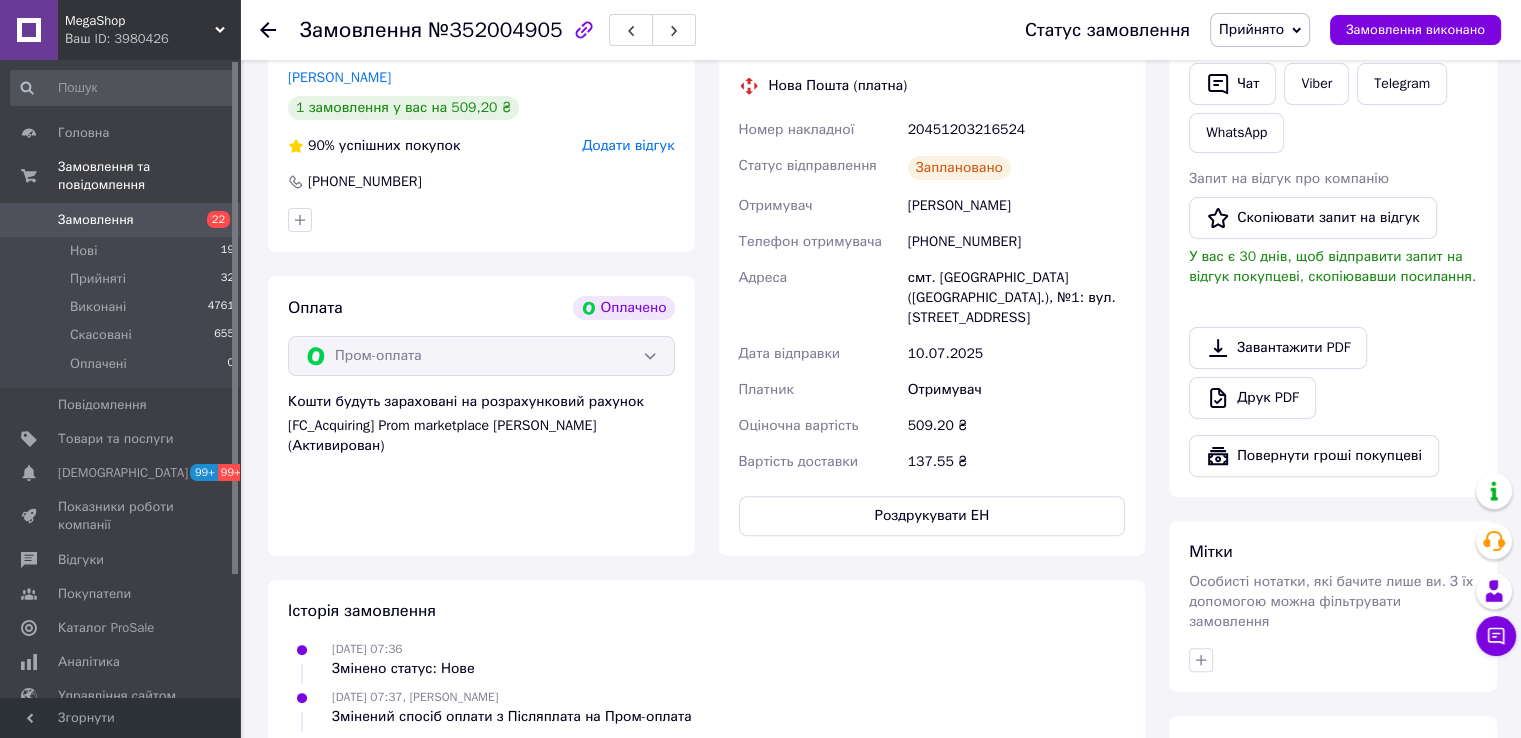 drag, startPoint x: 351, startPoint y: 695, endPoint x: 556, endPoint y: 560, distance: 245.45876 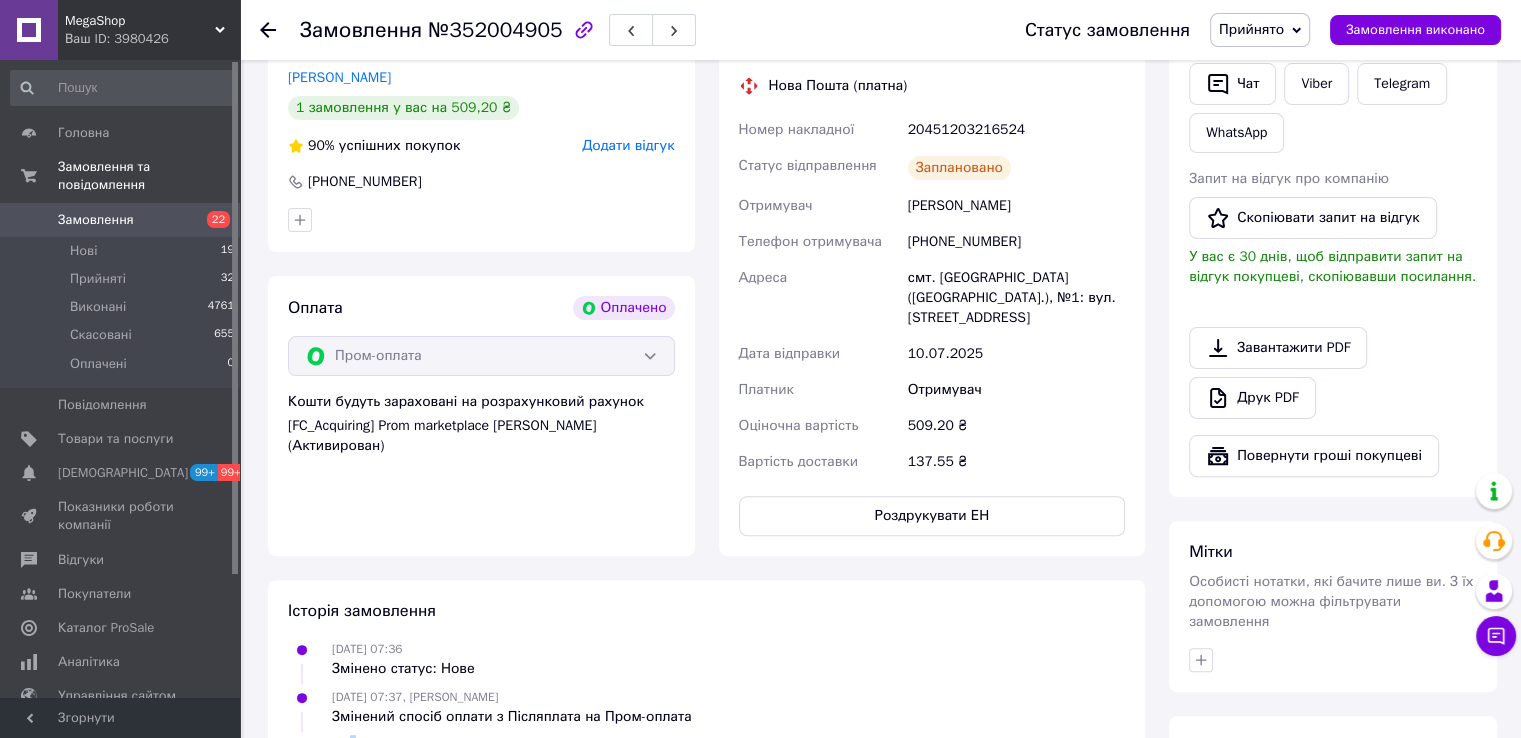 click on "Прийнято" at bounding box center [1251, 29] 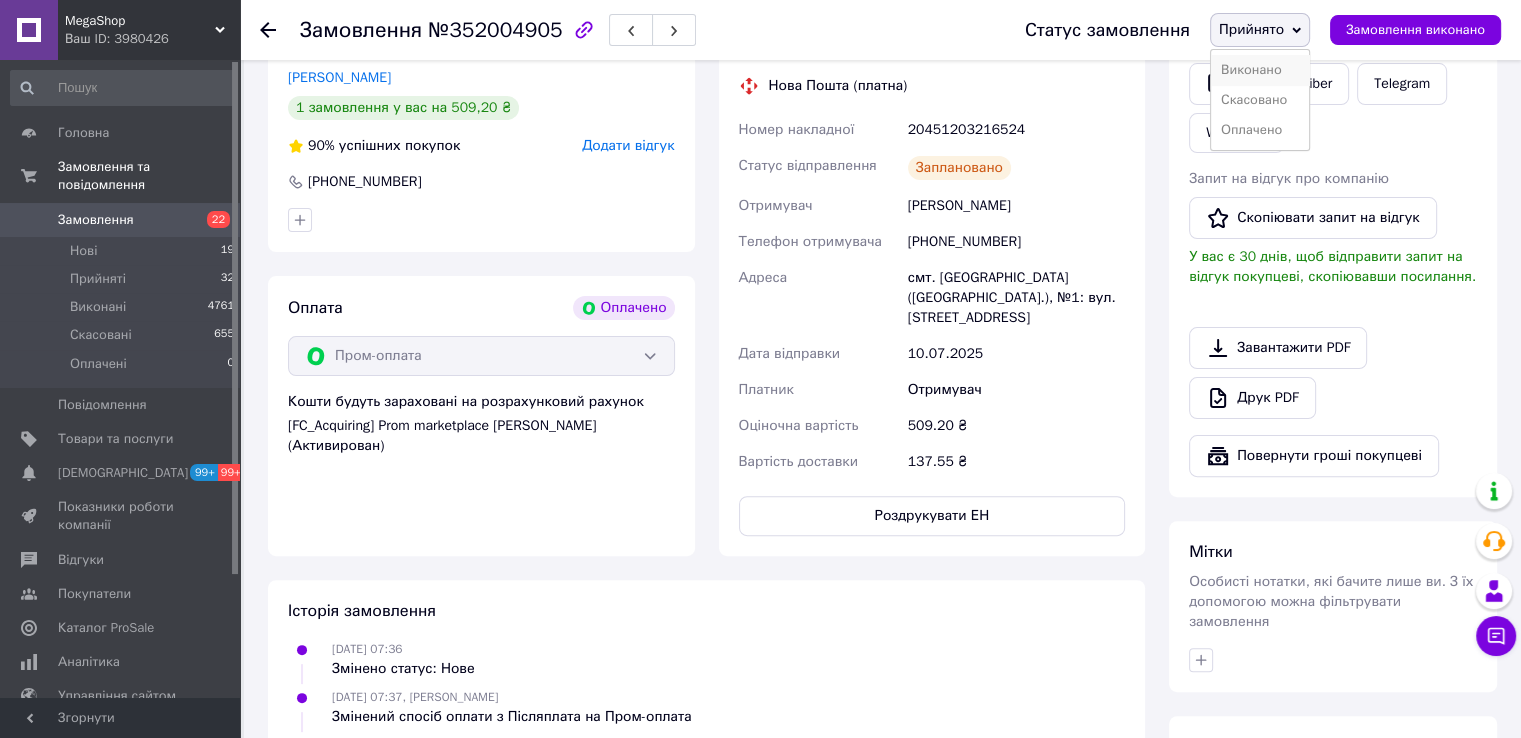 click on "Виконано" at bounding box center (1260, 70) 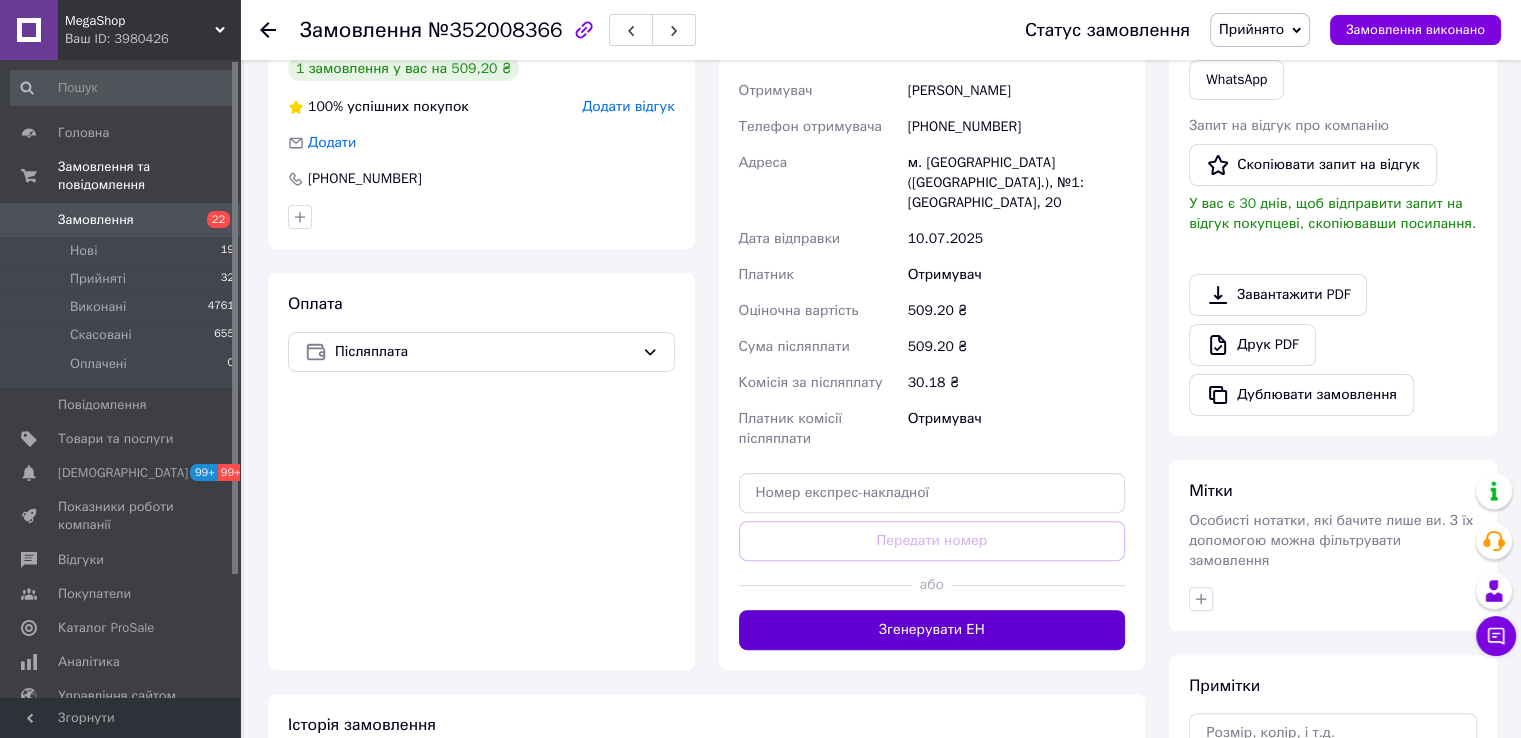 scroll, scrollTop: 600, scrollLeft: 0, axis: vertical 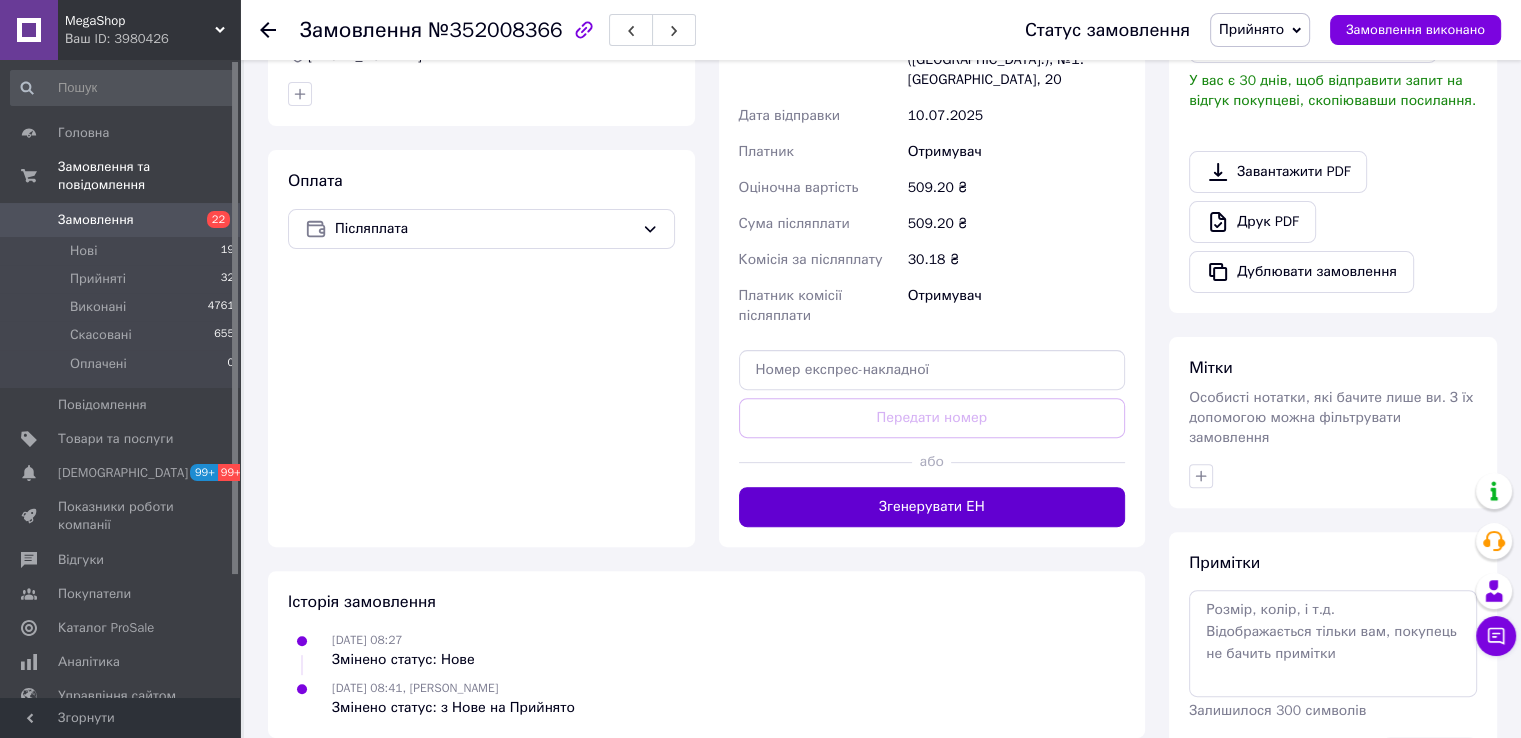 click on "Згенерувати ЕН" at bounding box center [932, 507] 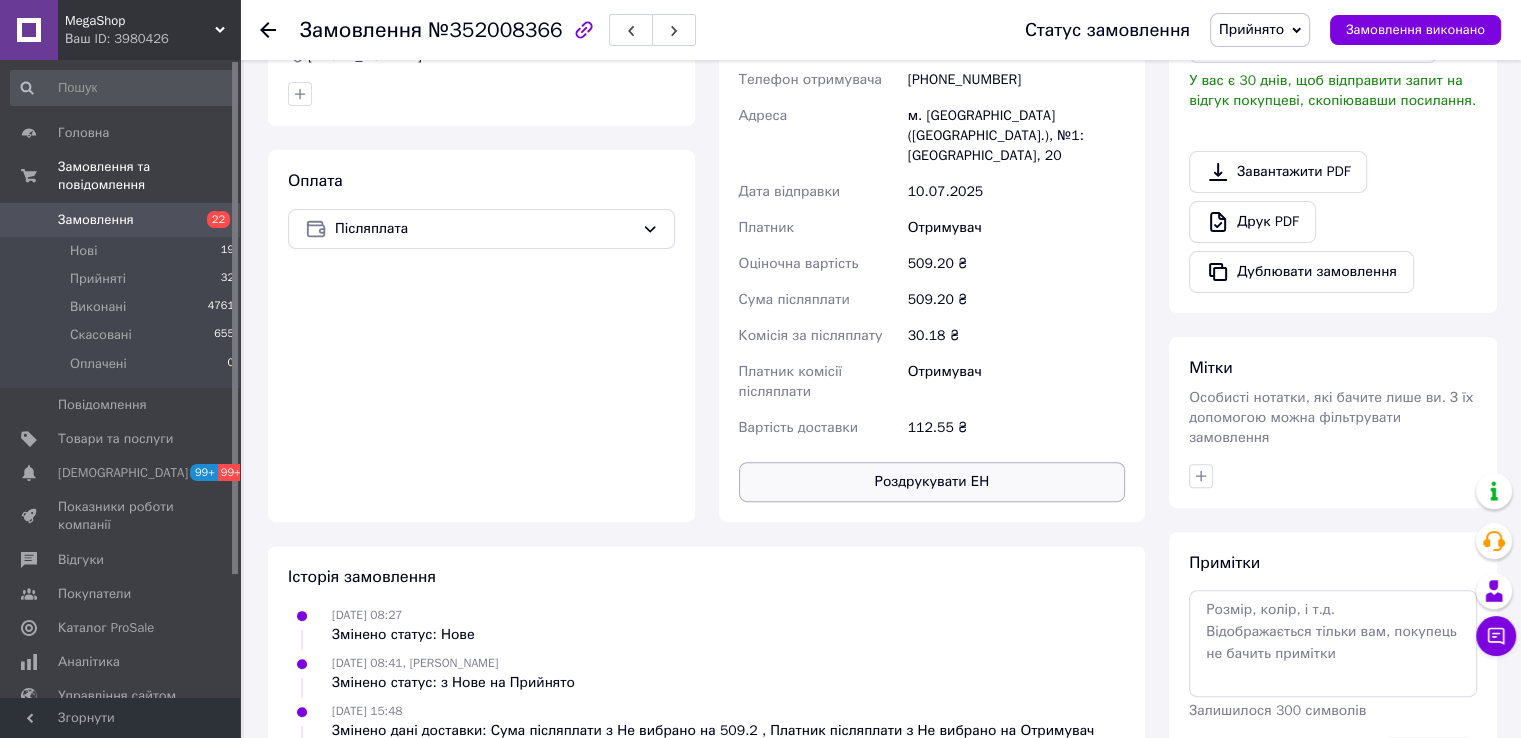 click on "Роздрукувати ЕН" at bounding box center (932, 482) 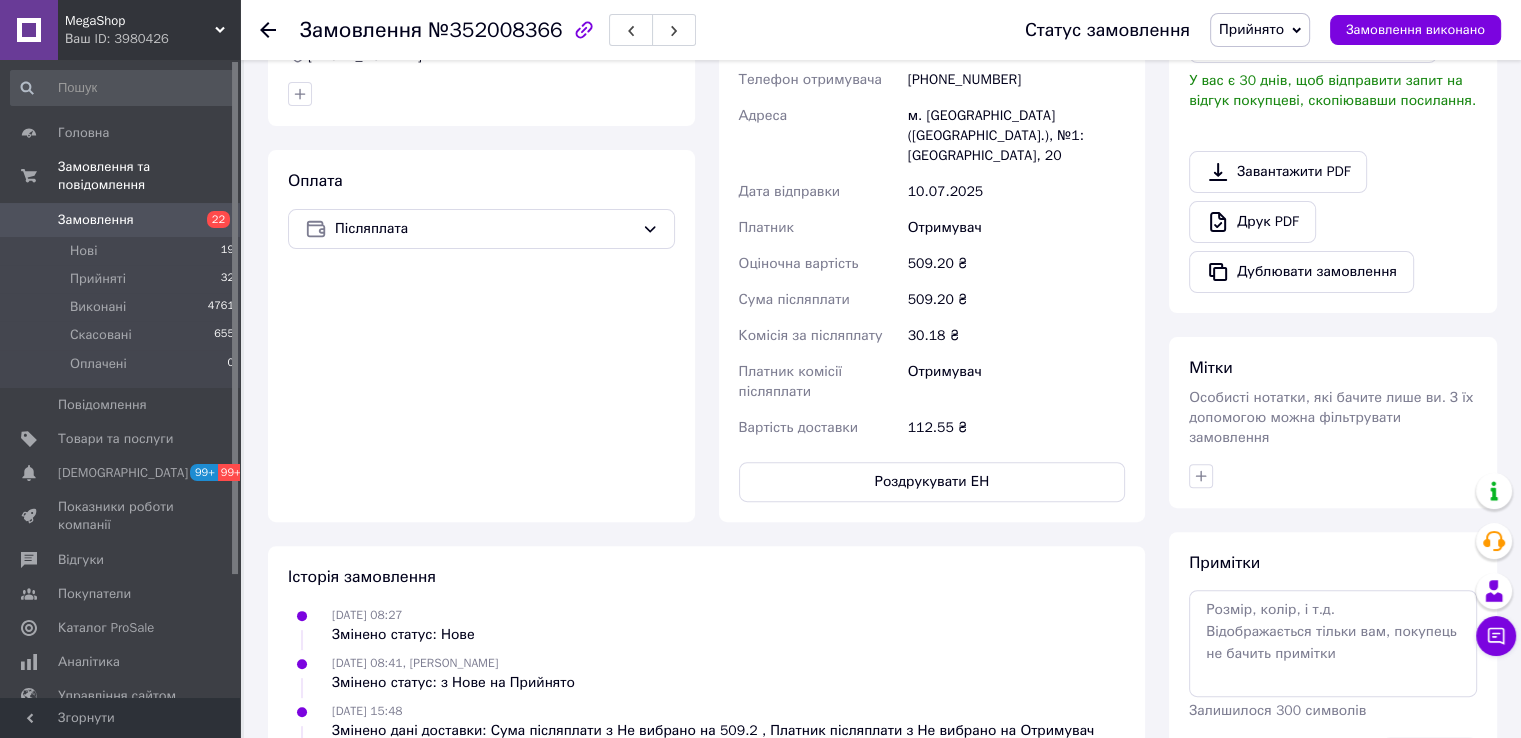 drag, startPoint x: 357, startPoint y: 721, endPoint x: 411, endPoint y: 595, distance: 137.08392 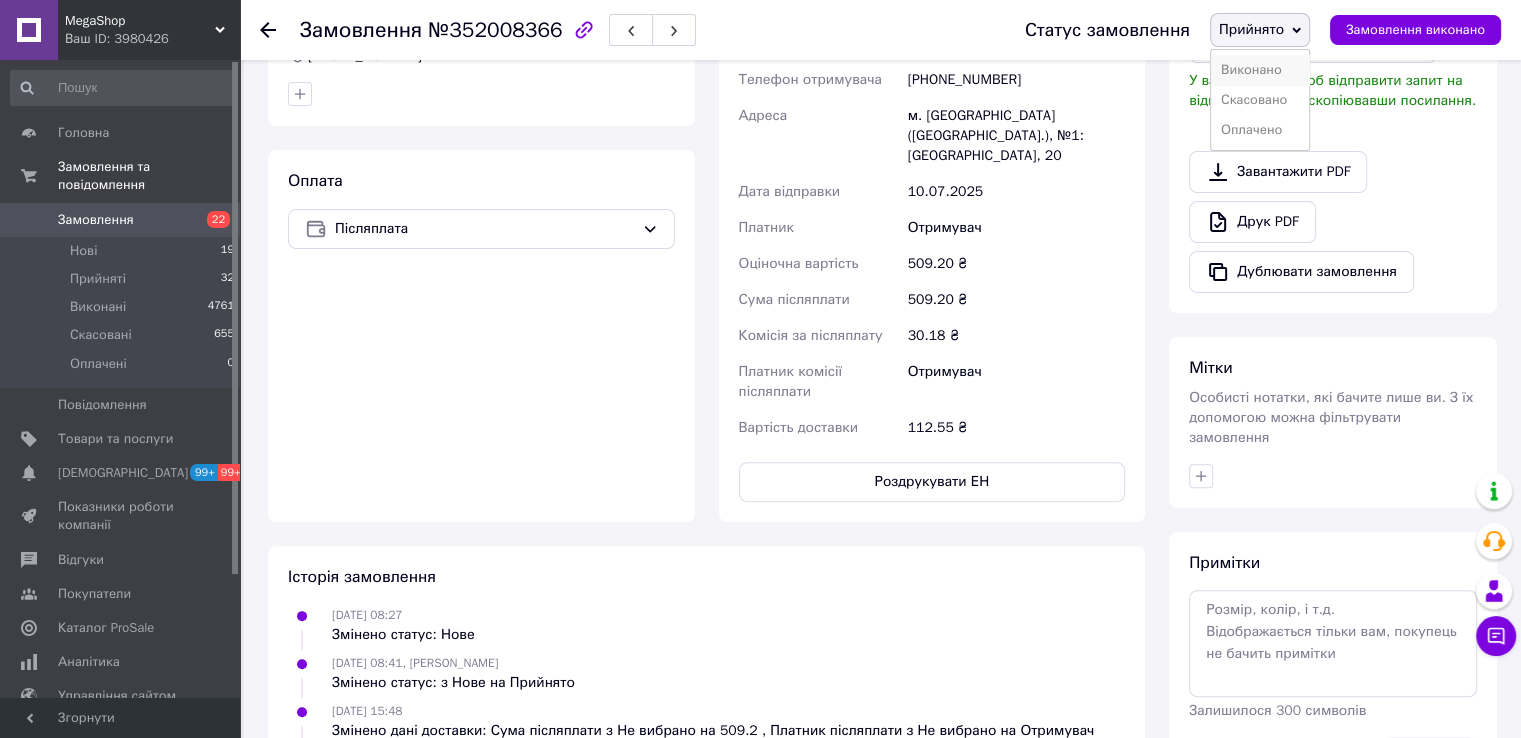 click on "Виконано" at bounding box center [1260, 70] 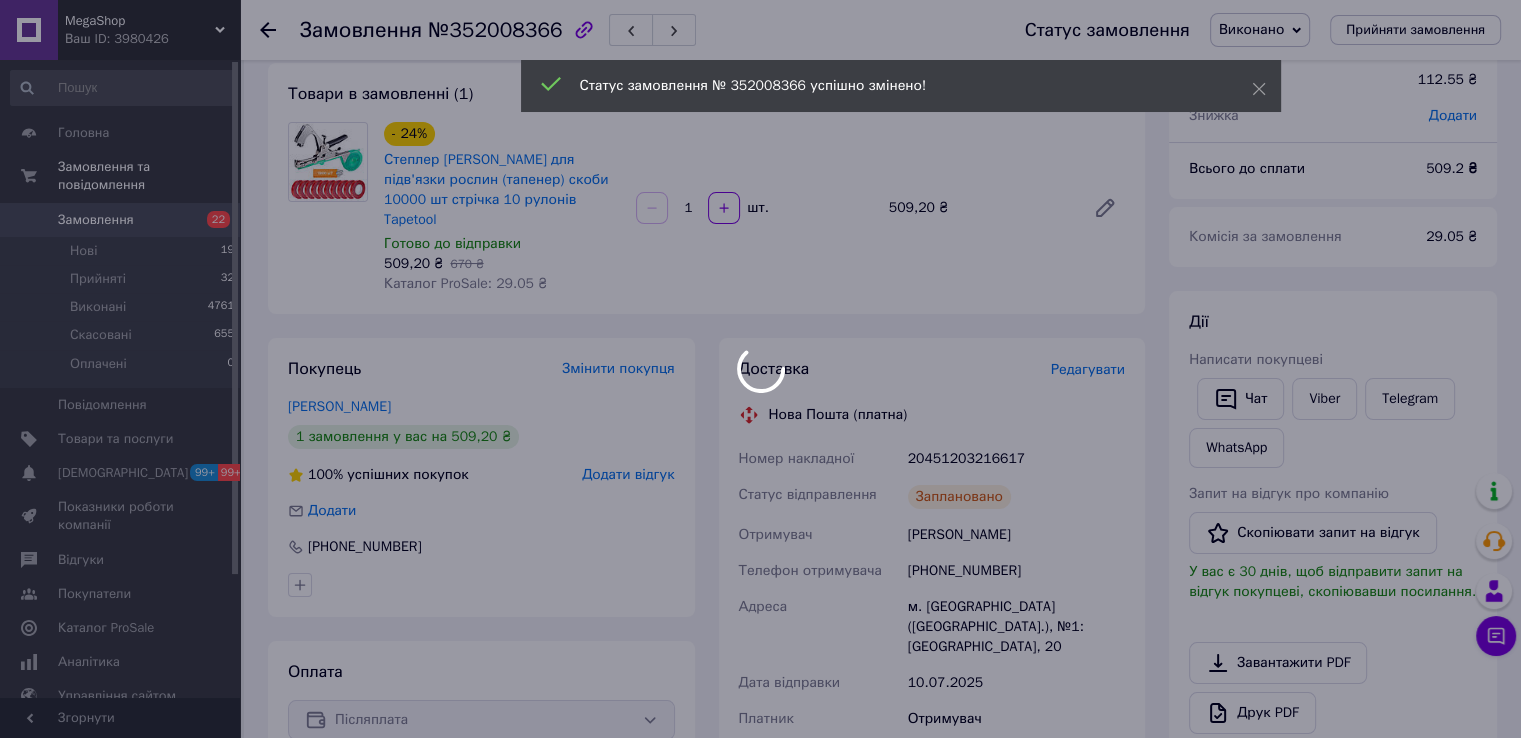 scroll, scrollTop: 100, scrollLeft: 0, axis: vertical 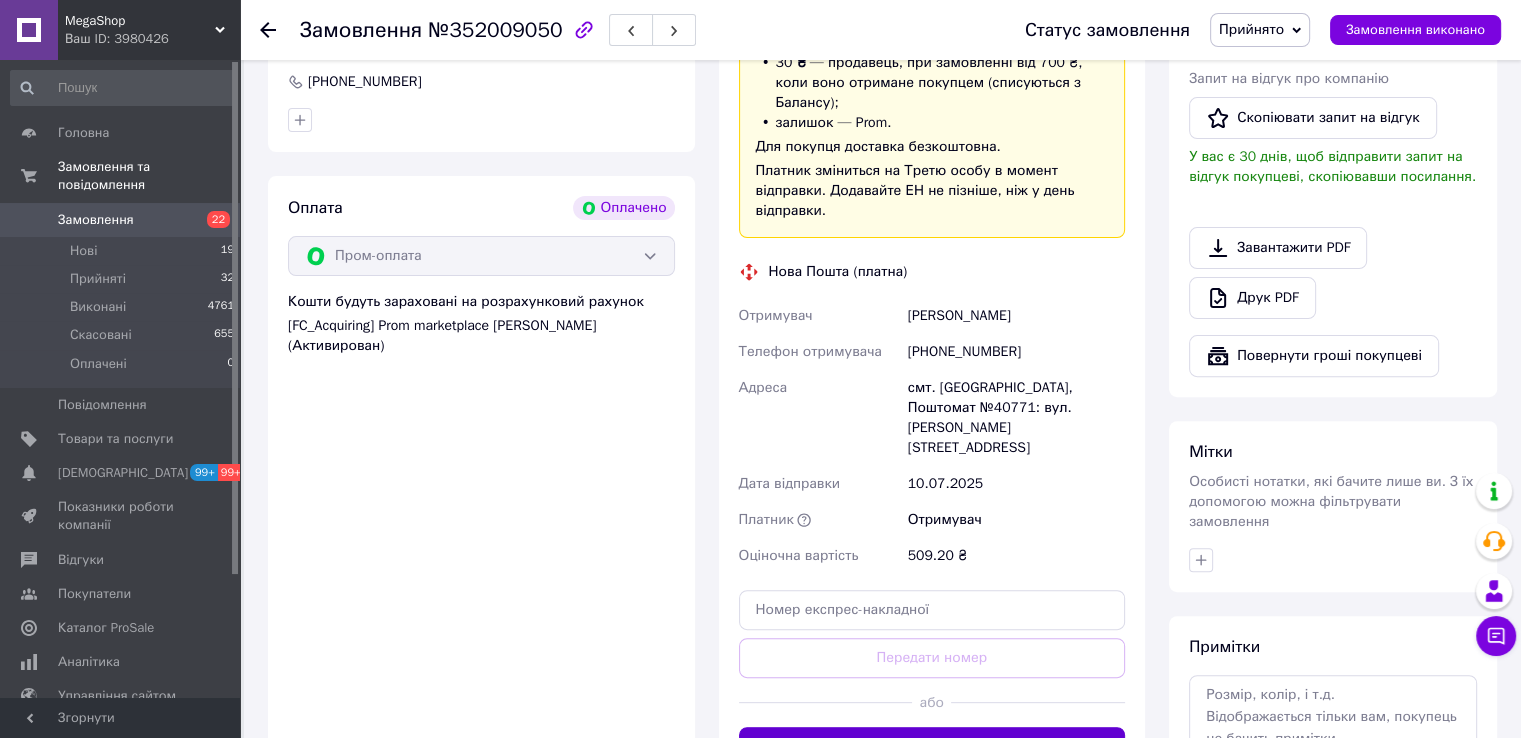 click on "Згенерувати ЕН" at bounding box center [932, 747] 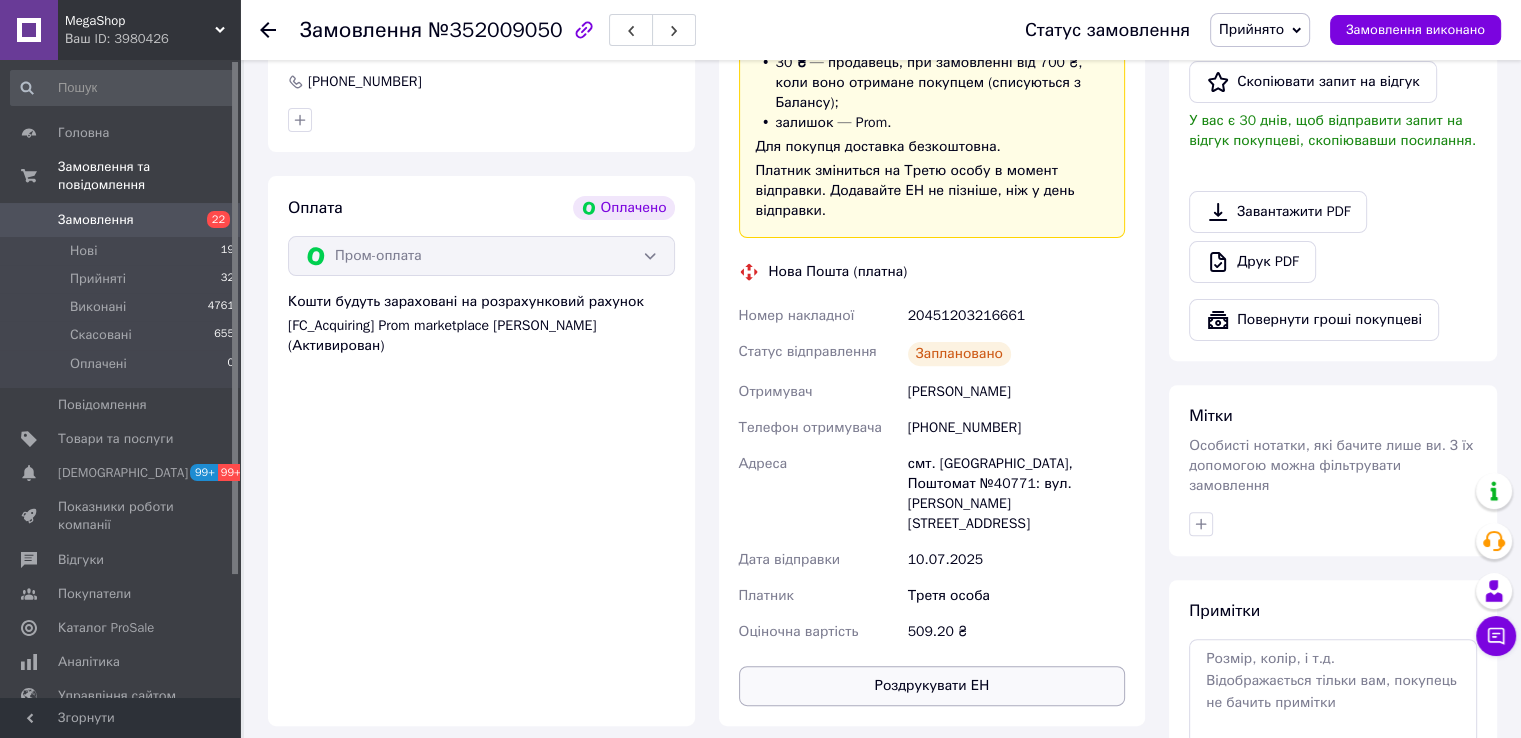 click on "Роздрукувати ЕН" at bounding box center (932, 686) 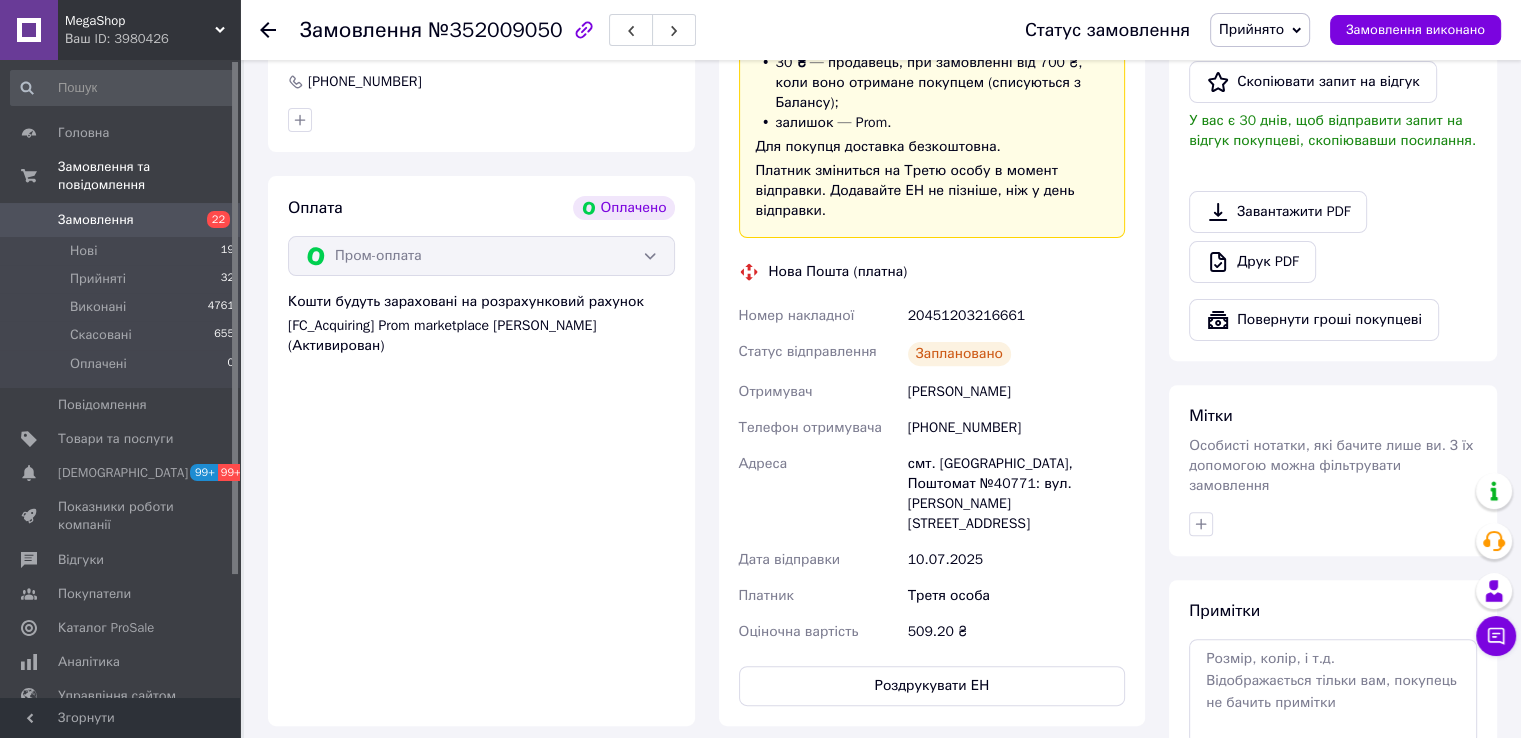 drag, startPoint x: 362, startPoint y: 709, endPoint x: 530, endPoint y: 538, distance: 239.71858 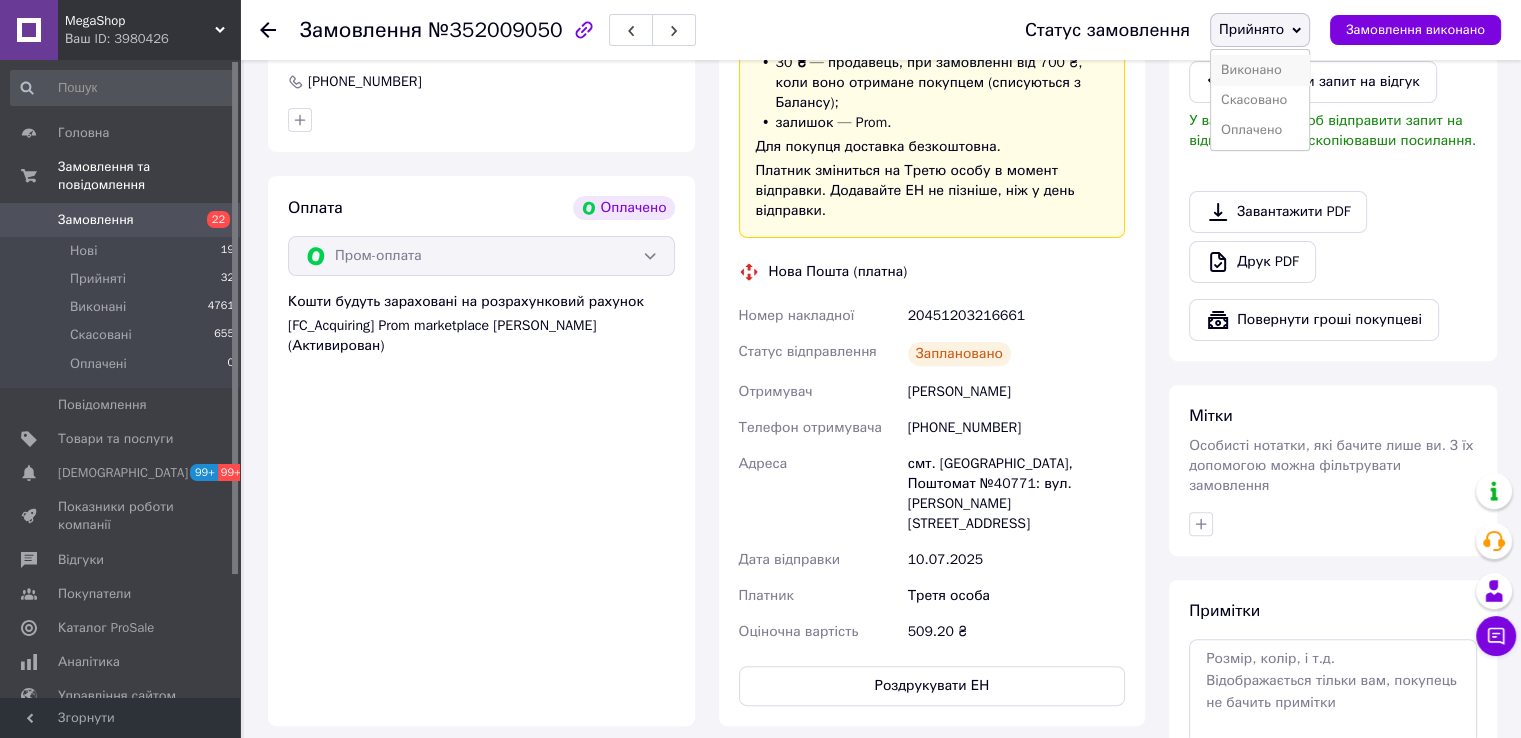 click on "Виконано" at bounding box center (1260, 70) 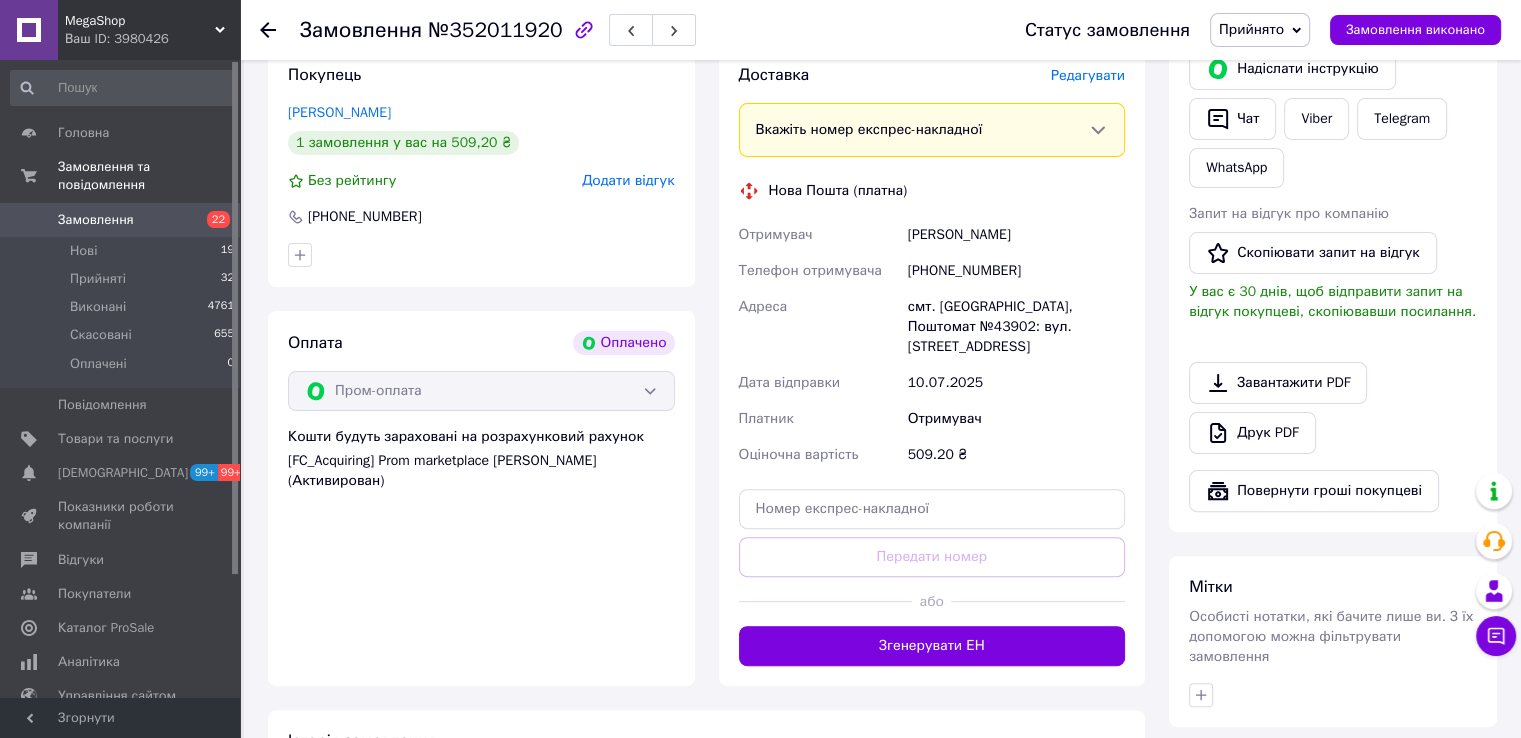 scroll, scrollTop: 700, scrollLeft: 0, axis: vertical 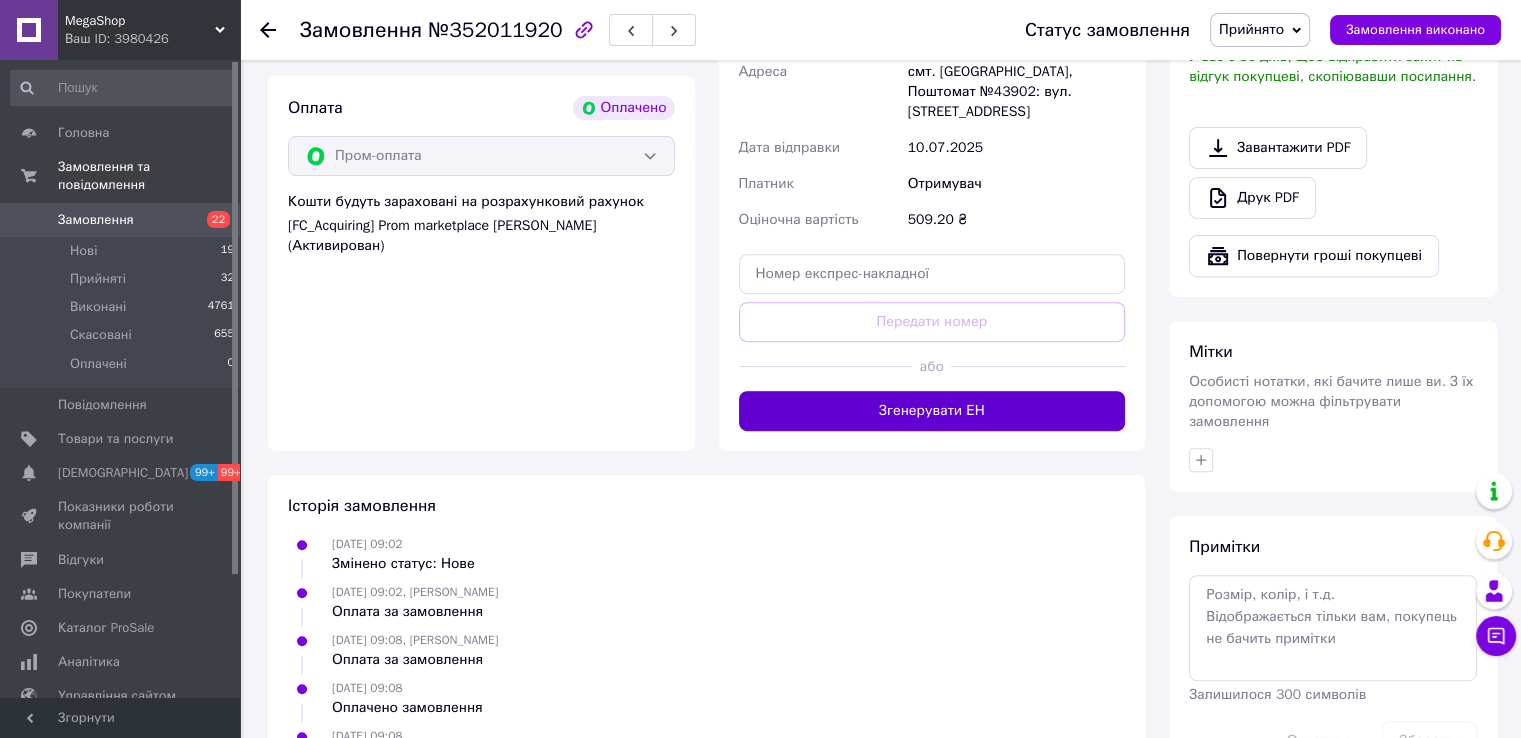 click on "Згенерувати ЕН" at bounding box center [932, 411] 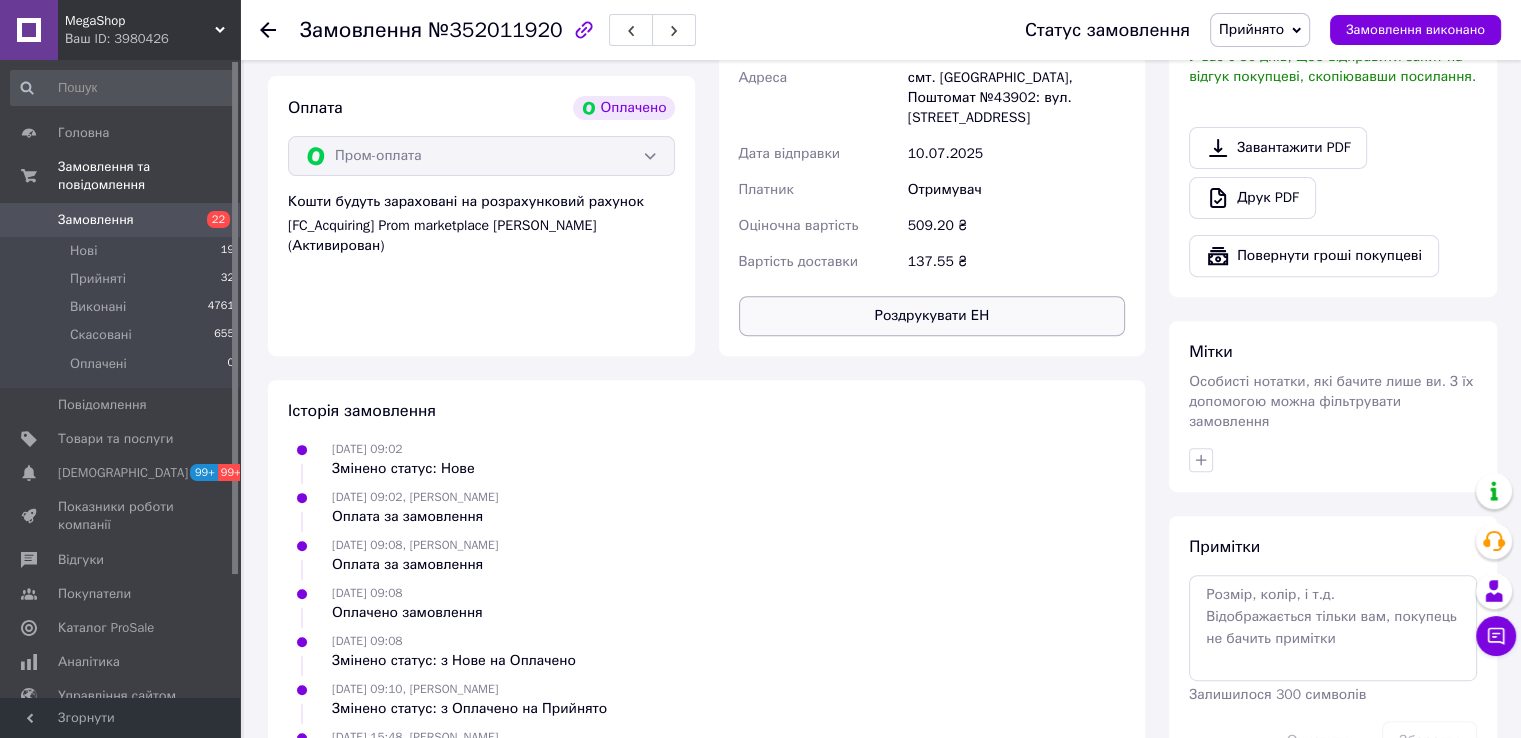 click on "Роздрукувати ЕН" at bounding box center (932, 316) 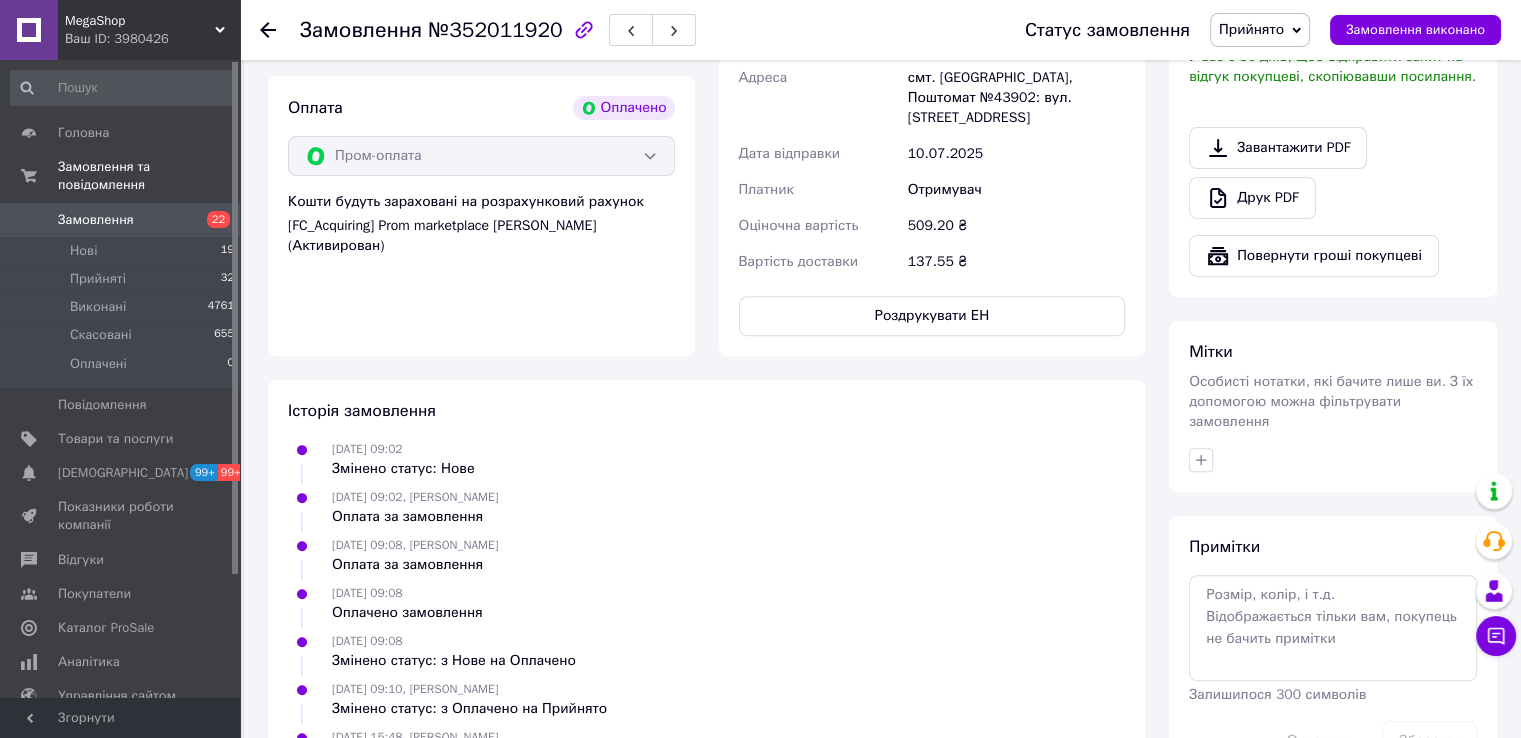 drag, startPoint x: 347, startPoint y: 697, endPoint x: 361, endPoint y: 687, distance: 17.20465 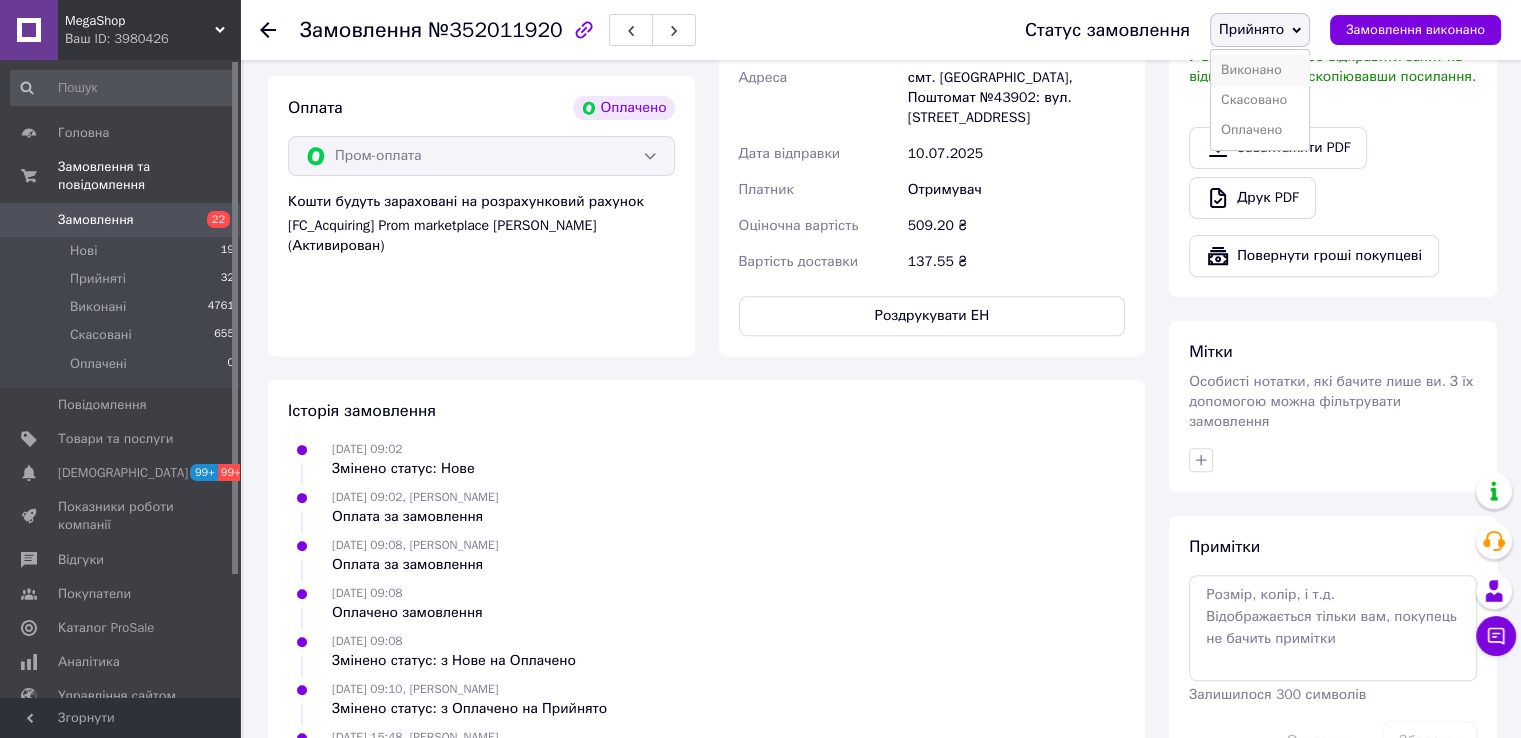 click on "Виконано" at bounding box center (1260, 70) 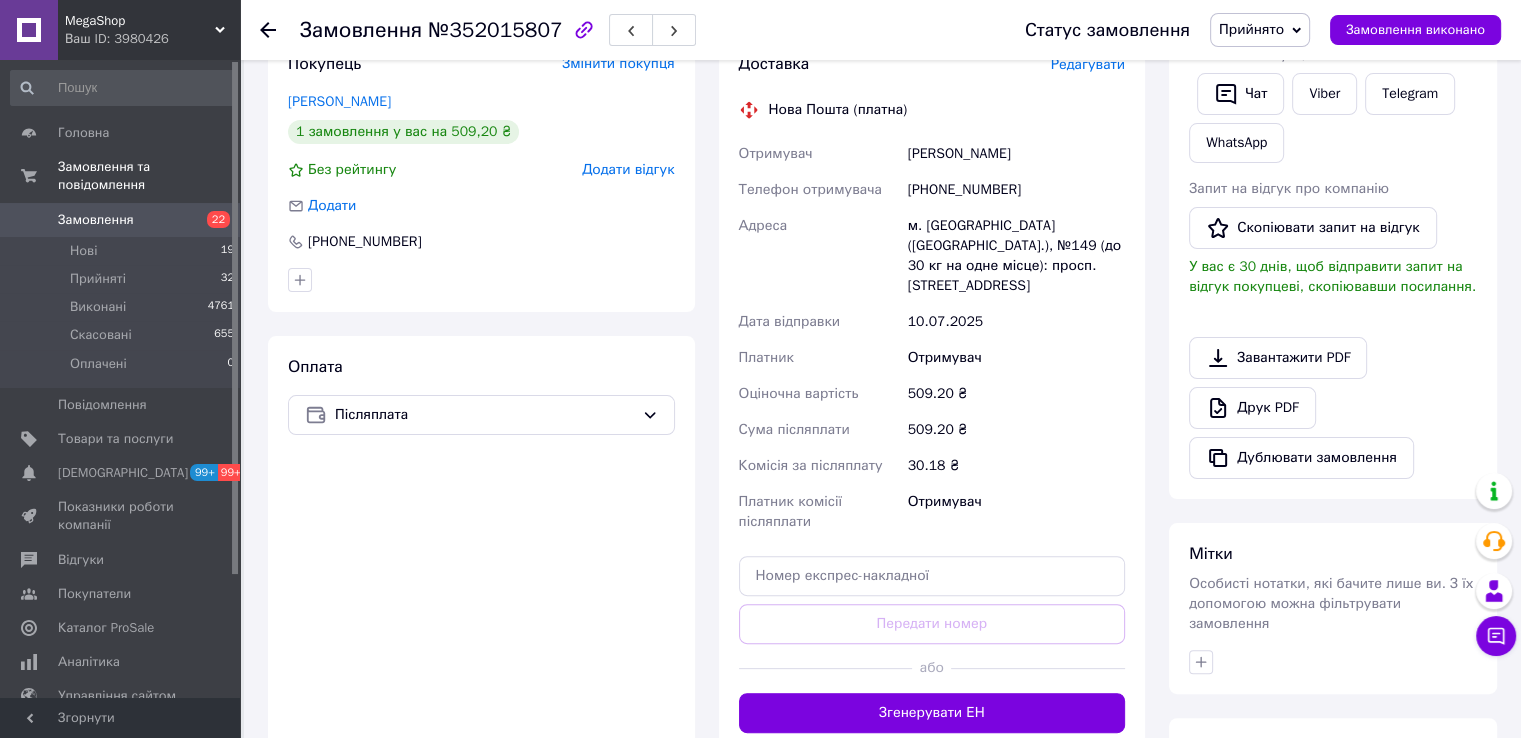 scroll, scrollTop: 600, scrollLeft: 0, axis: vertical 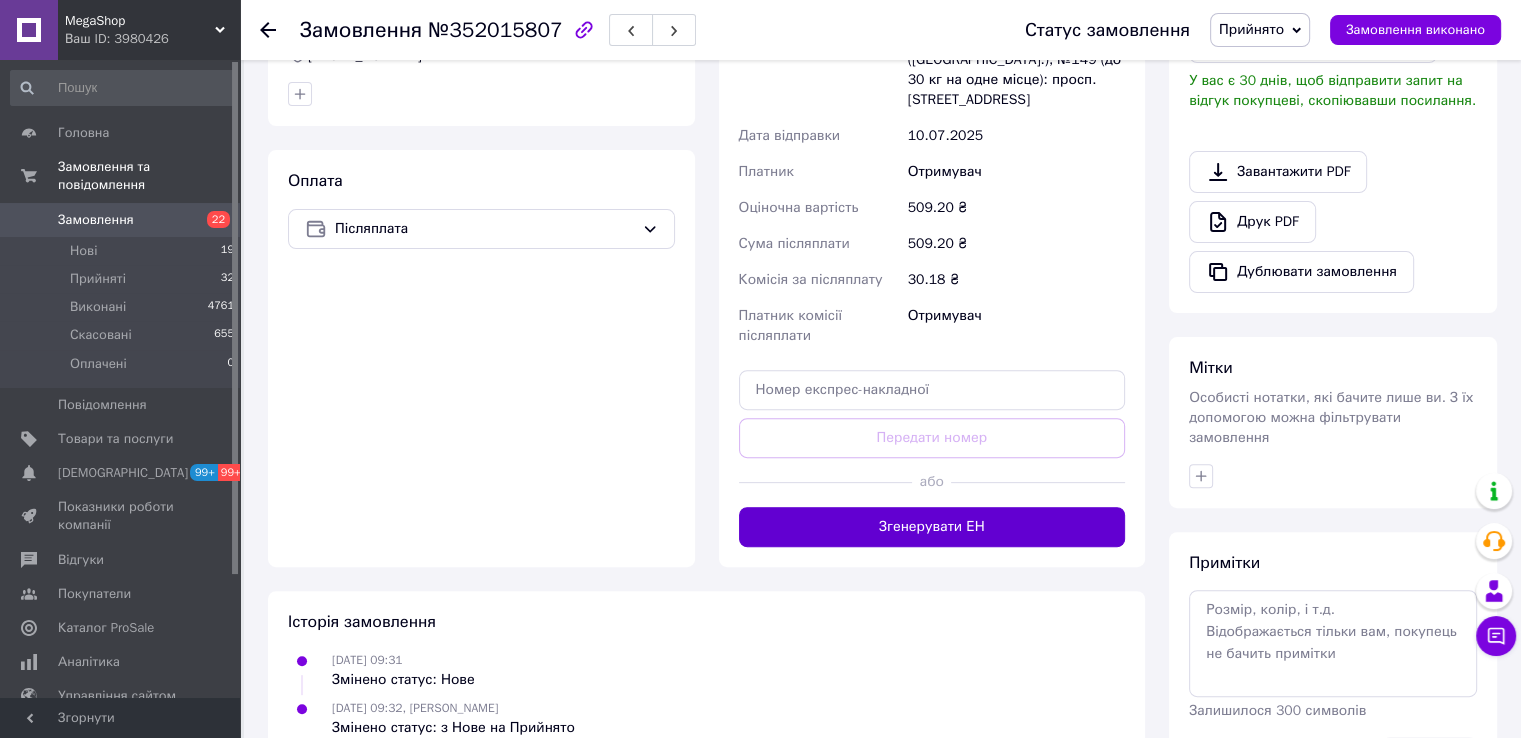click on "Згенерувати ЕН" at bounding box center [932, 527] 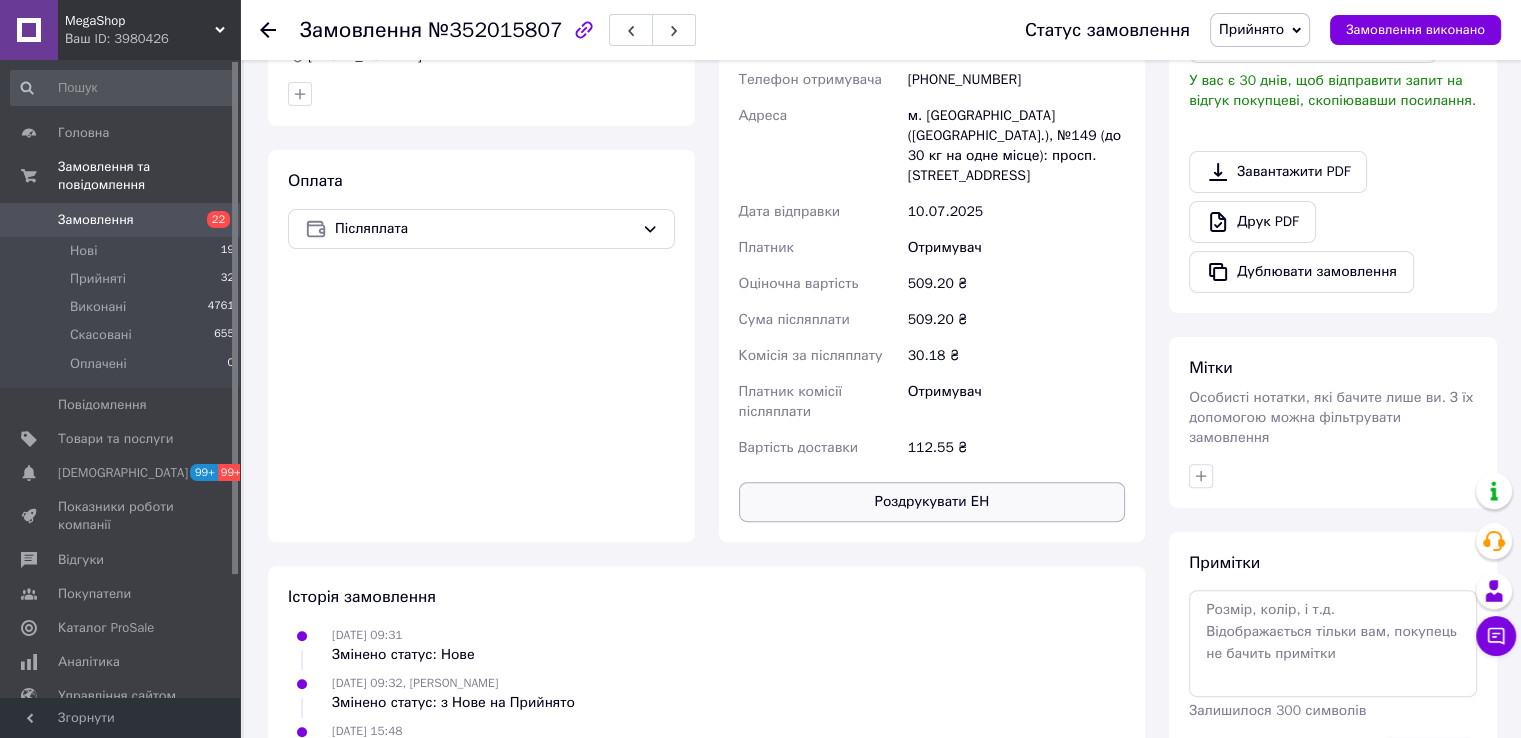 click on "Роздрукувати ЕН" at bounding box center [932, 502] 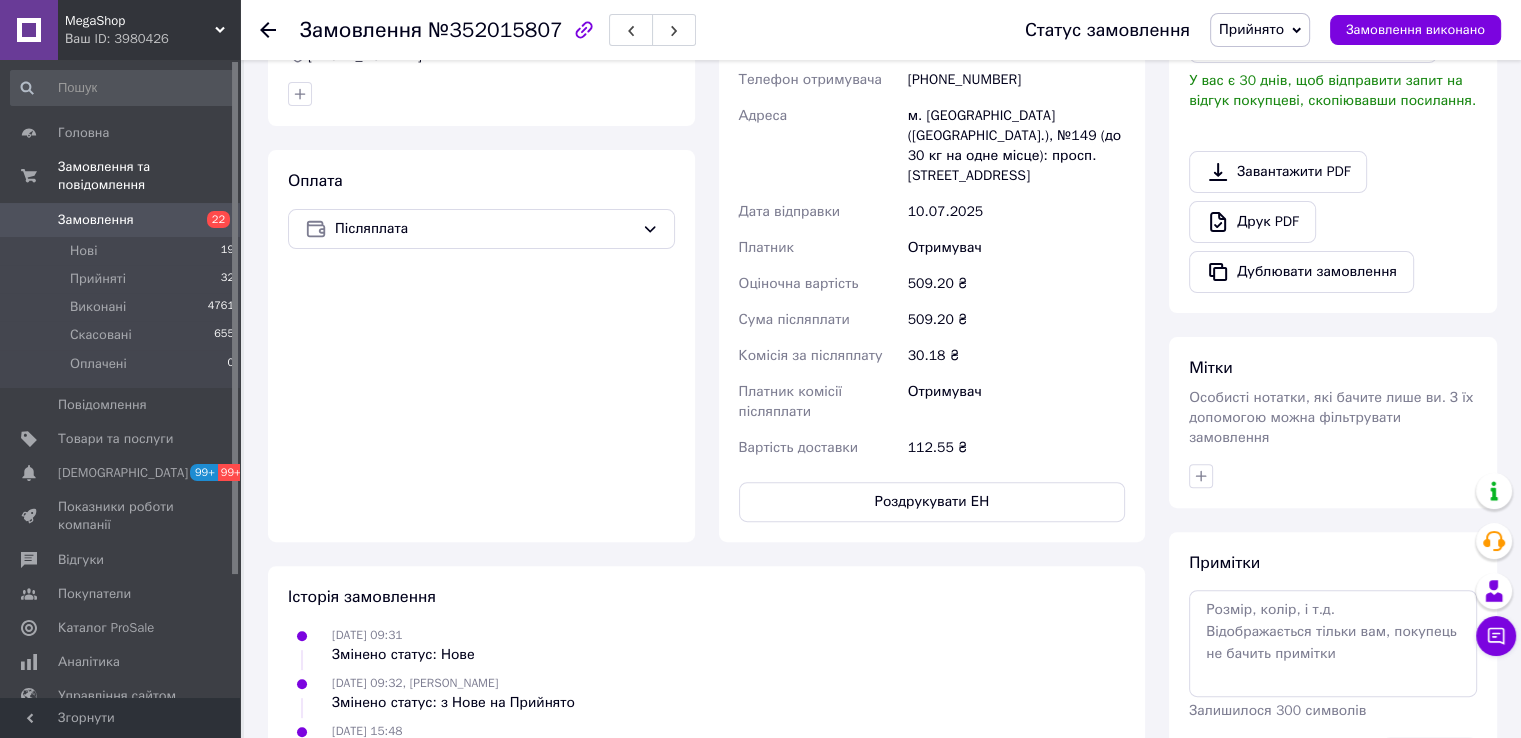drag, startPoint x: 356, startPoint y: 712, endPoint x: 380, endPoint y: 674, distance: 44.94441 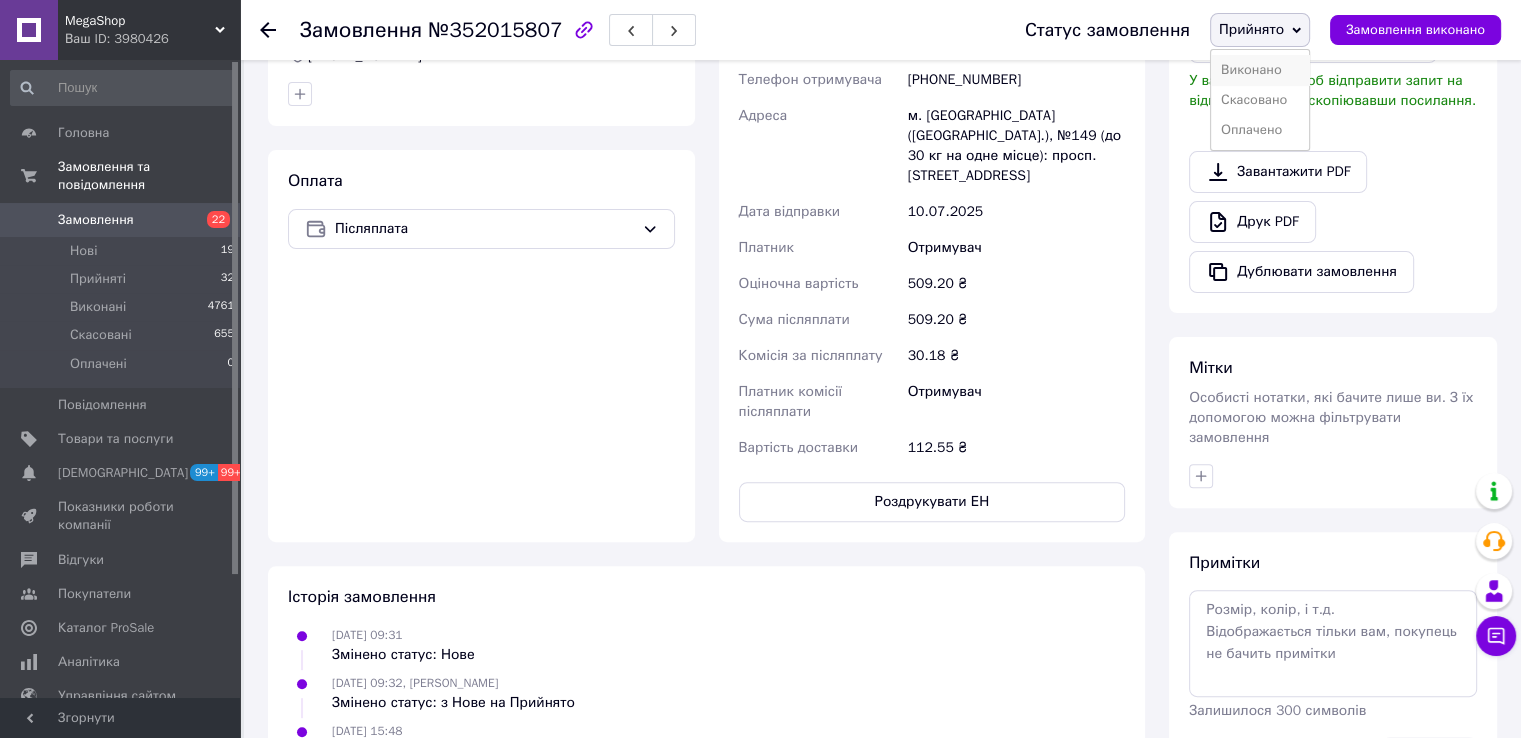 click on "Виконано" at bounding box center [1260, 70] 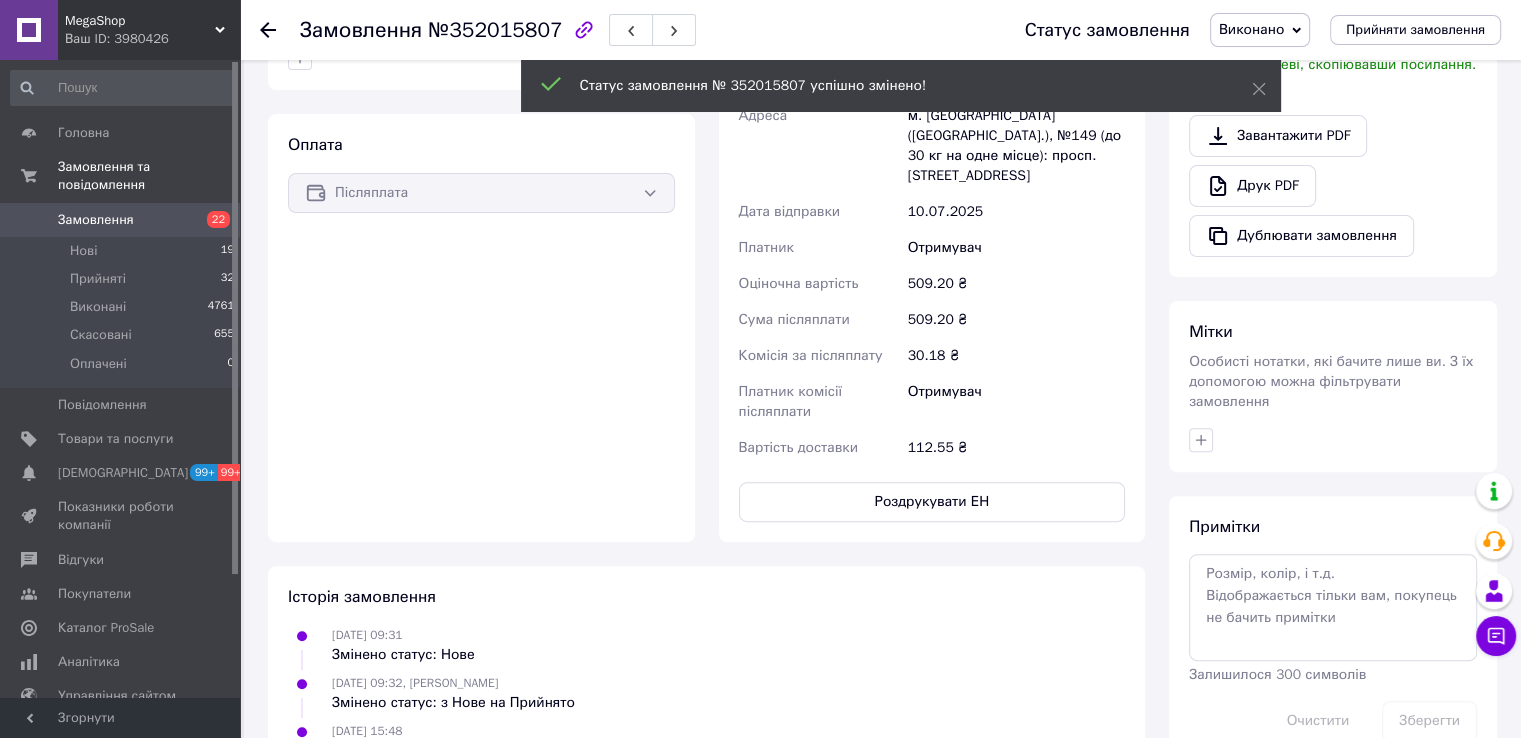scroll, scrollTop: 564, scrollLeft: 0, axis: vertical 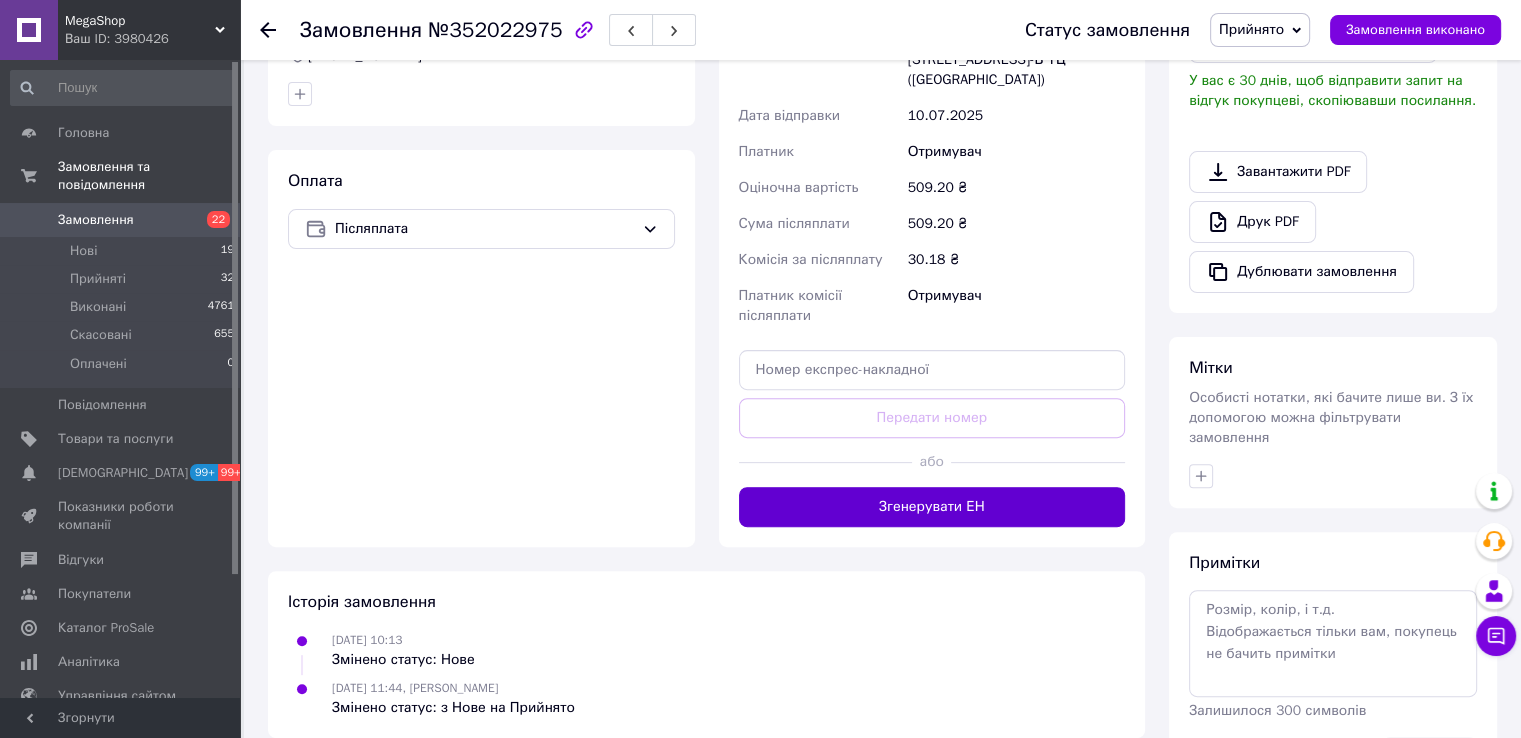 click on "Згенерувати ЕН" at bounding box center [932, 507] 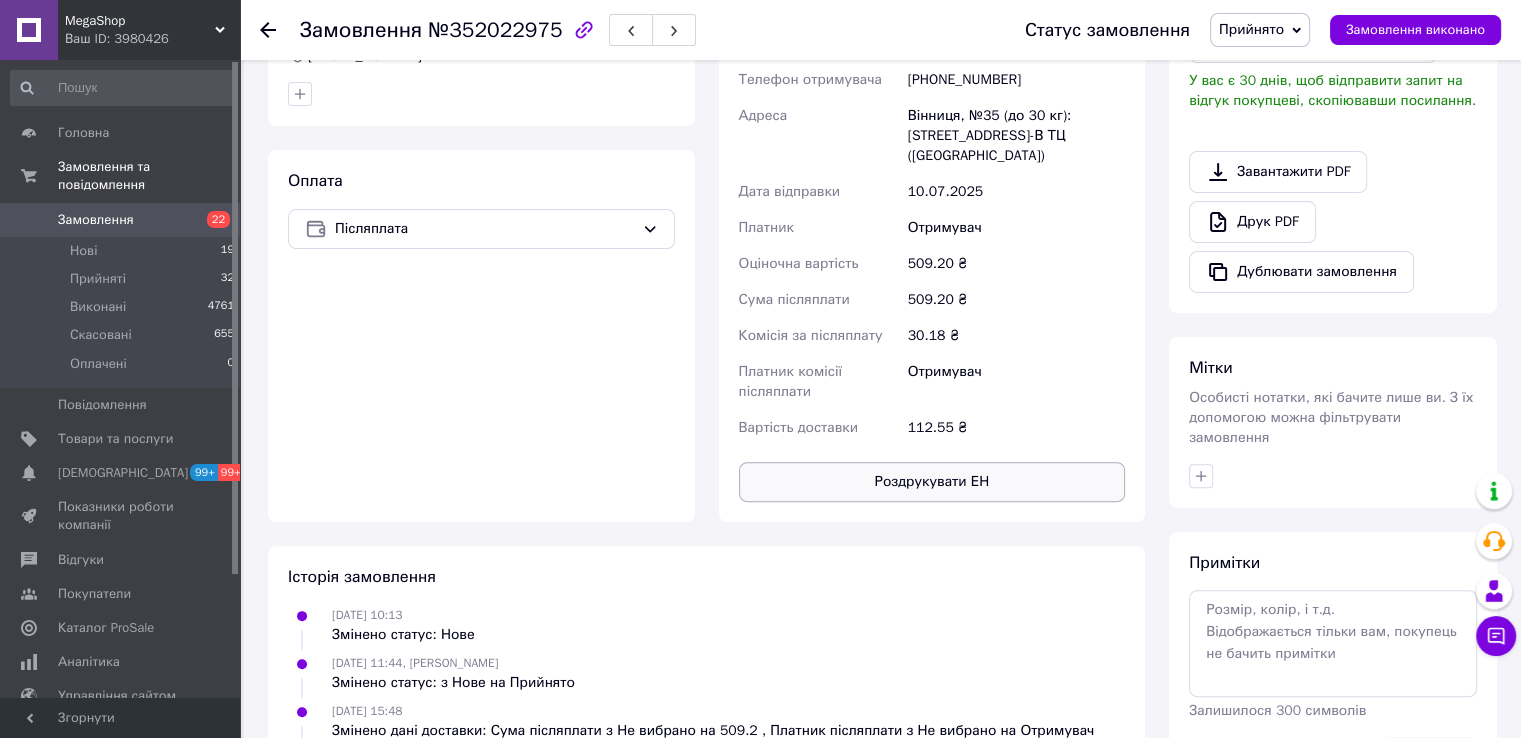 click on "Роздрукувати ЕН" at bounding box center [932, 482] 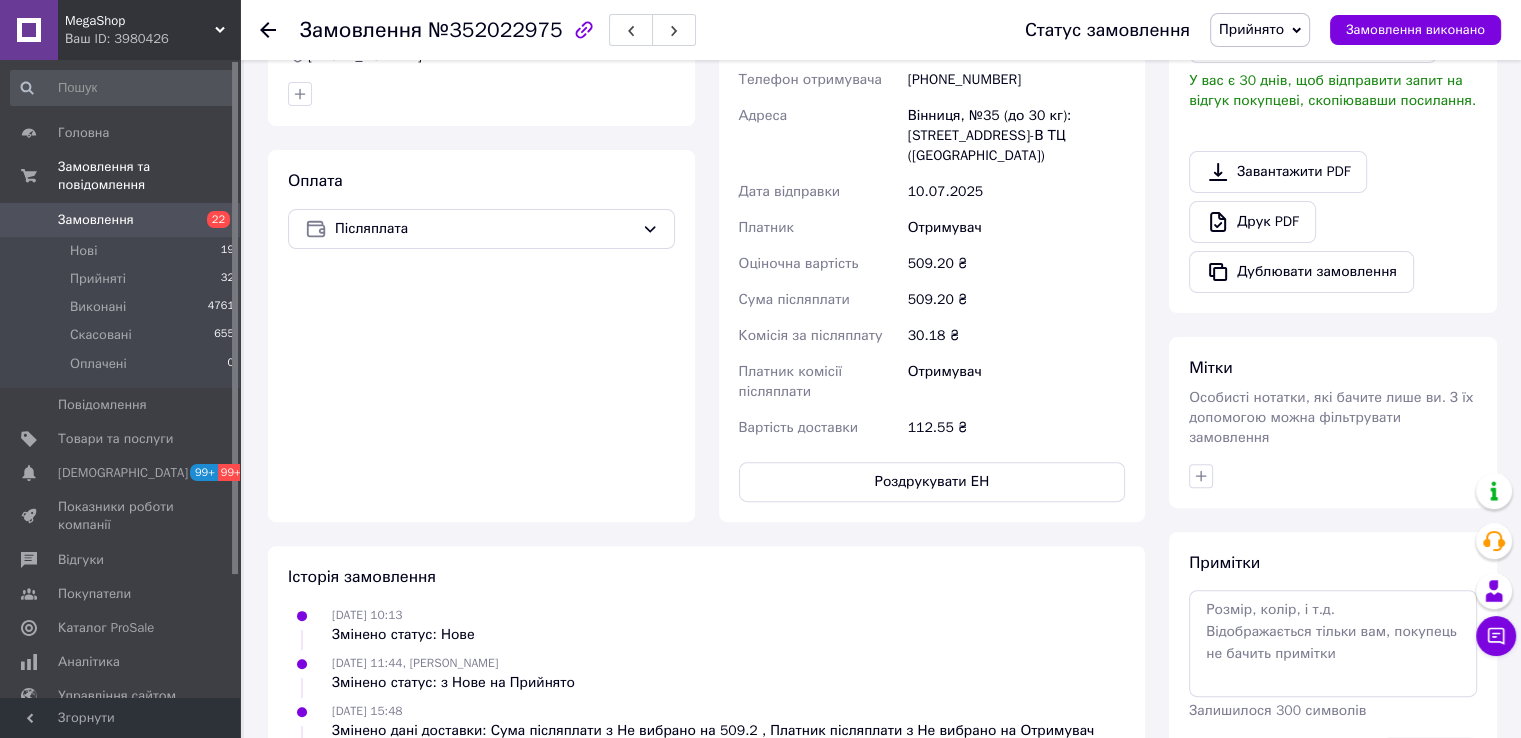 drag, startPoint x: 361, startPoint y: 716, endPoint x: 489, endPoint y: 565, distance: 197.95201 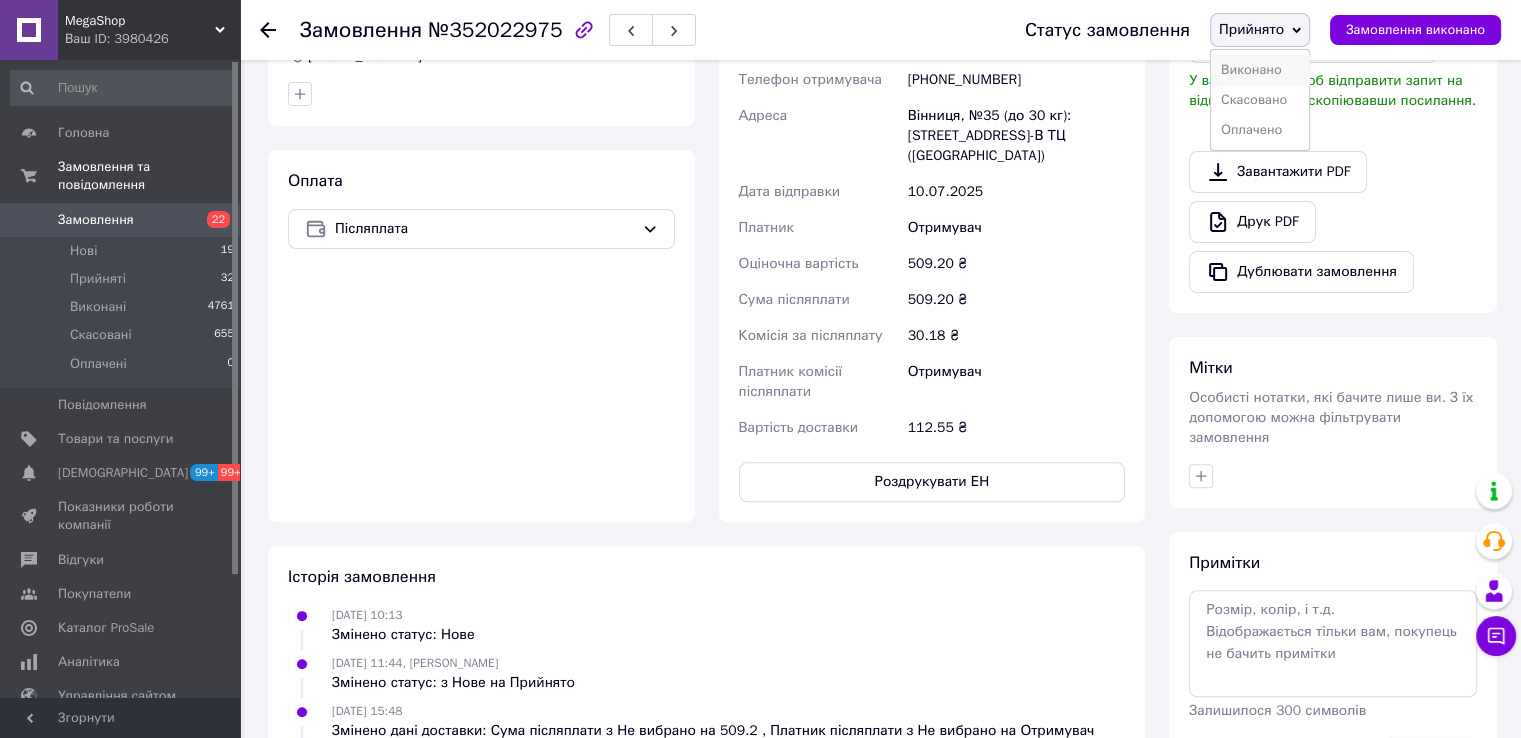 click on "Виконано" at bounding box center [1260, 70] 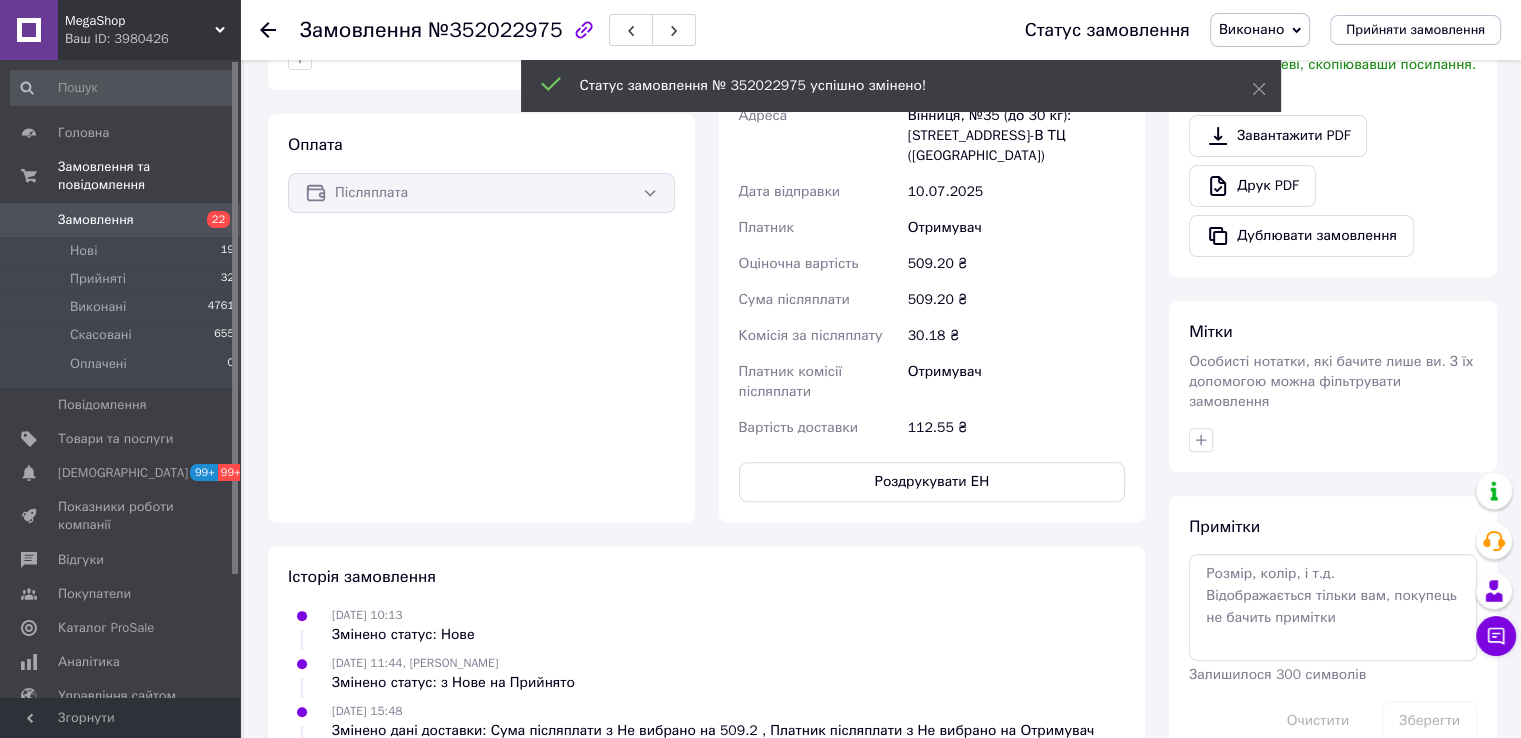 scroll, scrollTop: 564, scrollLeft: 0, axis: vertical 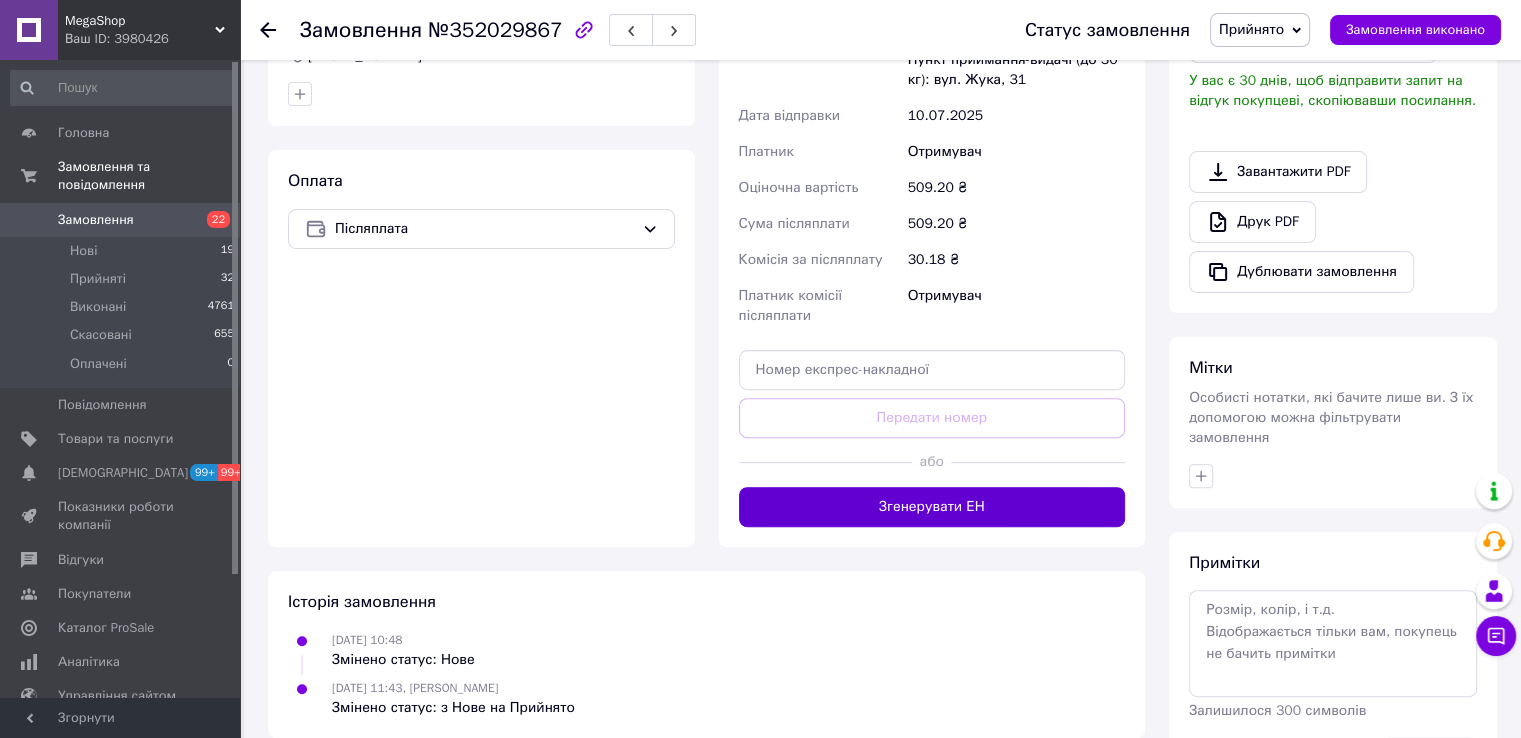 click on "Згенерувати ЕН" at bounding box center (932, 507) 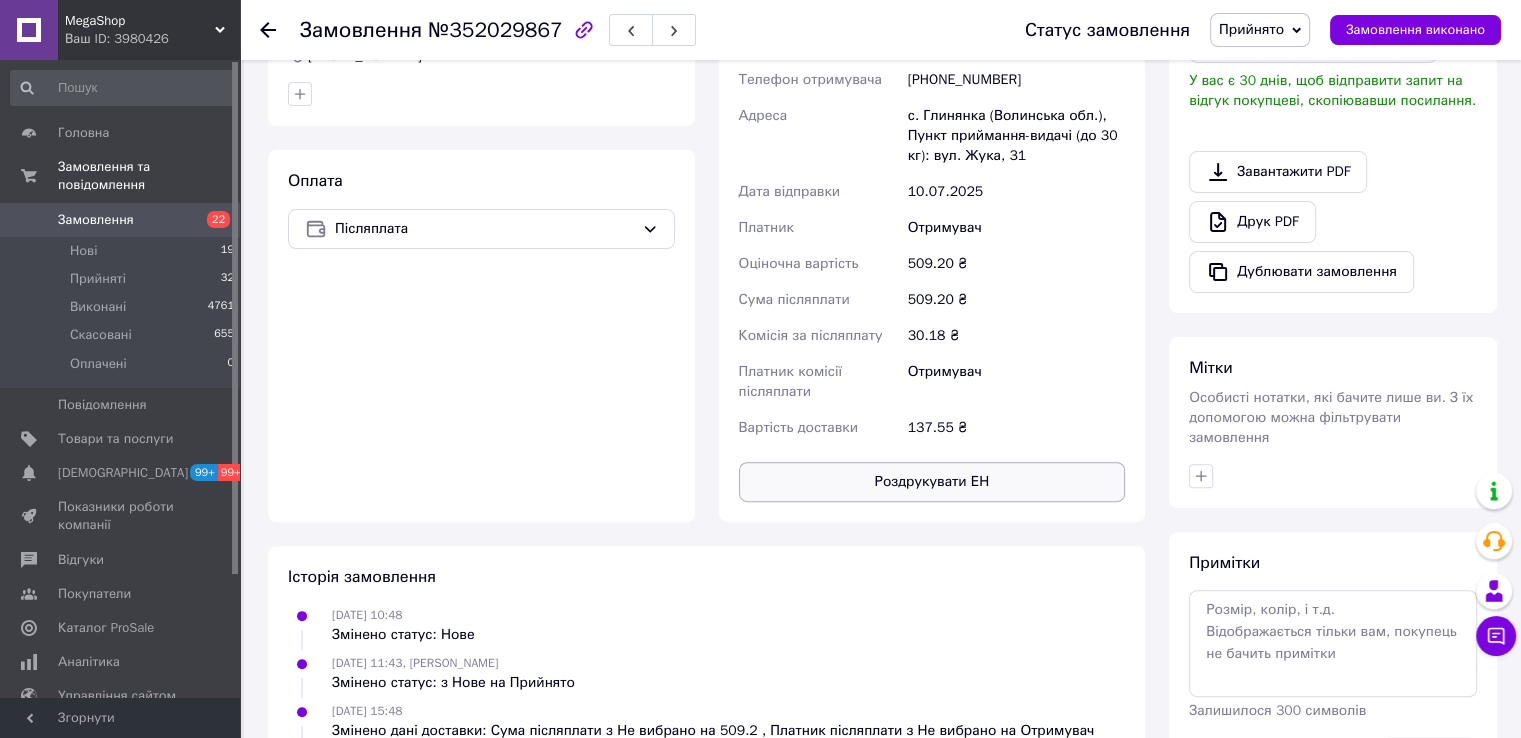 click on "Роздрукувати ЕН" at bounding box center (932, 482) 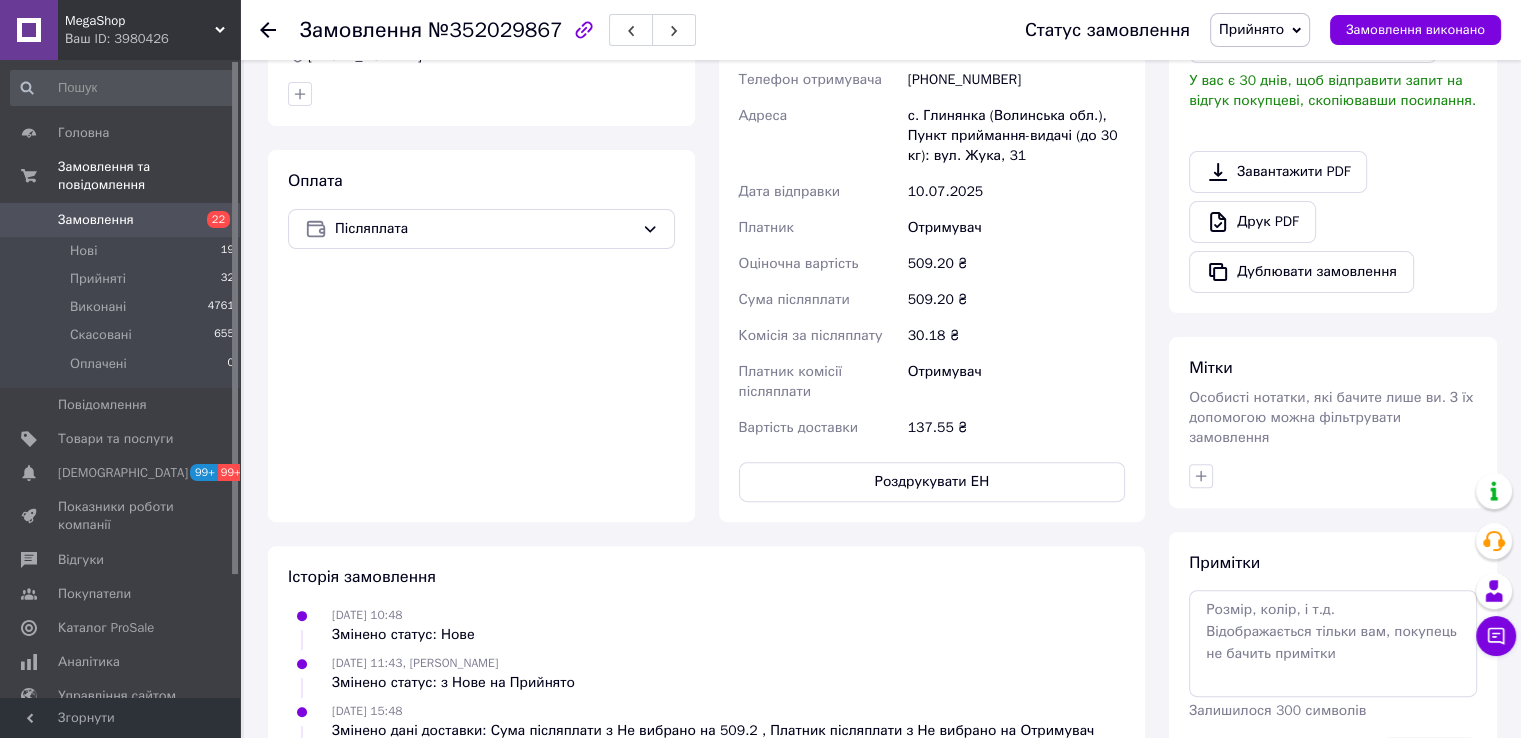 drag, startPoint x: 386, startPoint y: 709, endPoint x: 487, endPoint y: 581, distance: 163.04907 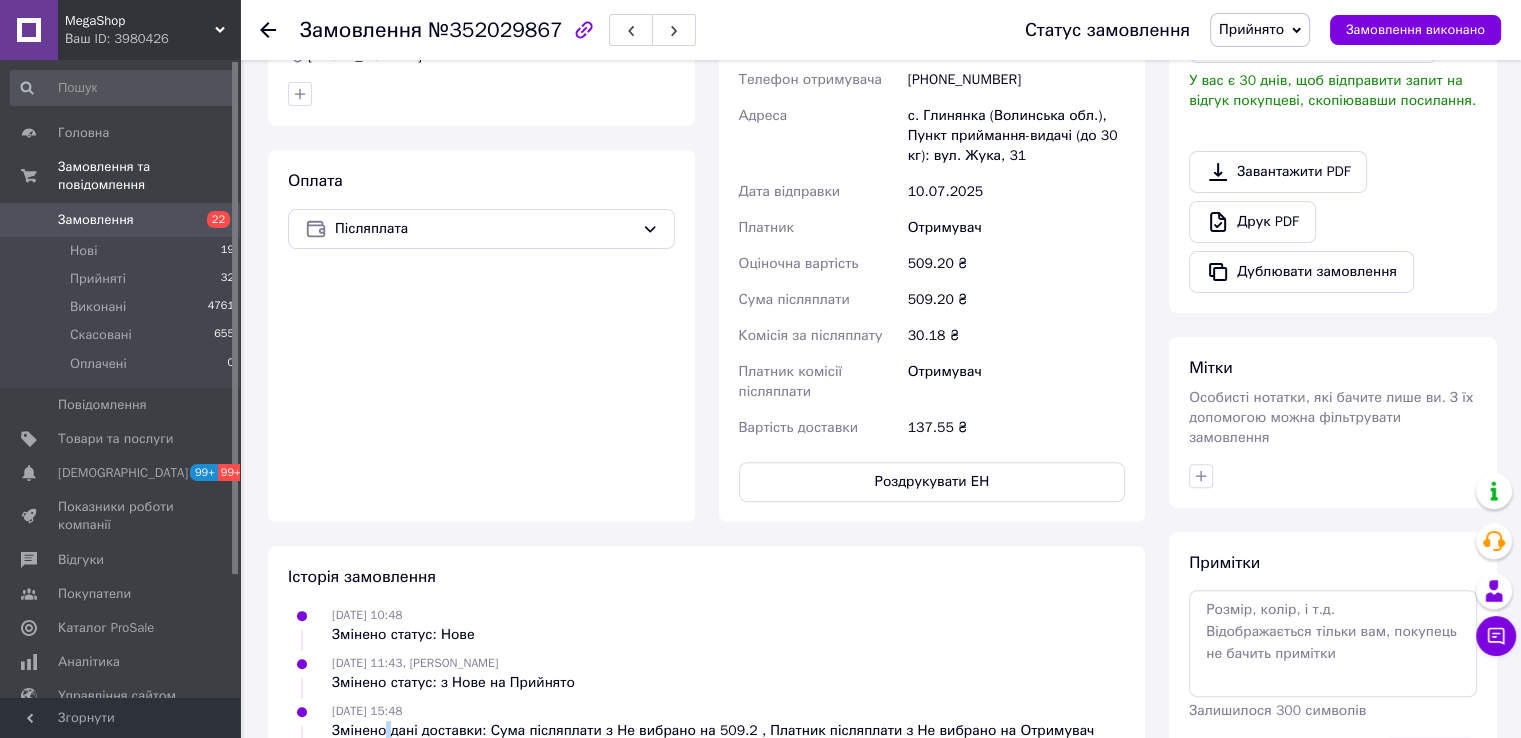 click on "Прийнято" at bounding box center (1260, 30) 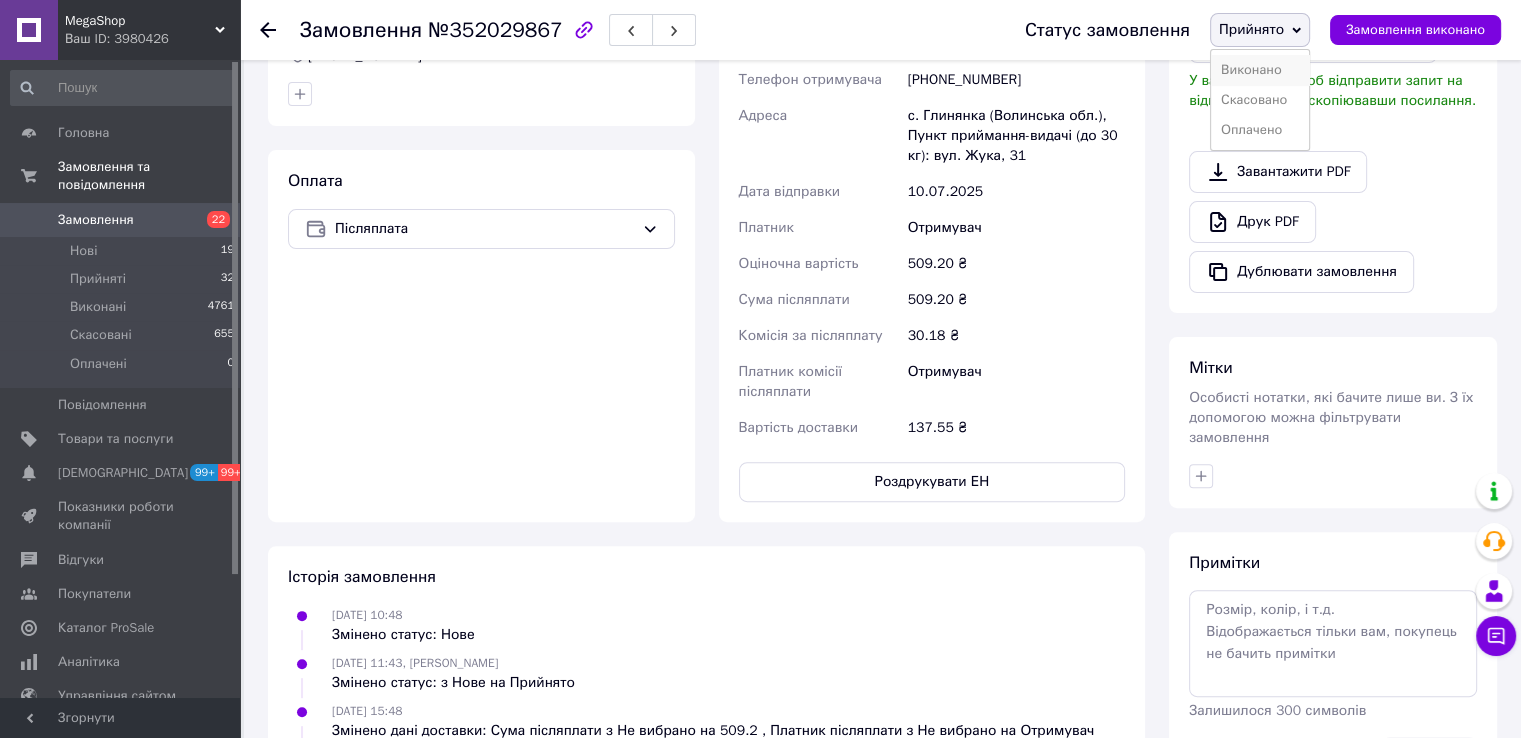 click on "Виконано" at bounding box center [1260, 70] 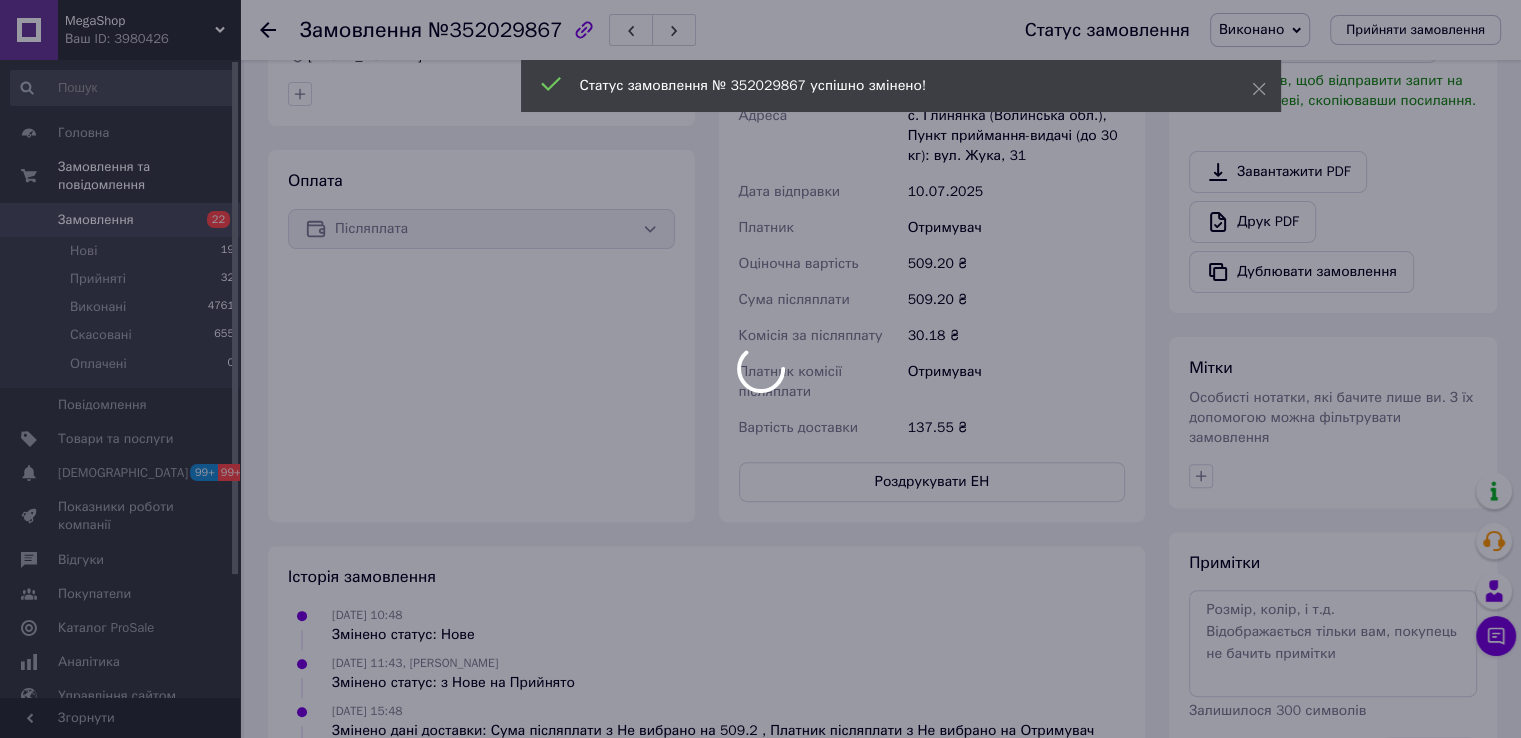 scroll, scrollTop: 564, scrollLeft: 0, axis: vertical 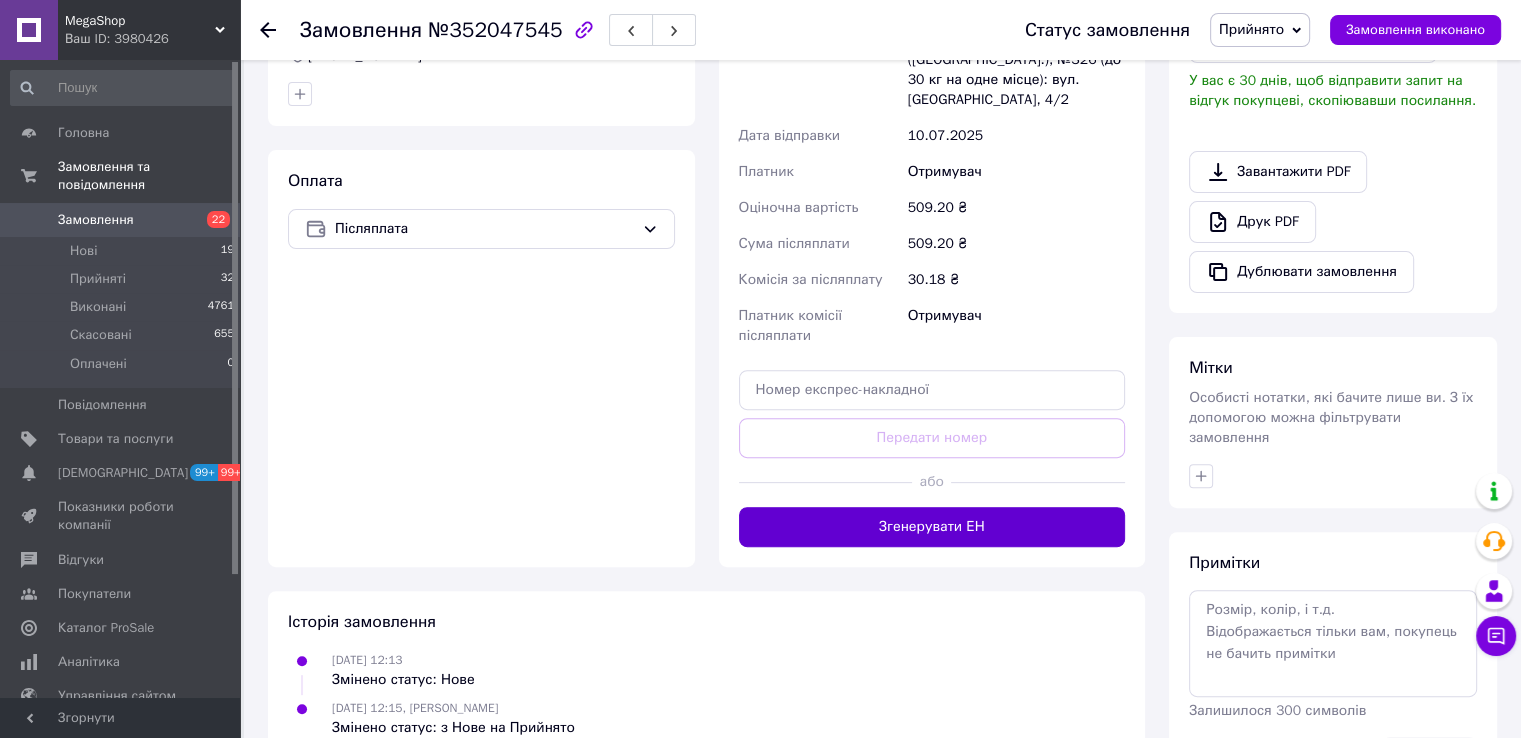 click on "Згенерувати ЕН" at bounding box center [932, 527] 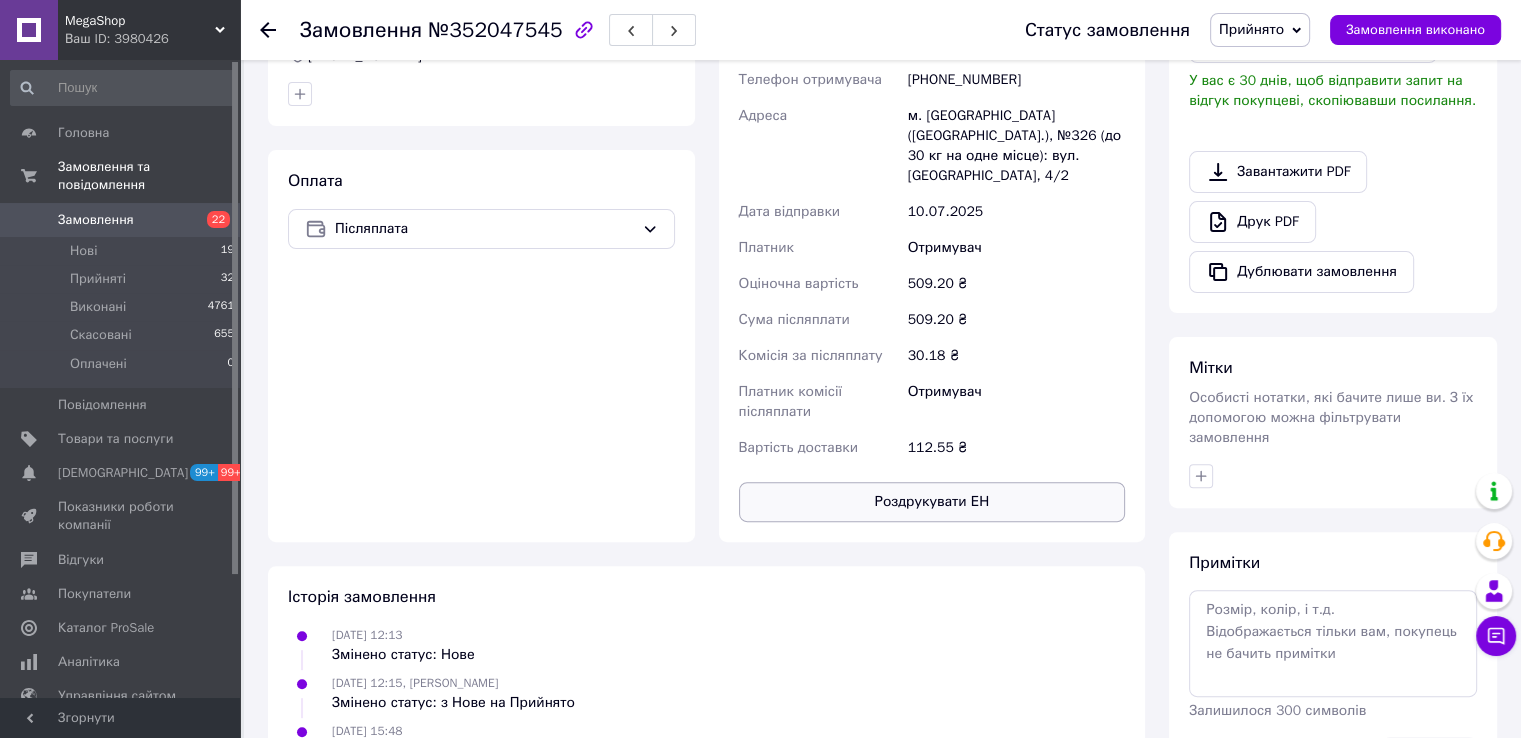 click on "Роздрукувати ЕН" at bounding box center [932, 502] 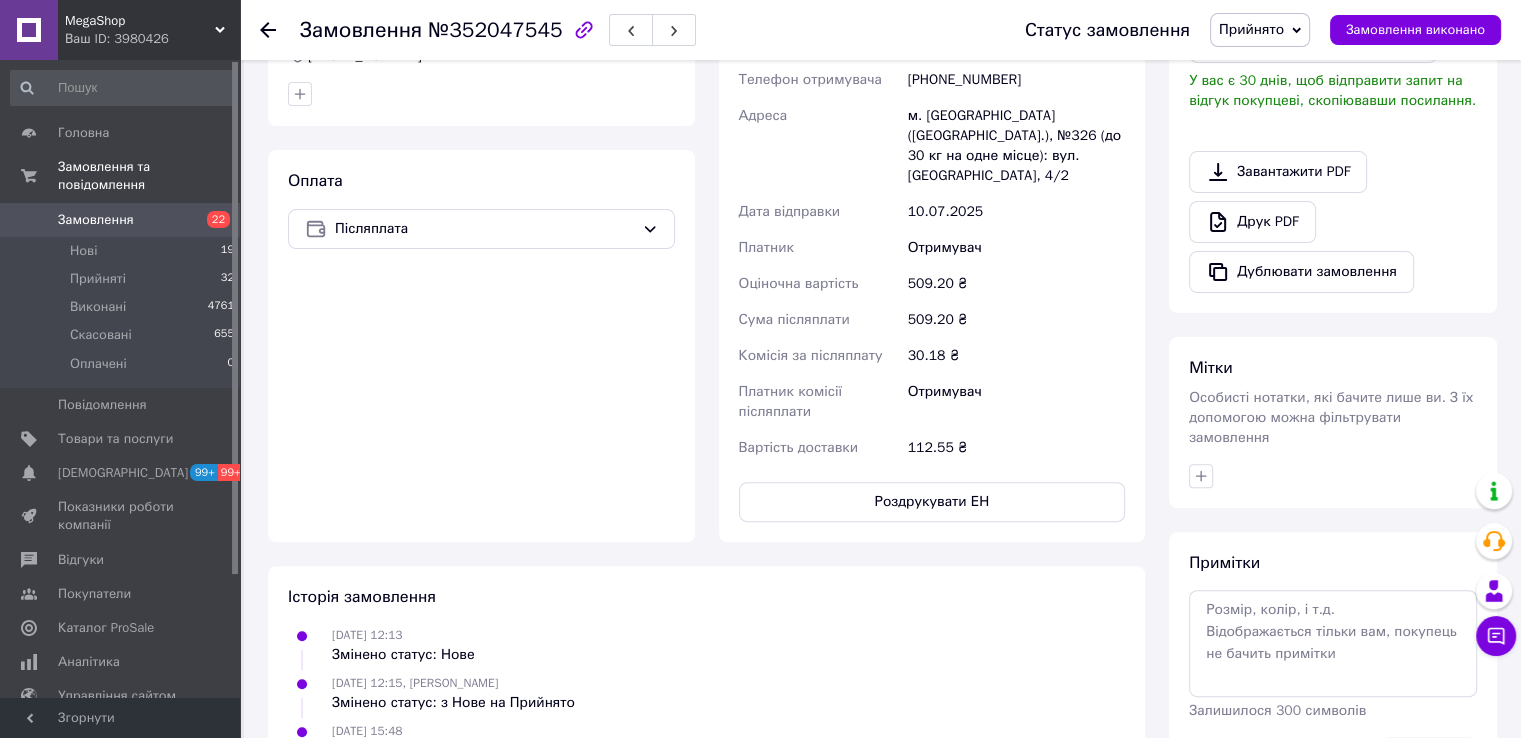 drag, startPoint x: 381, startPoint y: 705, endPoint x: 436, endPoint y: 602, distance: 116.76472 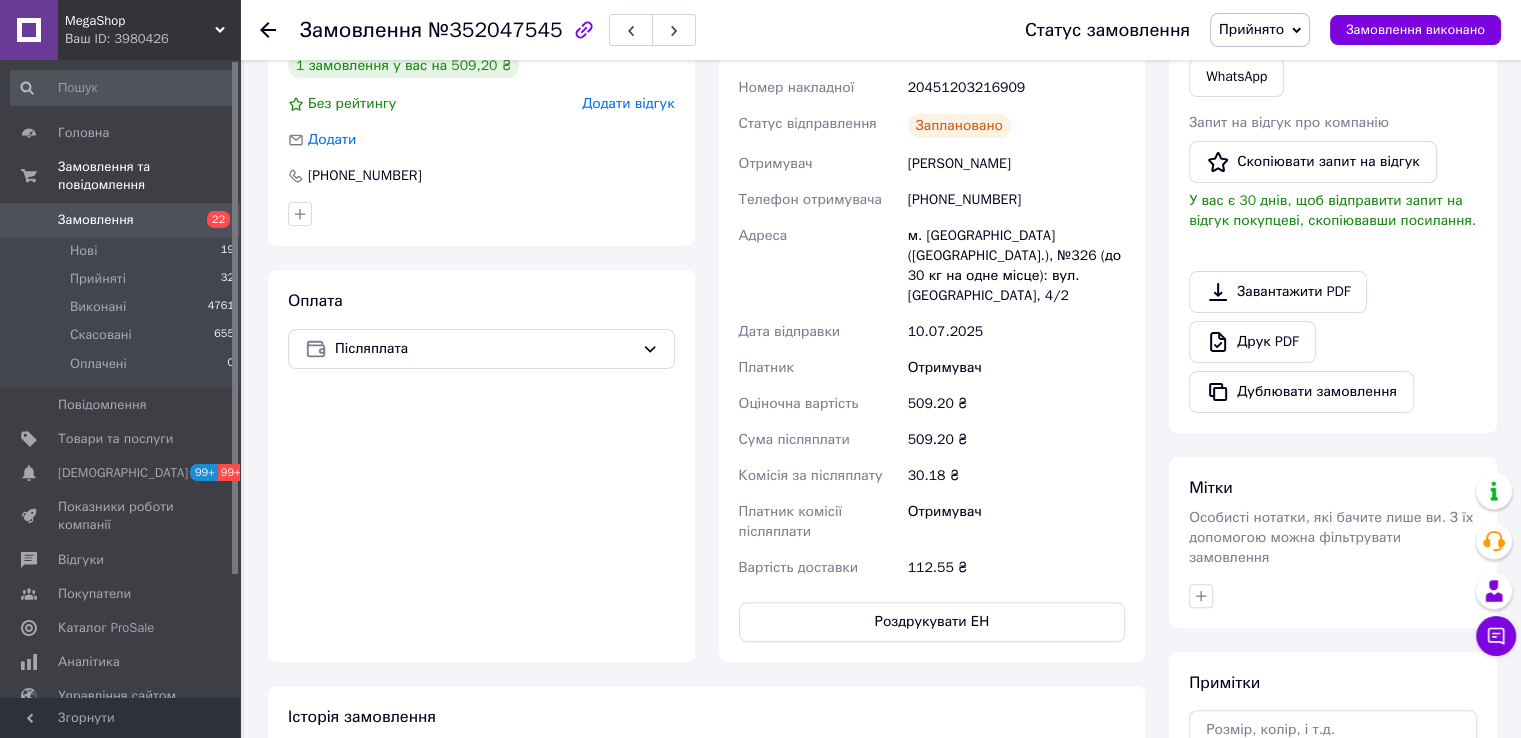 scroll, scrollTop: 200, scrollLeft: 0, axis: vertical 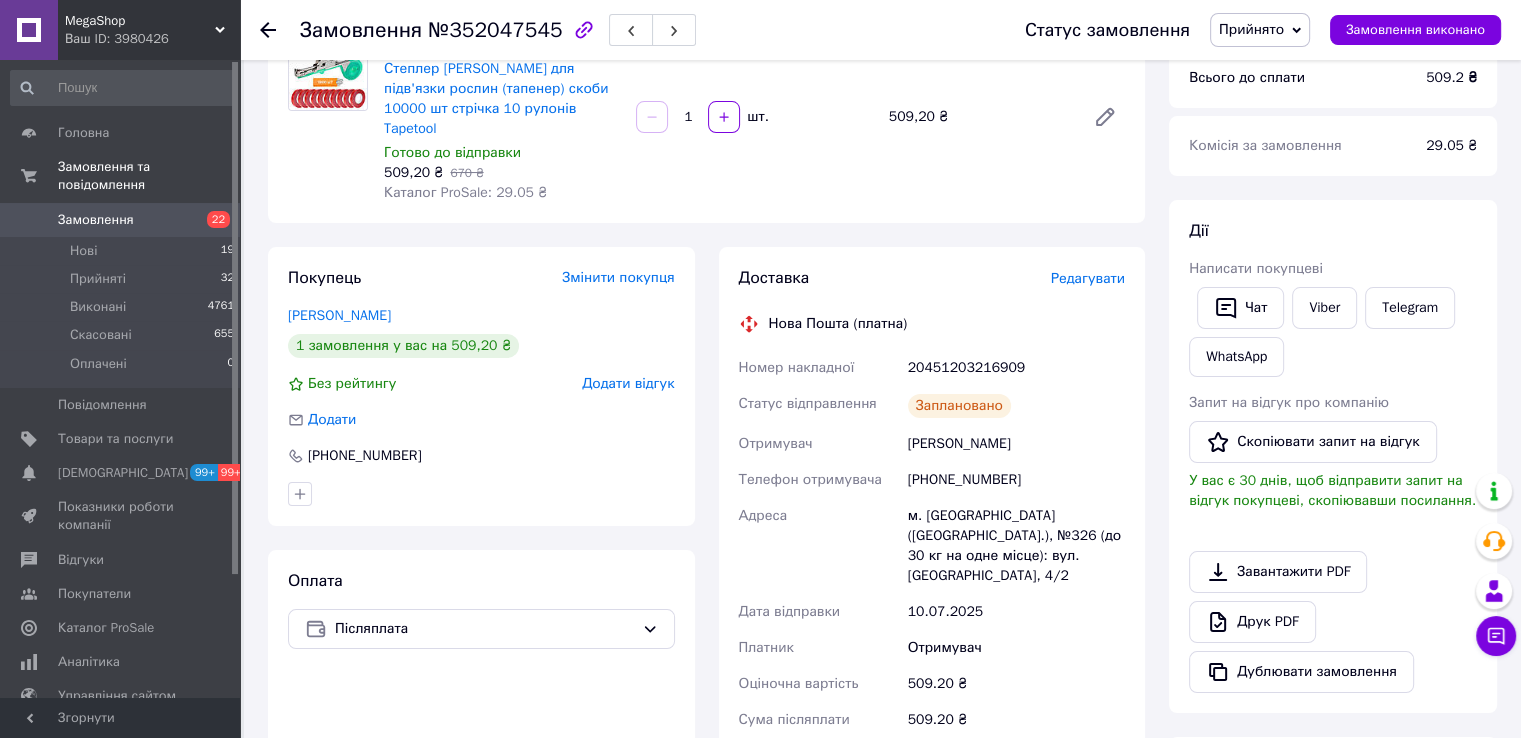 click on "Прийнято" at bounding box center (1251, 29) 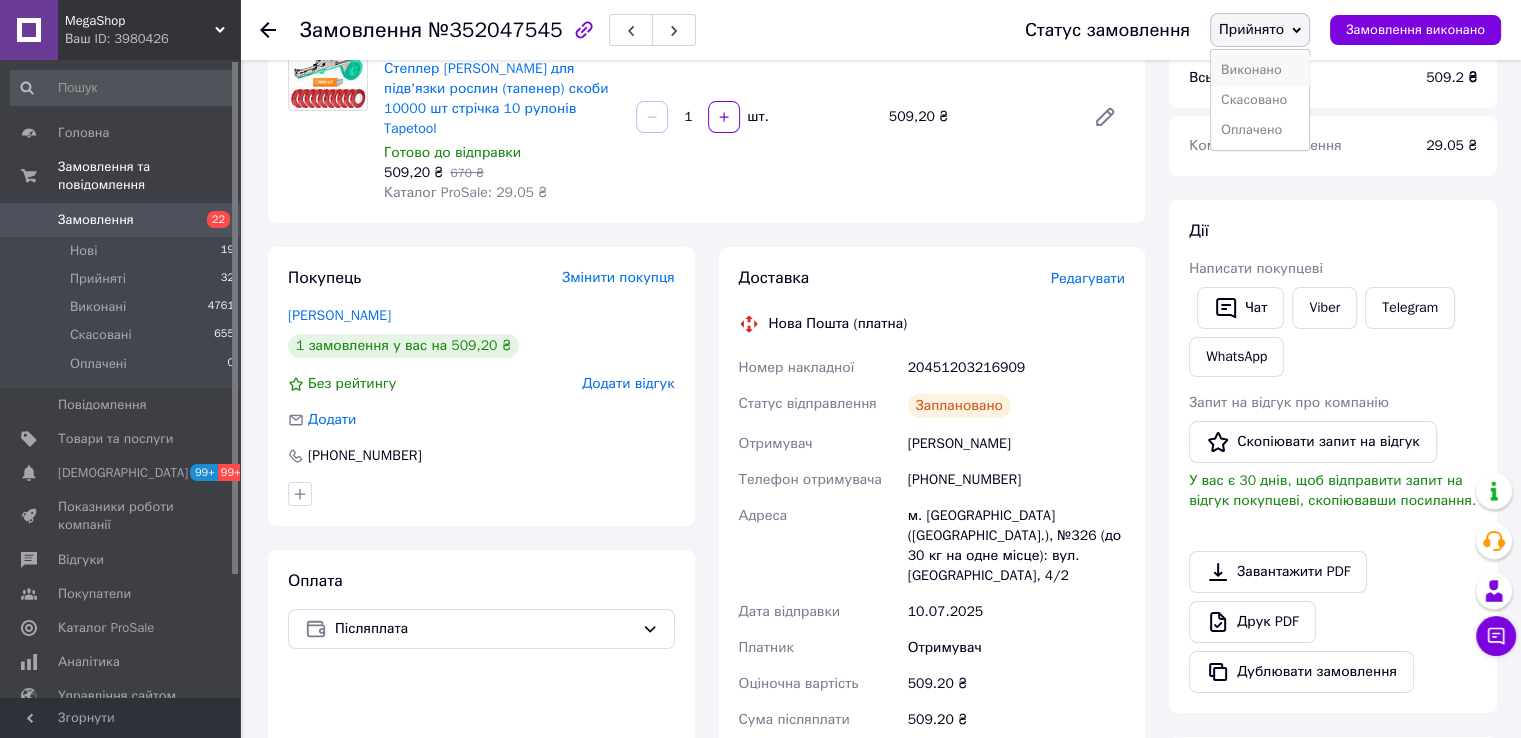 click on "Виконано" at bounding box center (1260, 70) 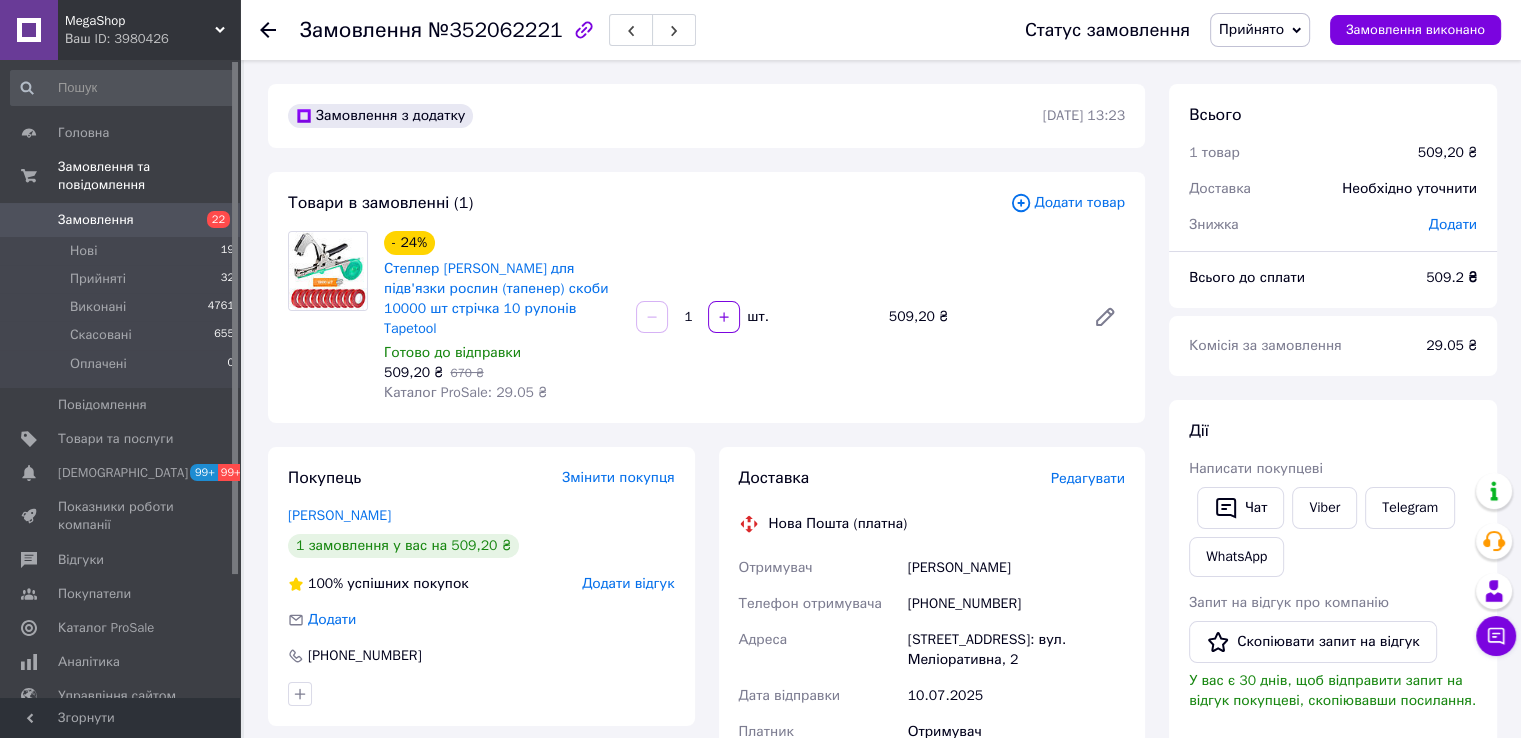 scroll, scrollTop: 500, scrollLeft: 0, axis: vertical 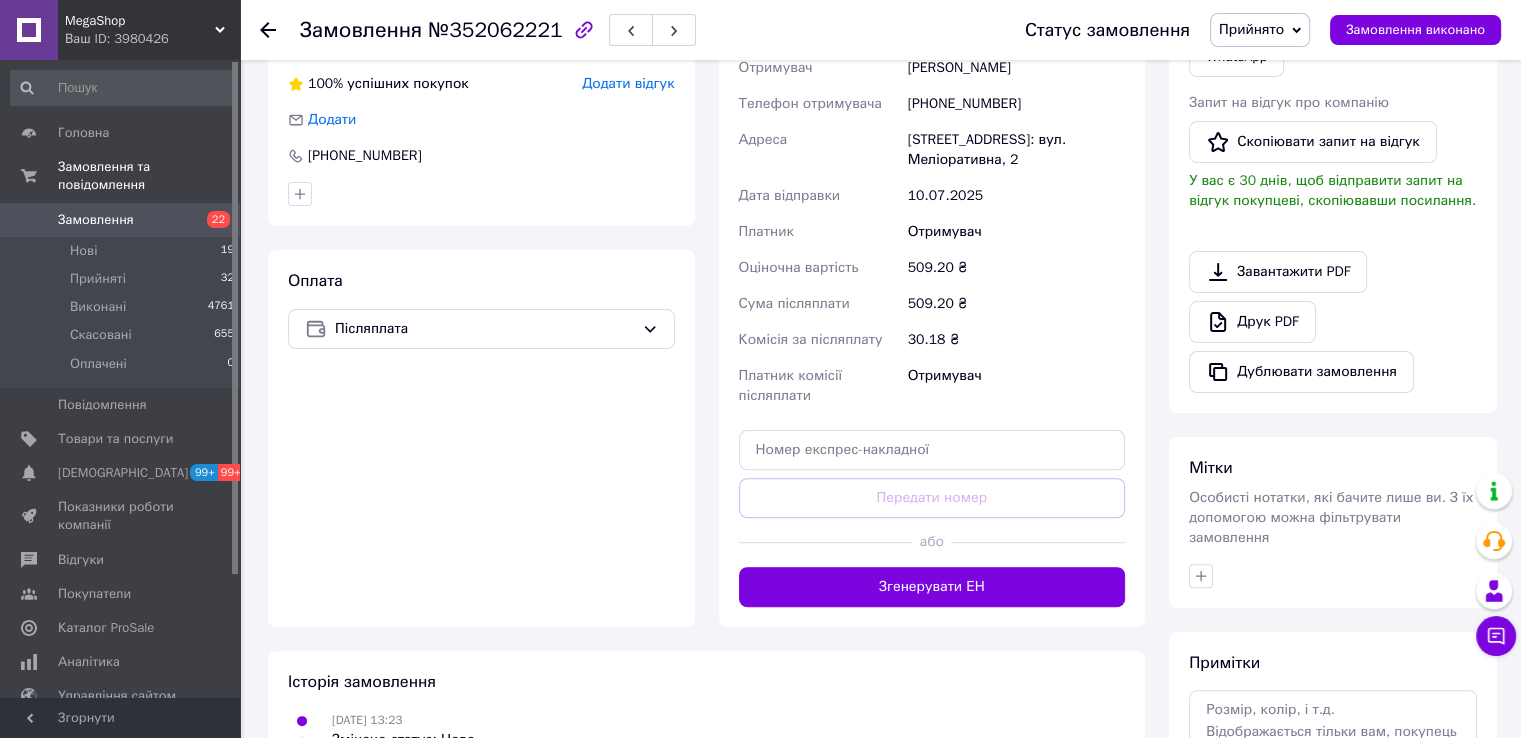 click on "або" at bounding box center [931, 542] 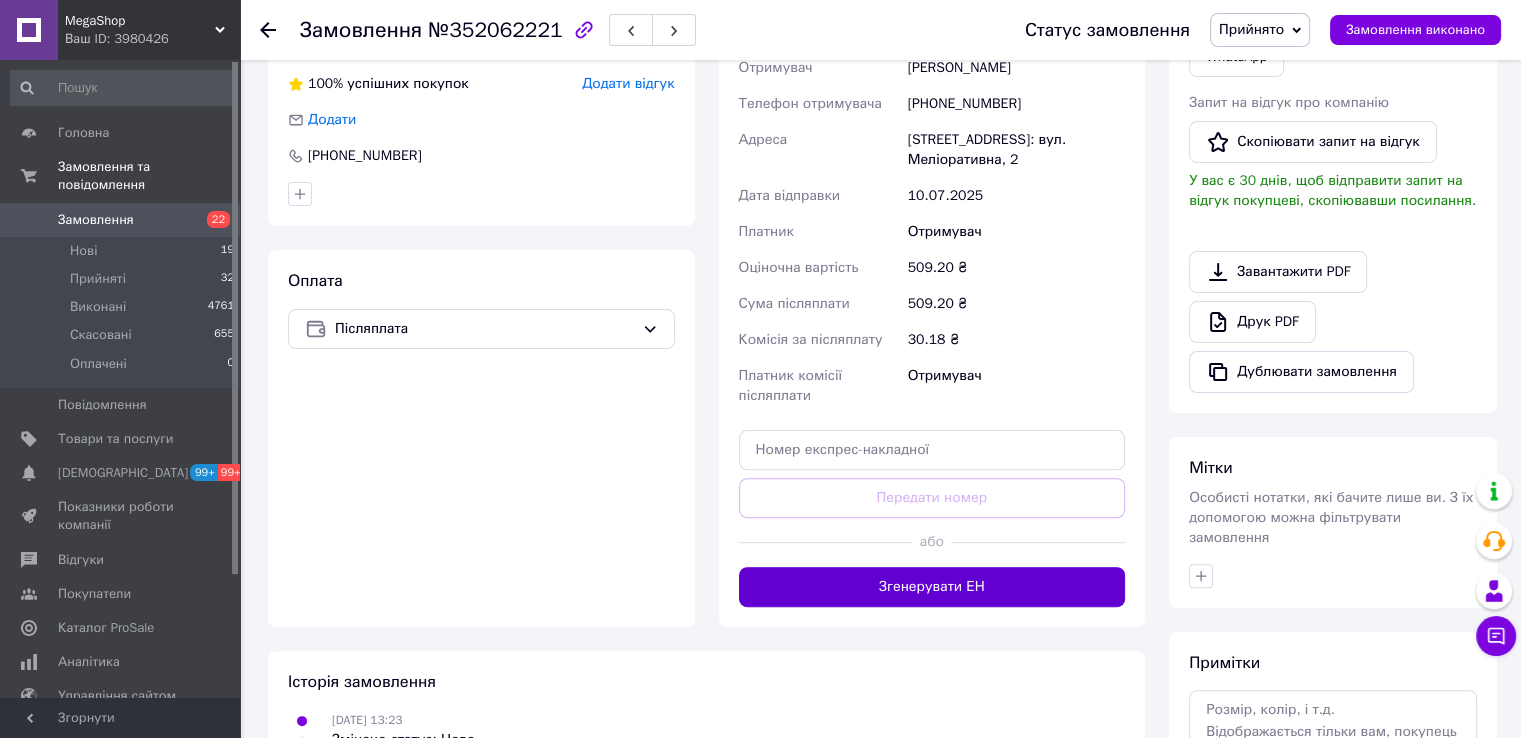 click on "Згенерувати ЕН" at bounding box center (932, 587) 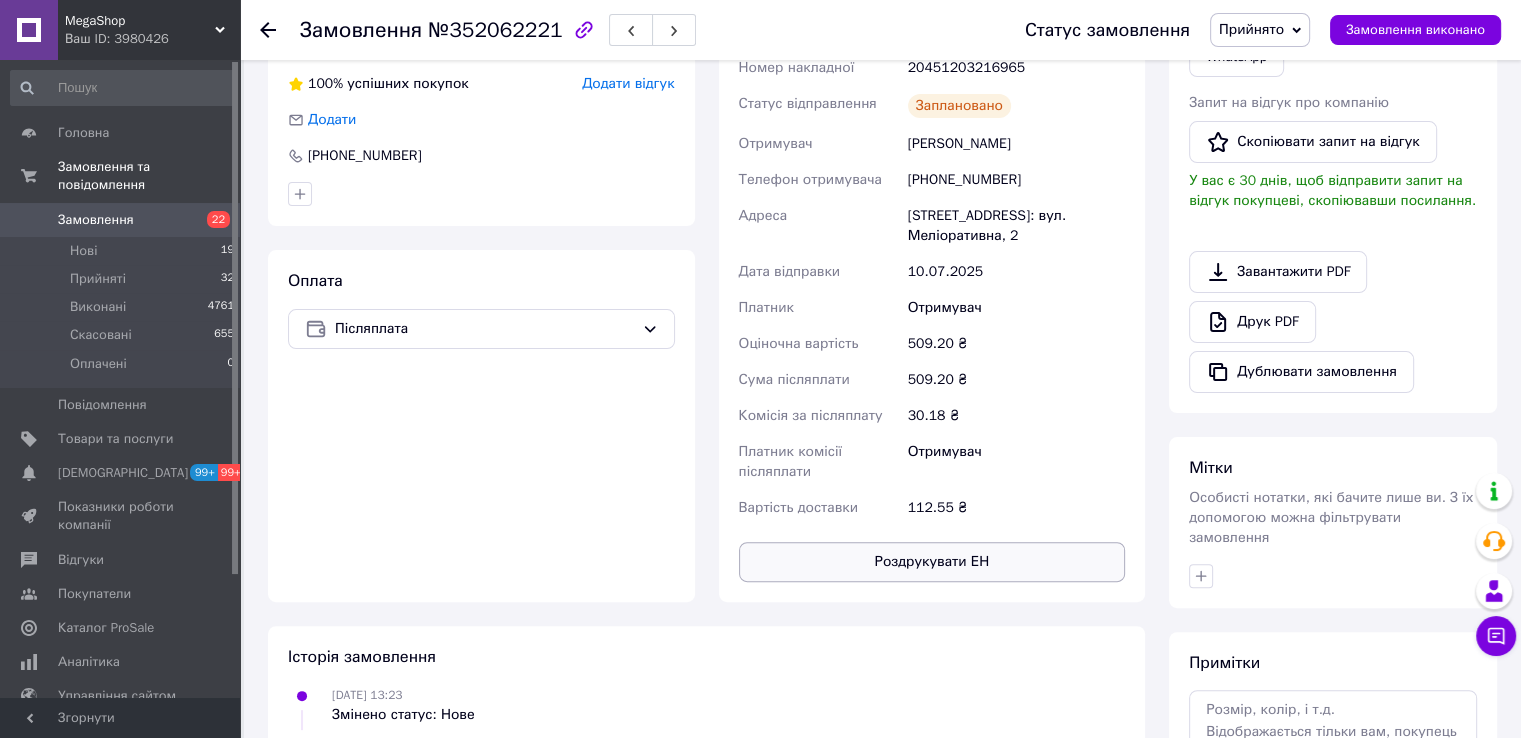 click on "Роздрукувати ЕН" at bounding box center (932, 562) 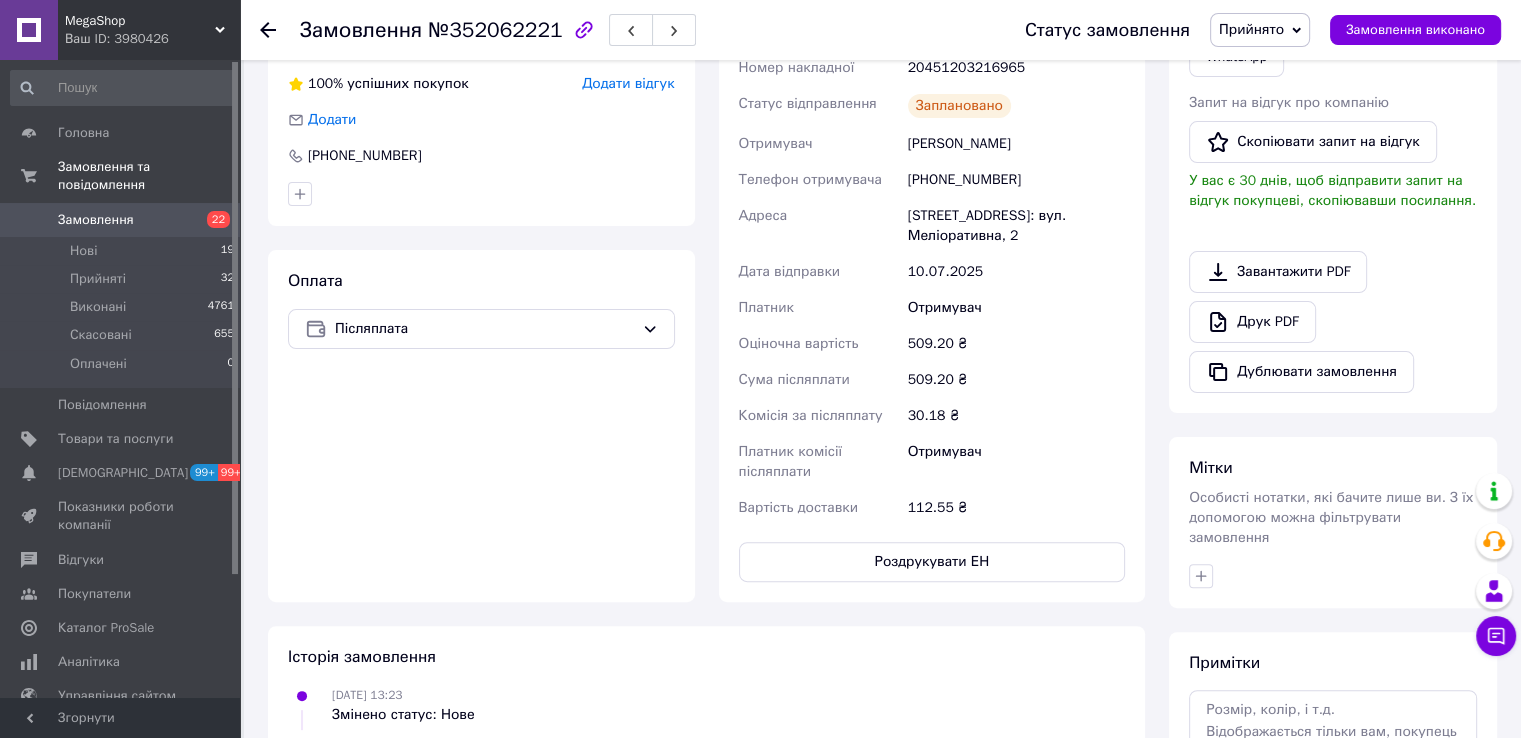 click on "Змінено статус: Нове" at bounding box center (403, 715) 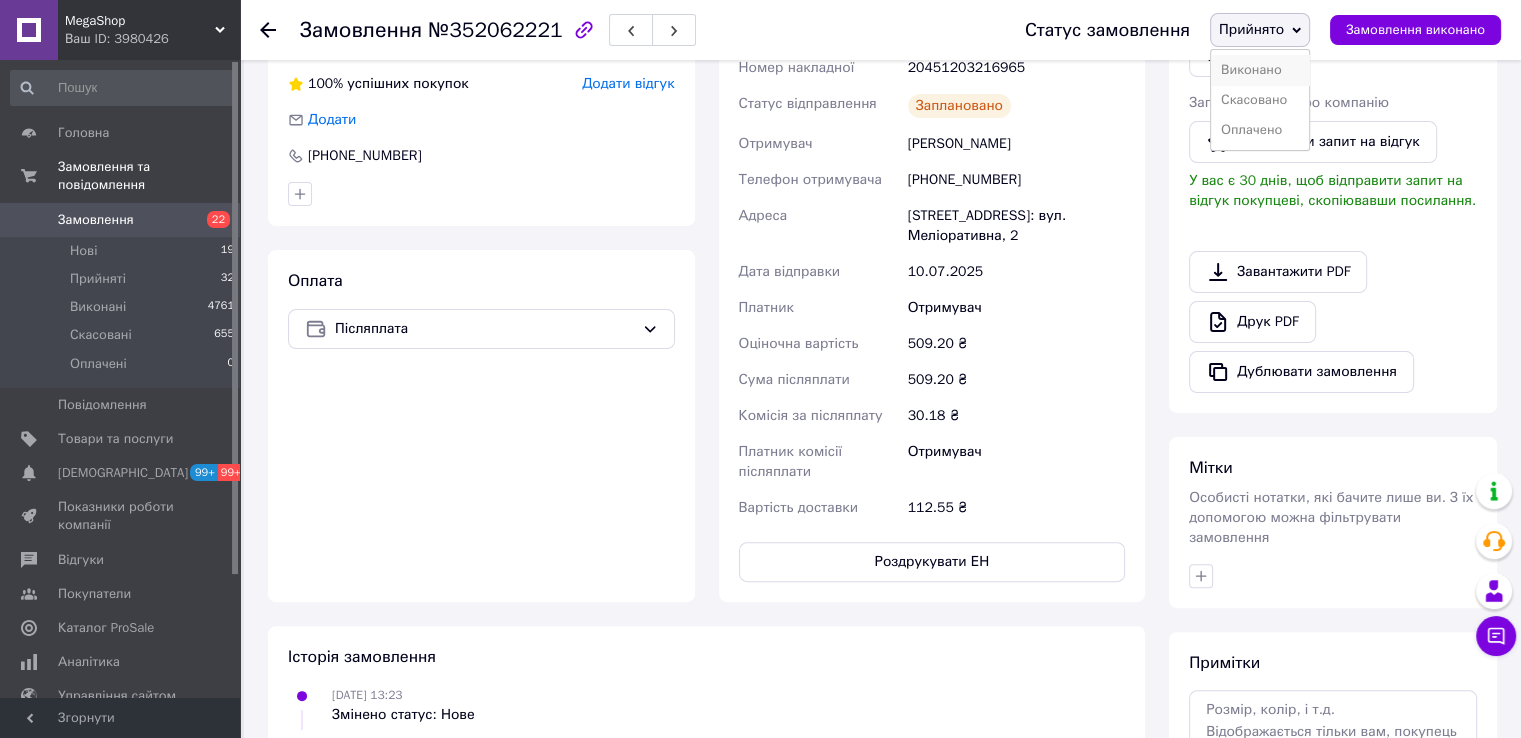 click on "Виконано" at bounding box center (1260, 70) 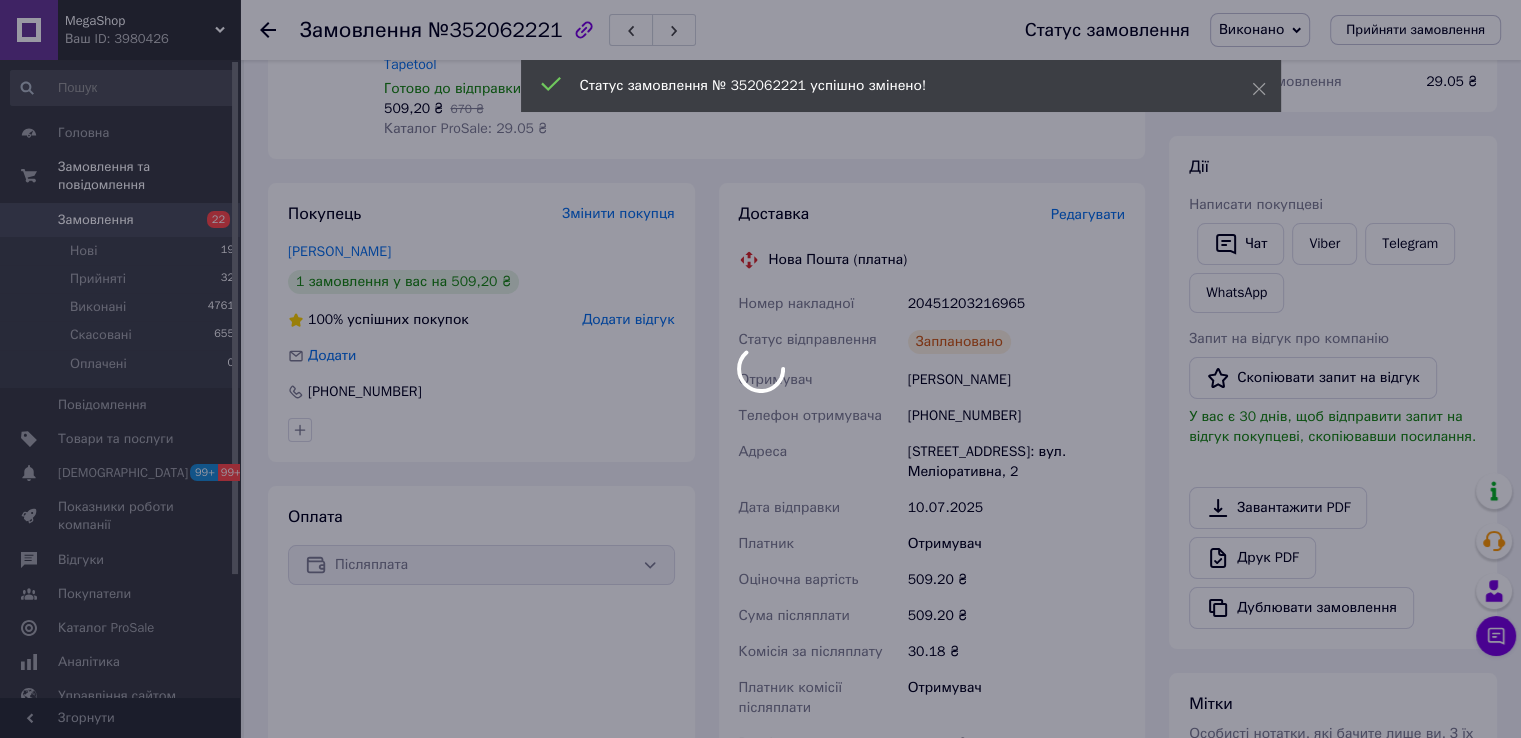 scroll, scrollTop: 0, scrollLeft: 0, axis: both 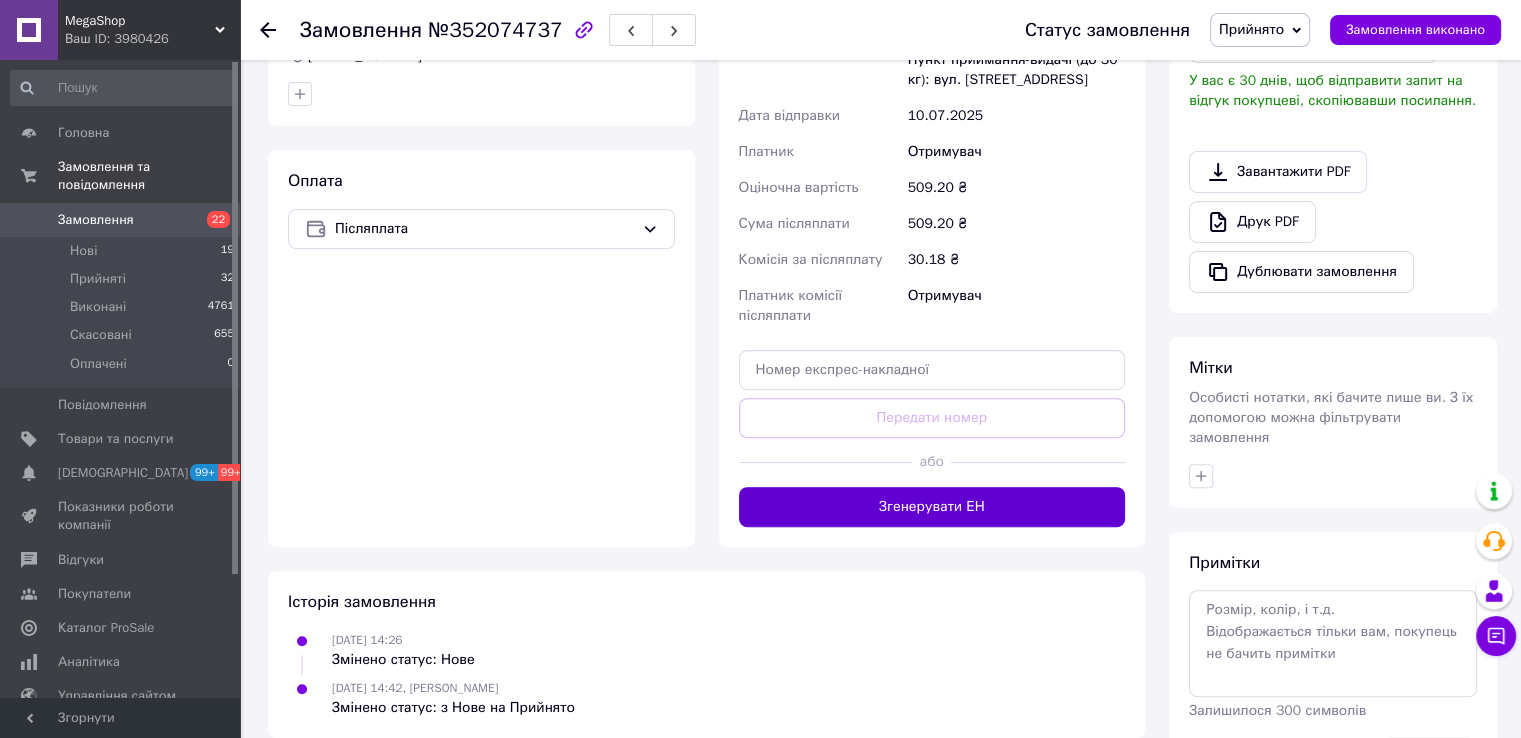 click on "Згенерувати ЕН" at bounding box center [932, 507] 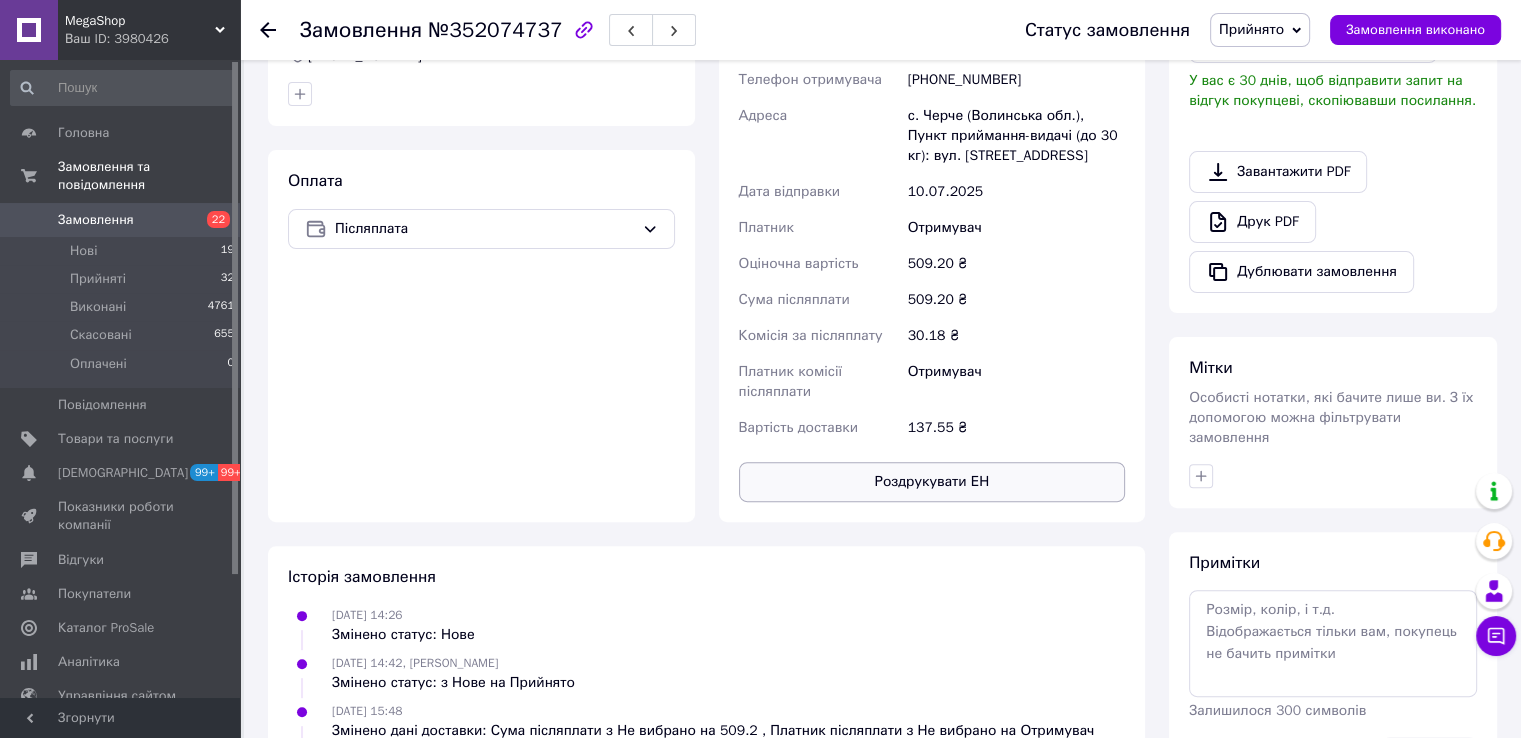 click on "Роздрукувати ЕН" at bounding box center [932, 482] 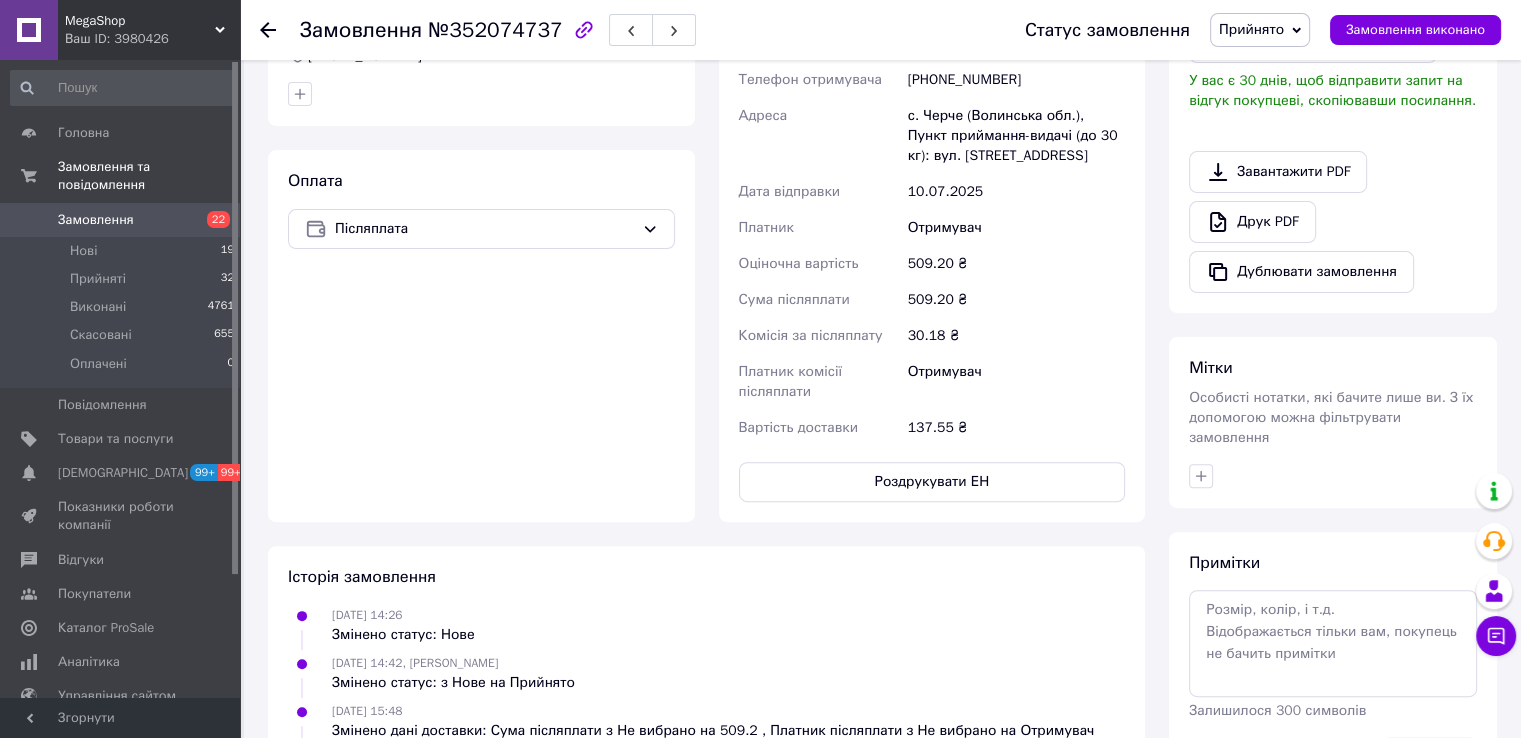 drag, startPoint x: 387, startPoint y: 699, endPoint x: 453, endPoint y: 612, distance: 109.201645 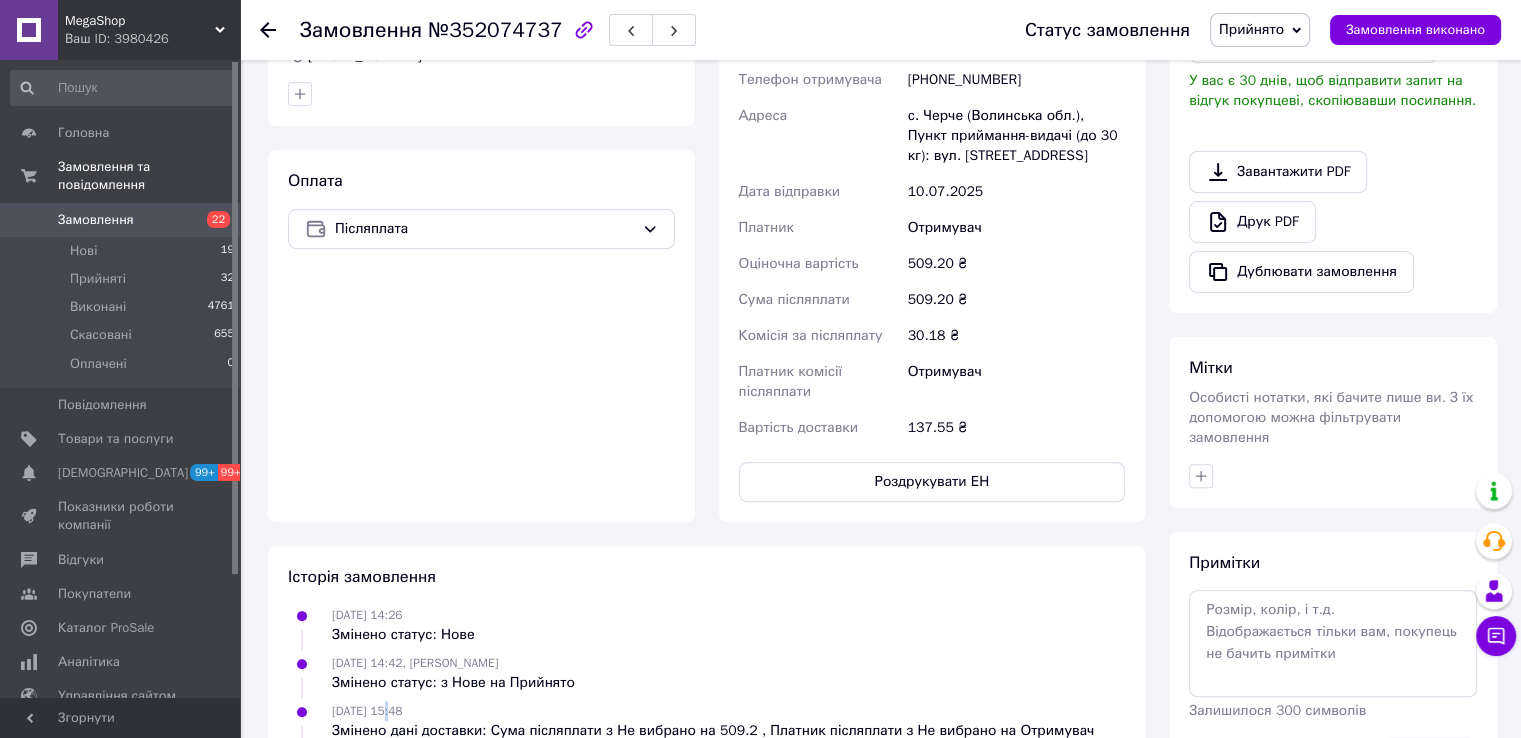 click on "Прийнято" at bounding box center (1251, 29) 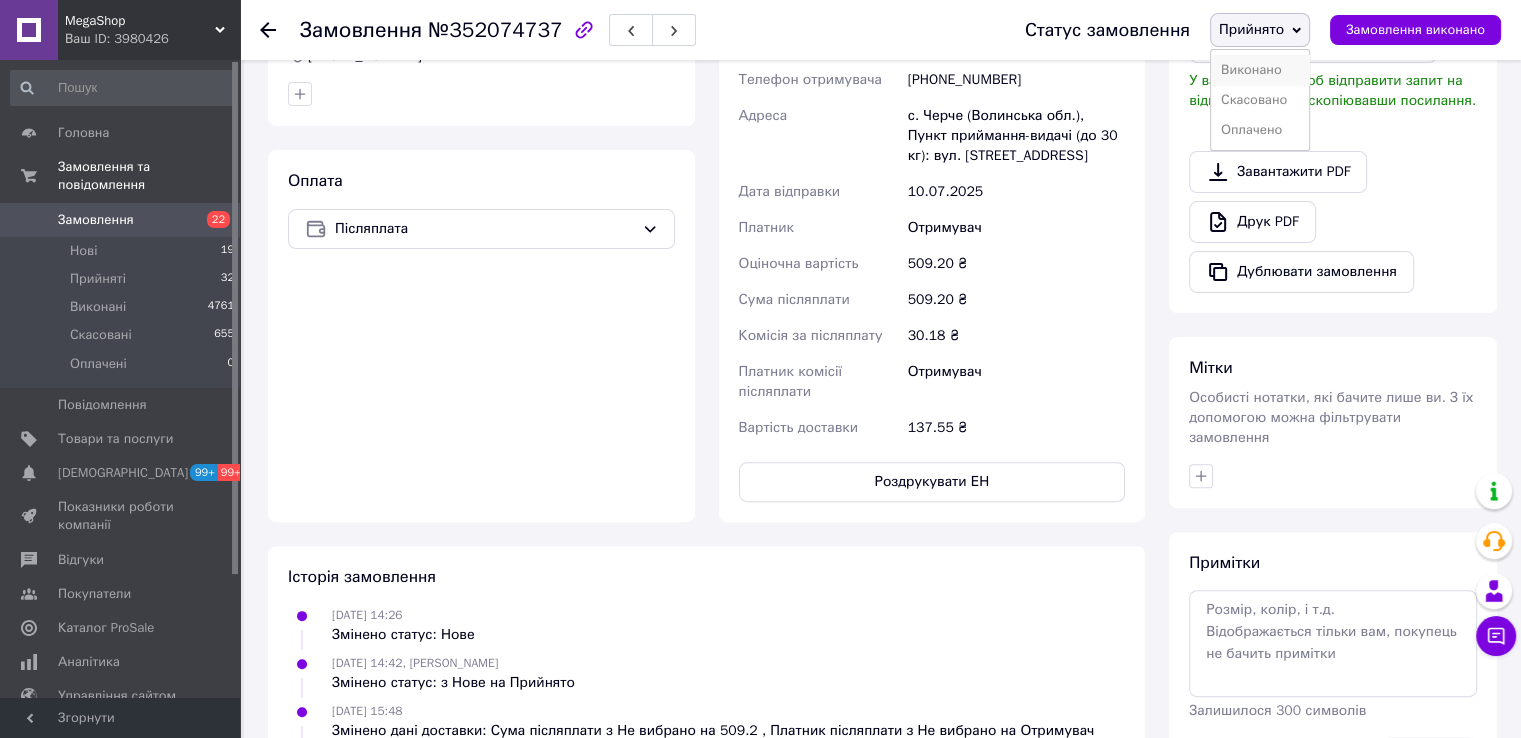 click on "Виконано" at bounding box center [1260, 70] 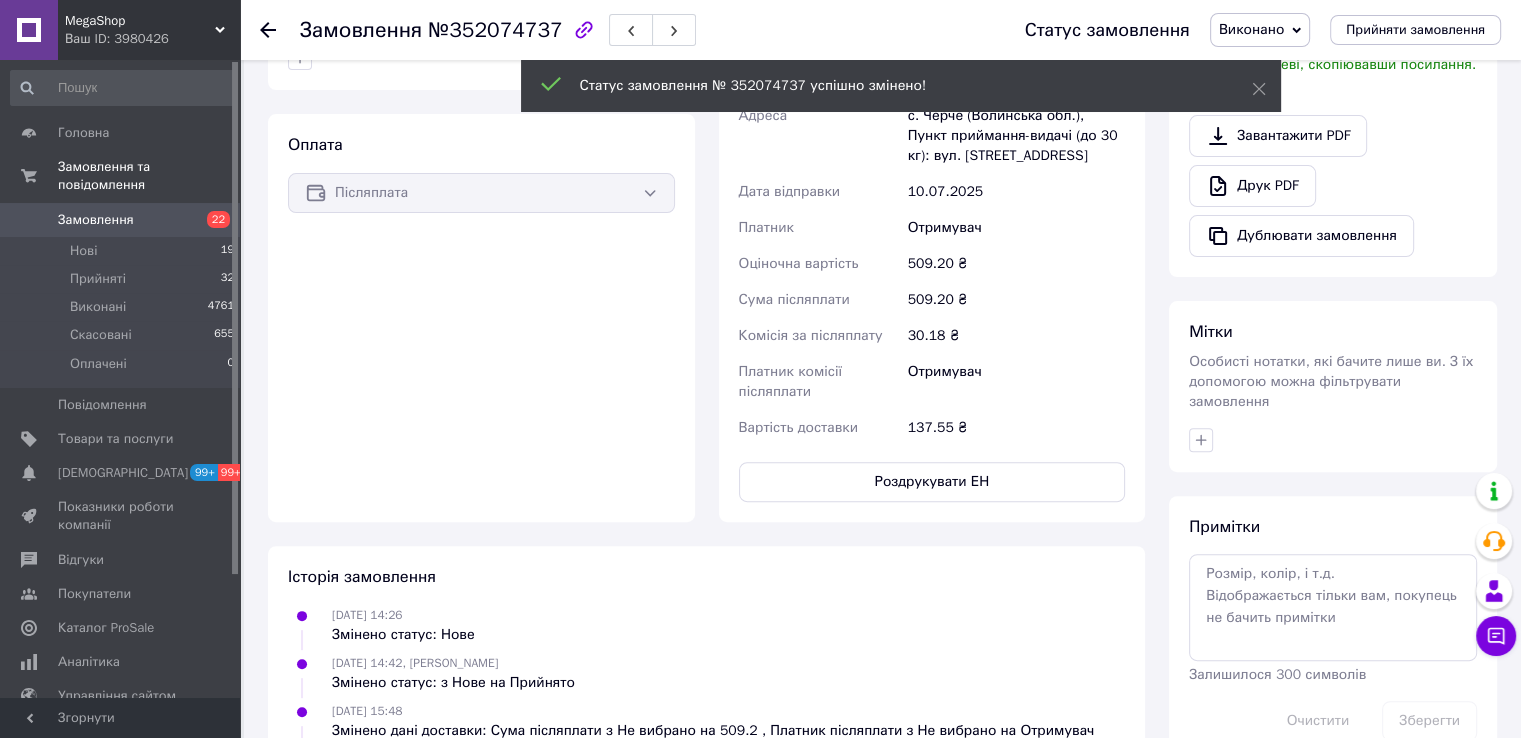 scroll, scrollTop: 564, scrollLeft: 0, axis: vertical 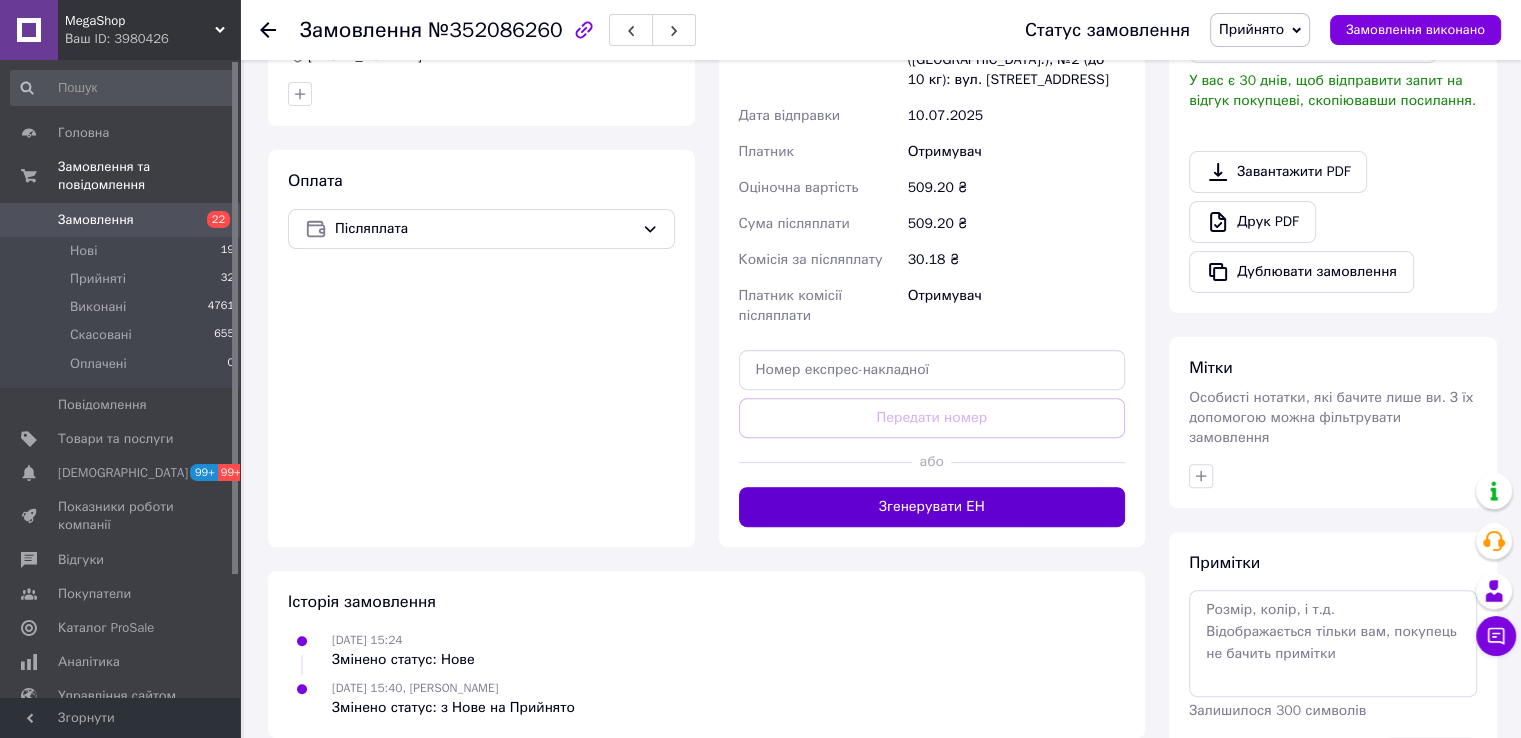 click on "Згенерувати ЕН" at bounding box center (932, 507) 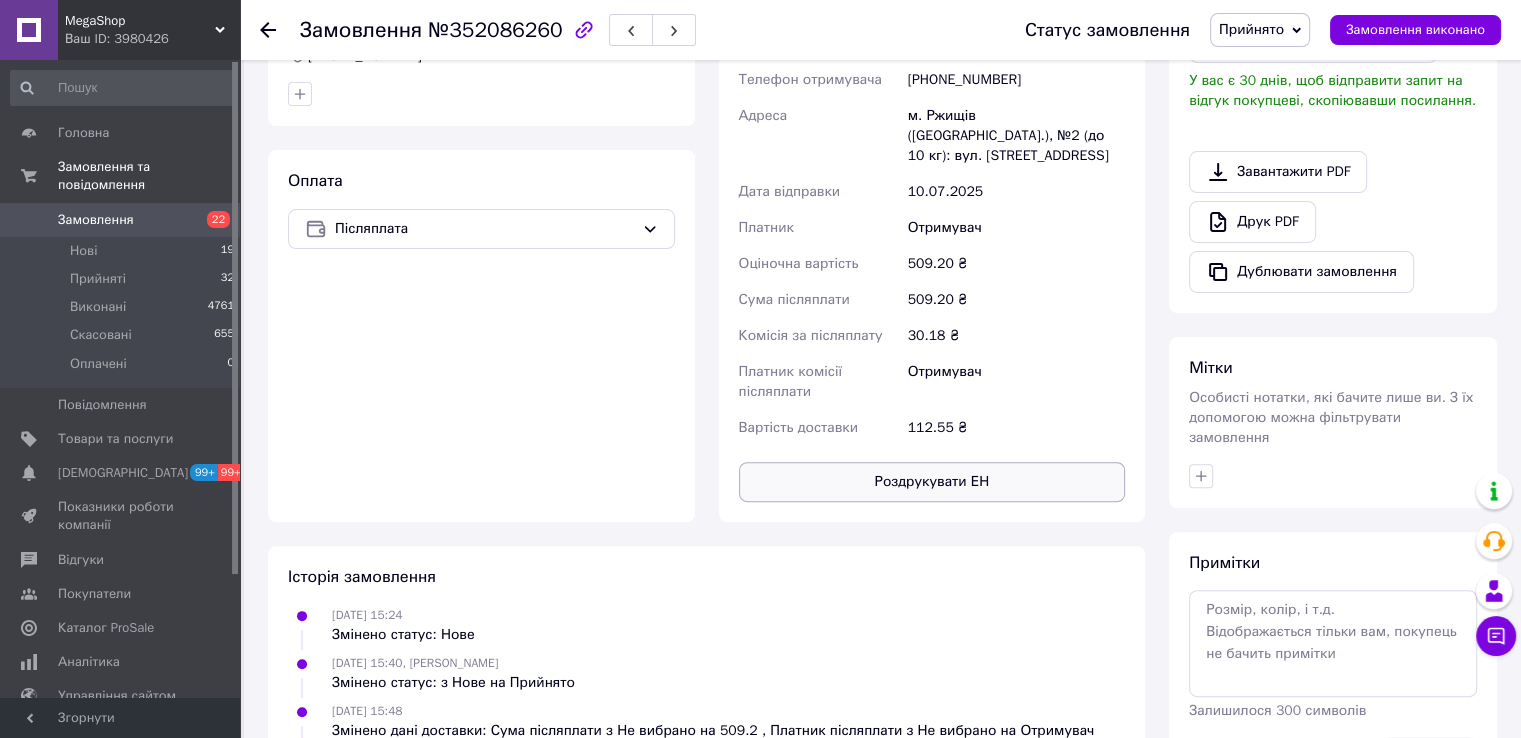 click on "Роздрукувати ЕН" at bounding box center [932, 482] 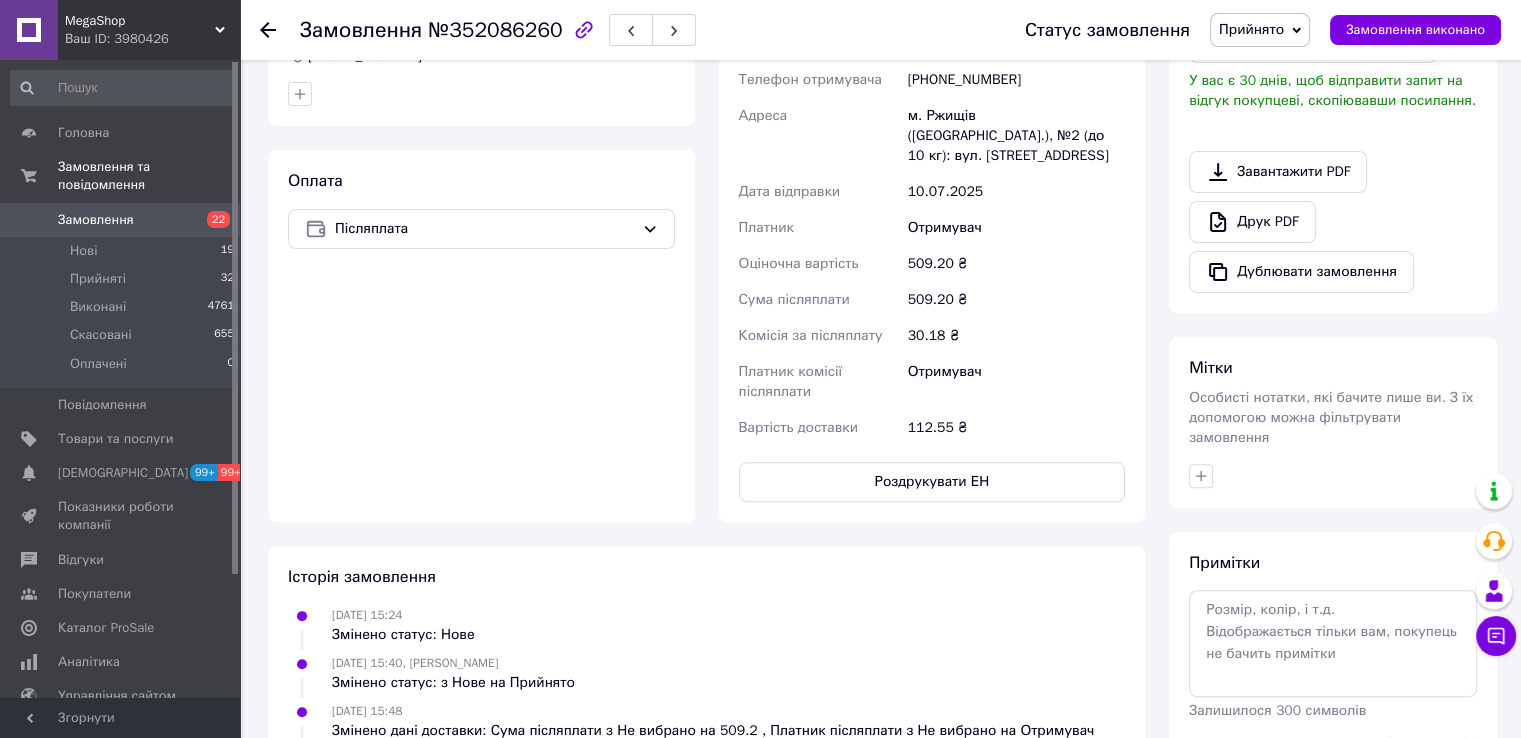 click on "Змінено дані доставки: Сума післяплати з Не вибрано на 509.2 , Платник післяплати з Не вибрано на Отримувач" at bounding box center (713, 731) 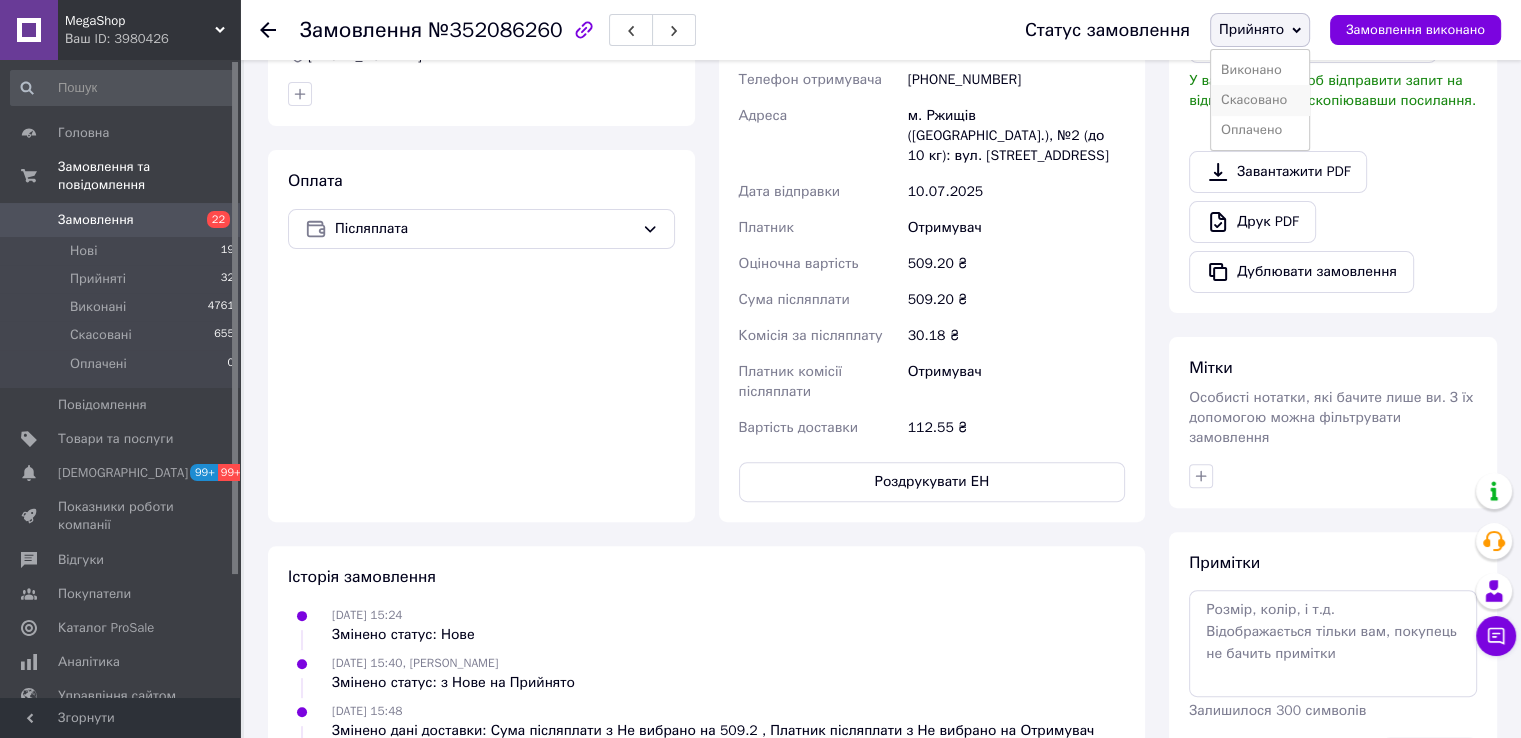 click on "Скасовано" at bounding box center (1260, 100) 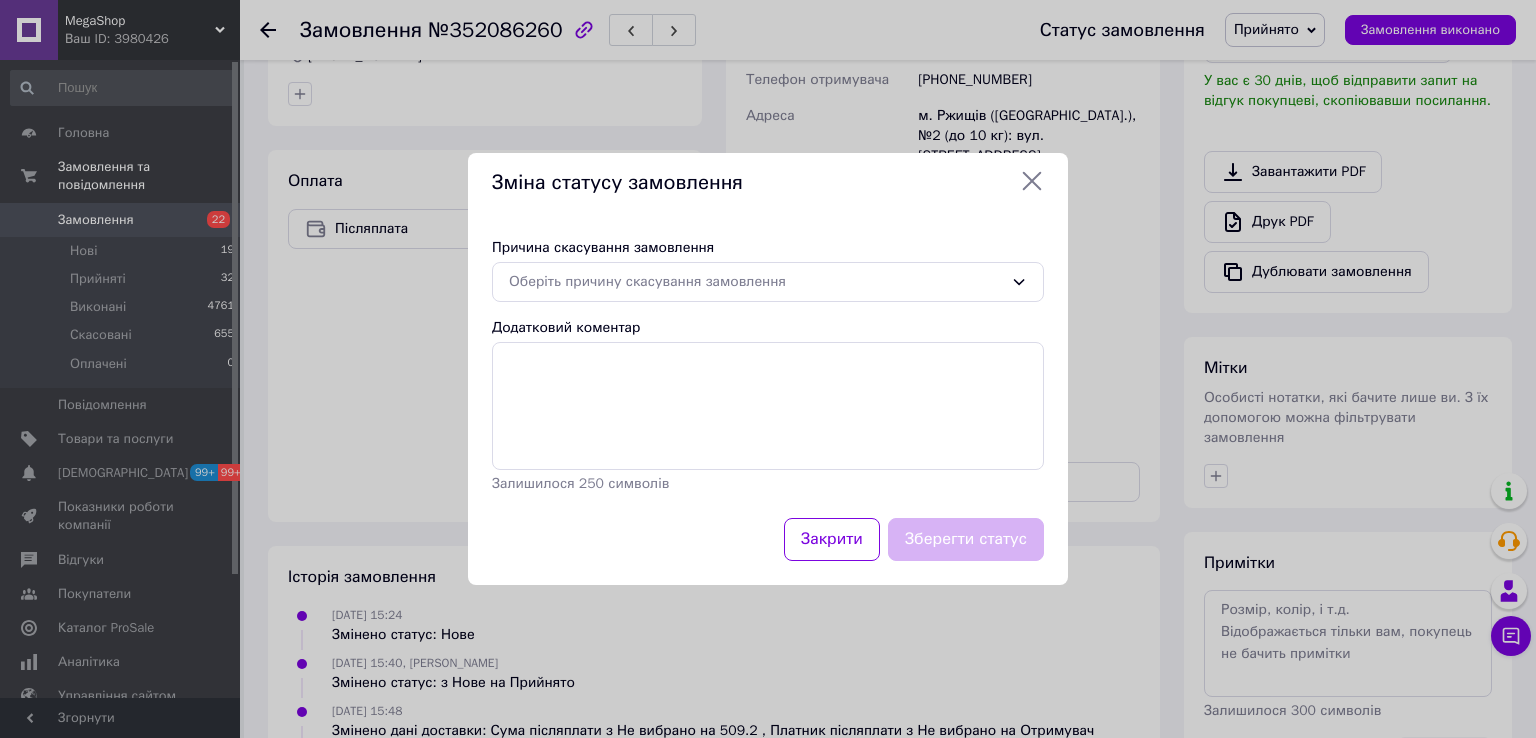 click on "Зміна статусу замовлення Причина скасування замовлення Оберіть причину скасування замовлення Додатковий коментар Залишилося 250 символів Закрити Зберегти статус" at bounding box center (768, 369) 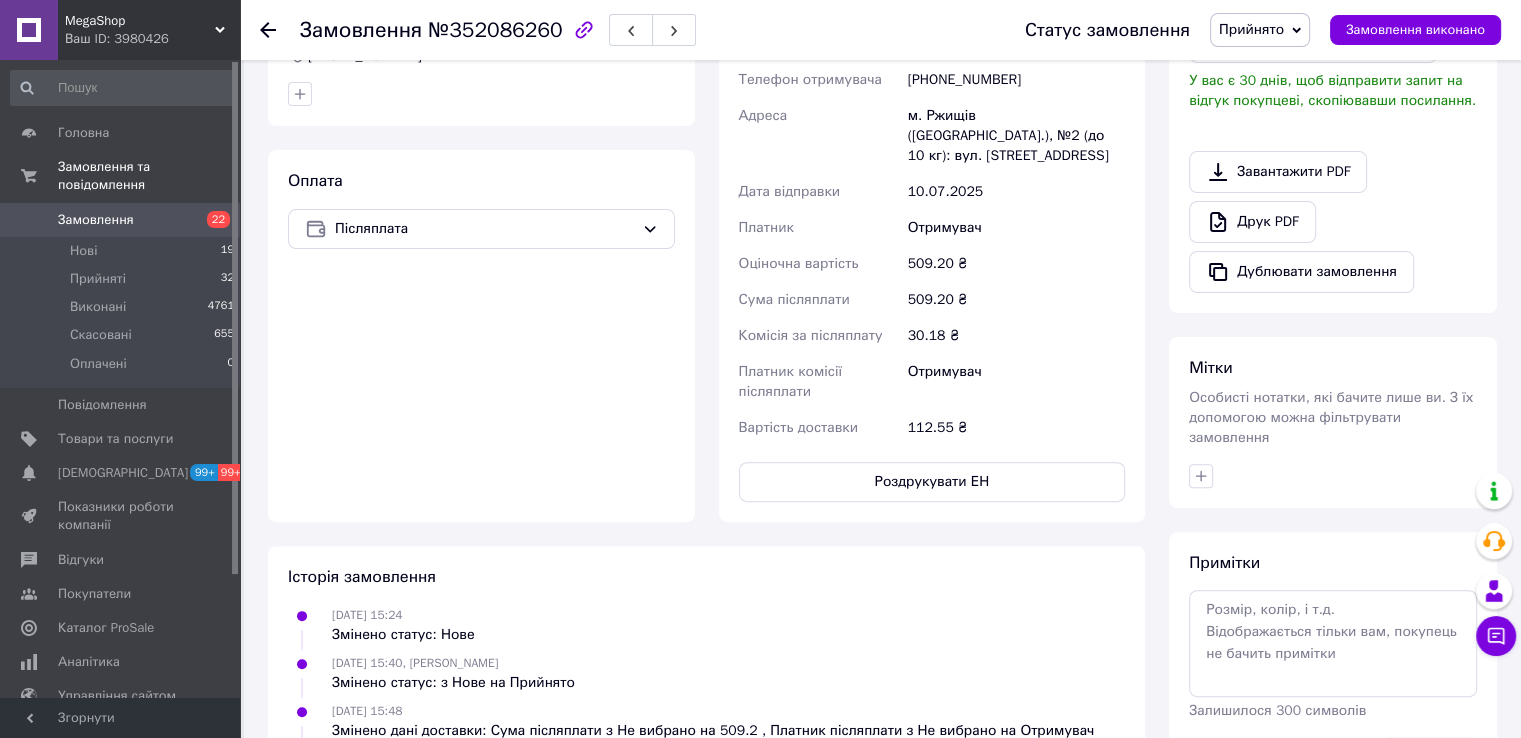 click on "Статус замовлення Прийнято Виконано Скасовано Оплачено Замовлення виконано" at bounding box center (1243, 30) 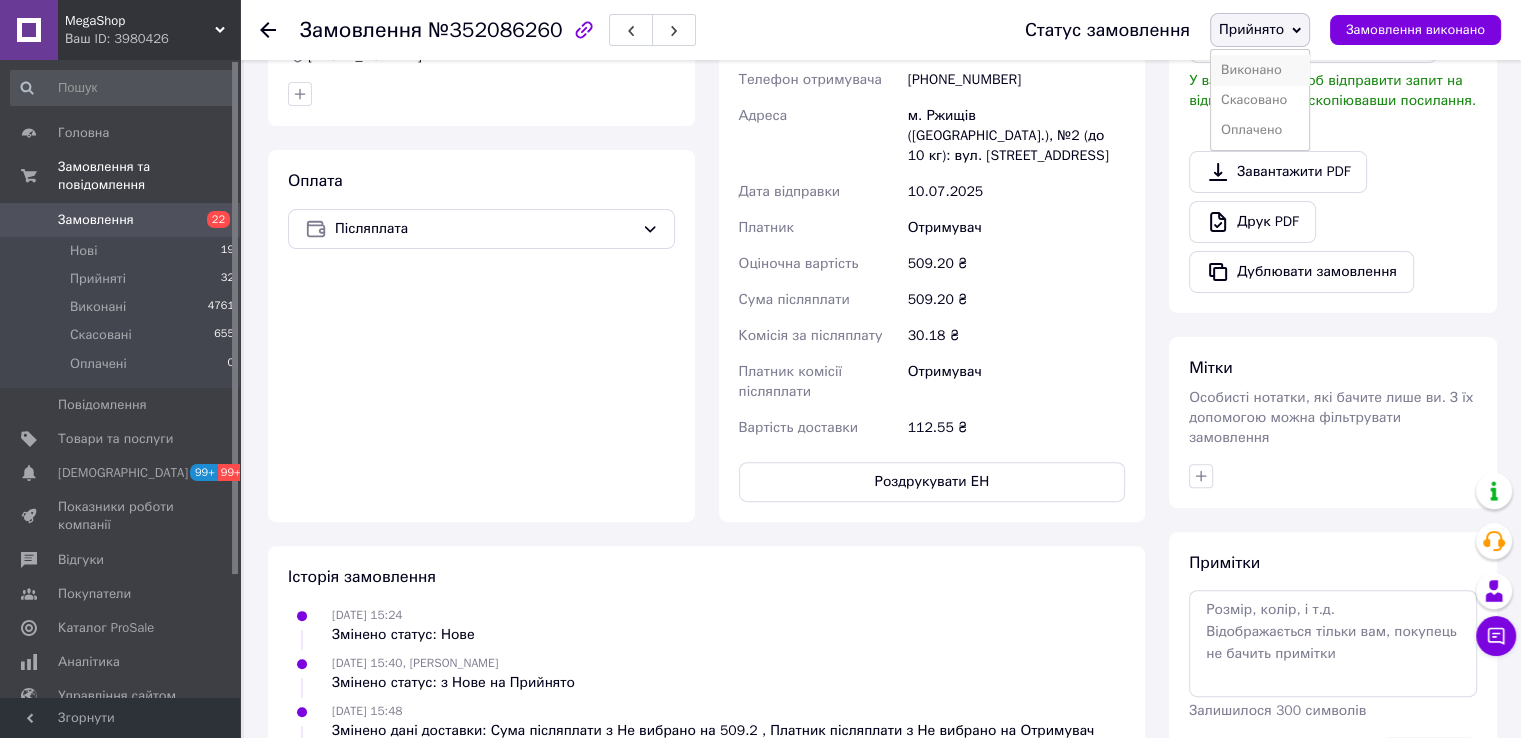 click on "Виконано" at bounding box center [1260, 70] 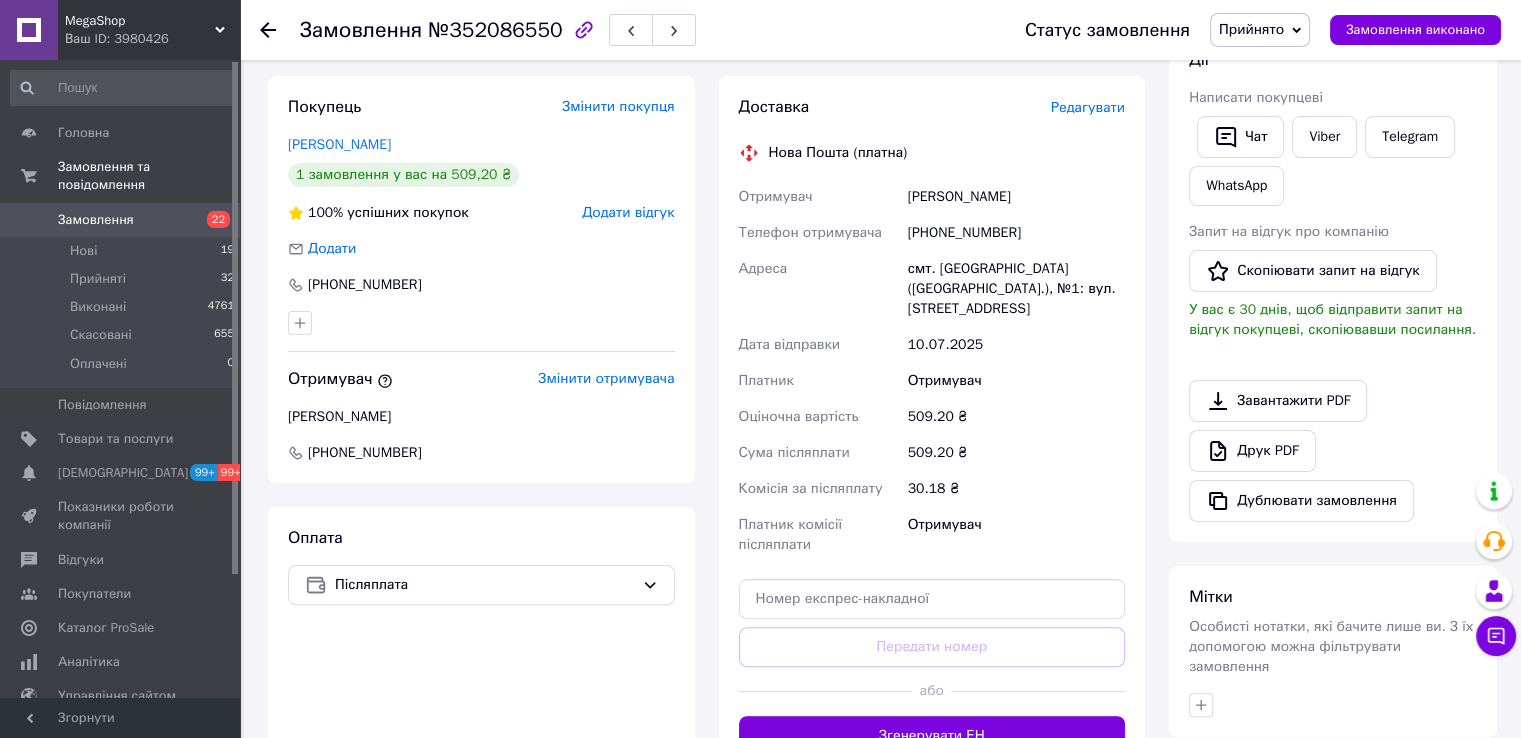 scroll, scrollTop: 600, scrollLeft: 0, axis: vertical 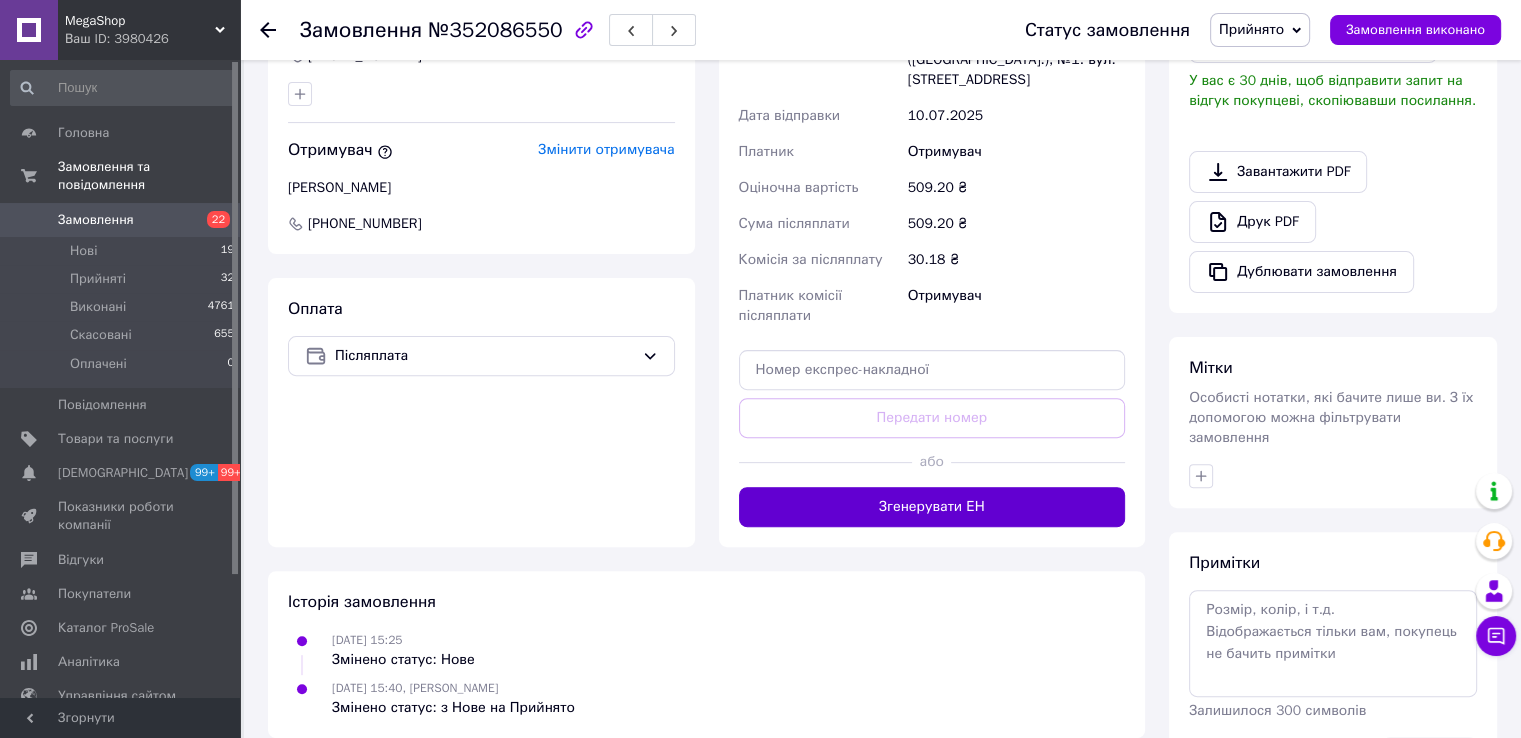 click on "Згенерувати ЕН" at bounding box center [932, 507] 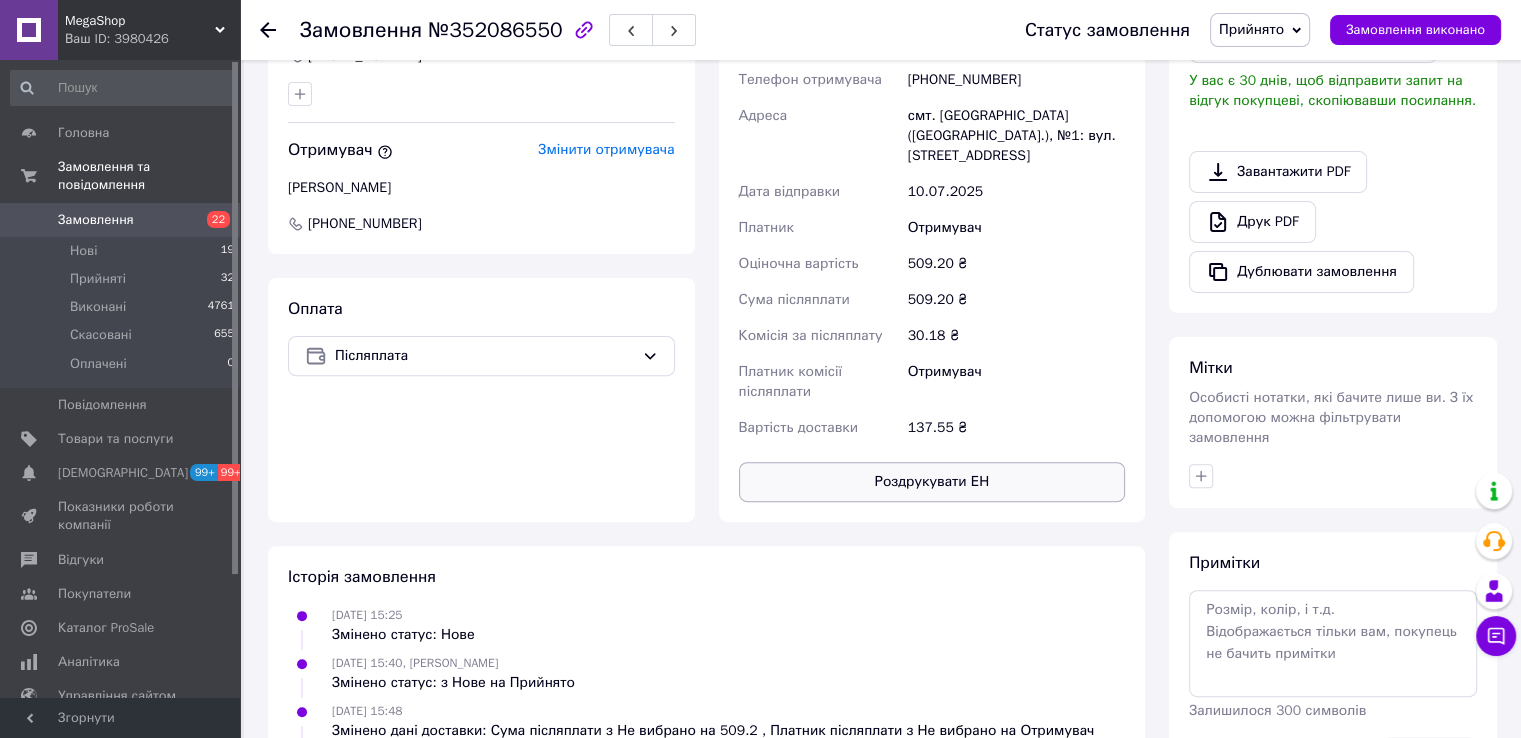 click on "Роздрукувати ЕН" at bounding box center [932, 482] 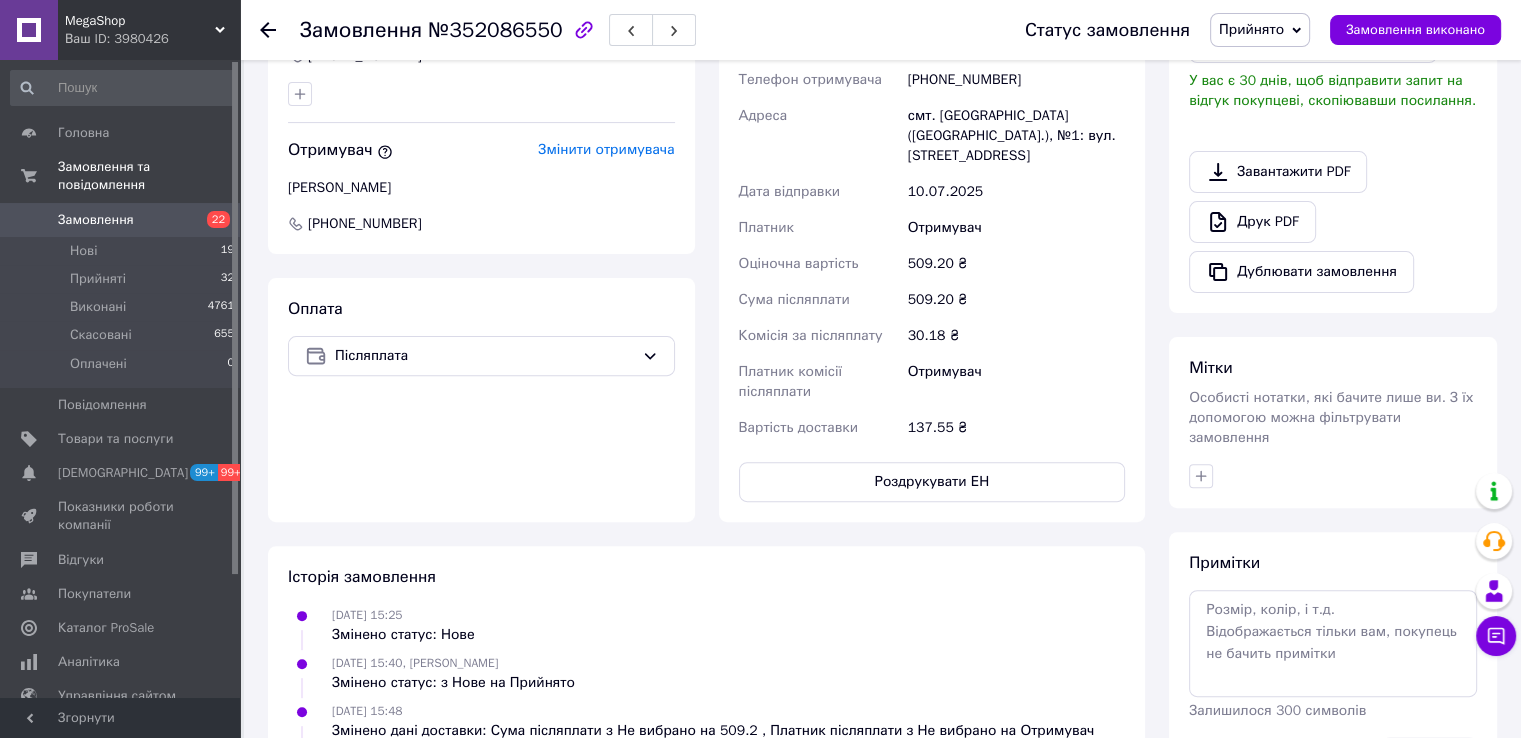 drag, startPoint x: 384, startPoint y: 711, endPoint x: 528, endPoint y: 563, distance: 206.49455 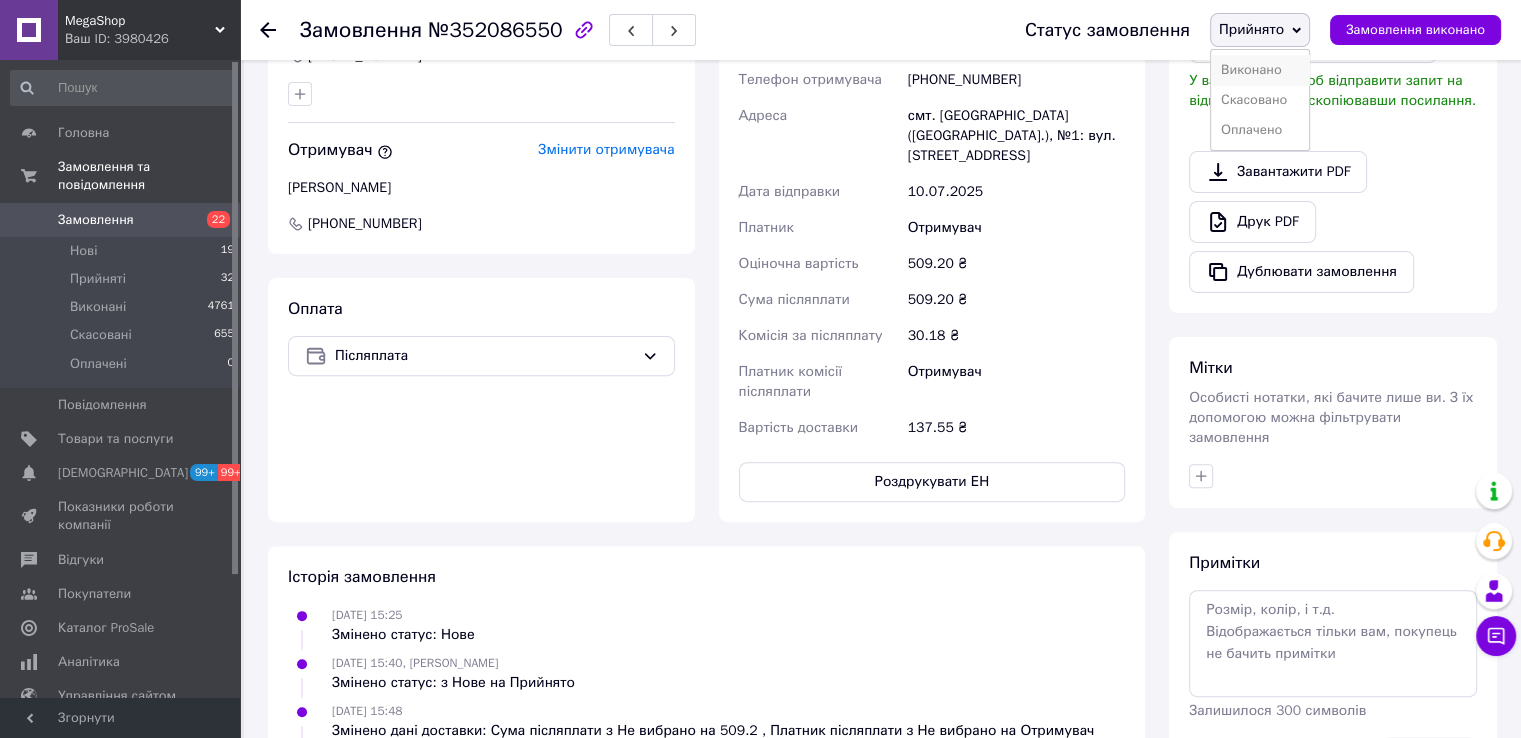 click on "Виконано" at bounding box center [1260, 70] 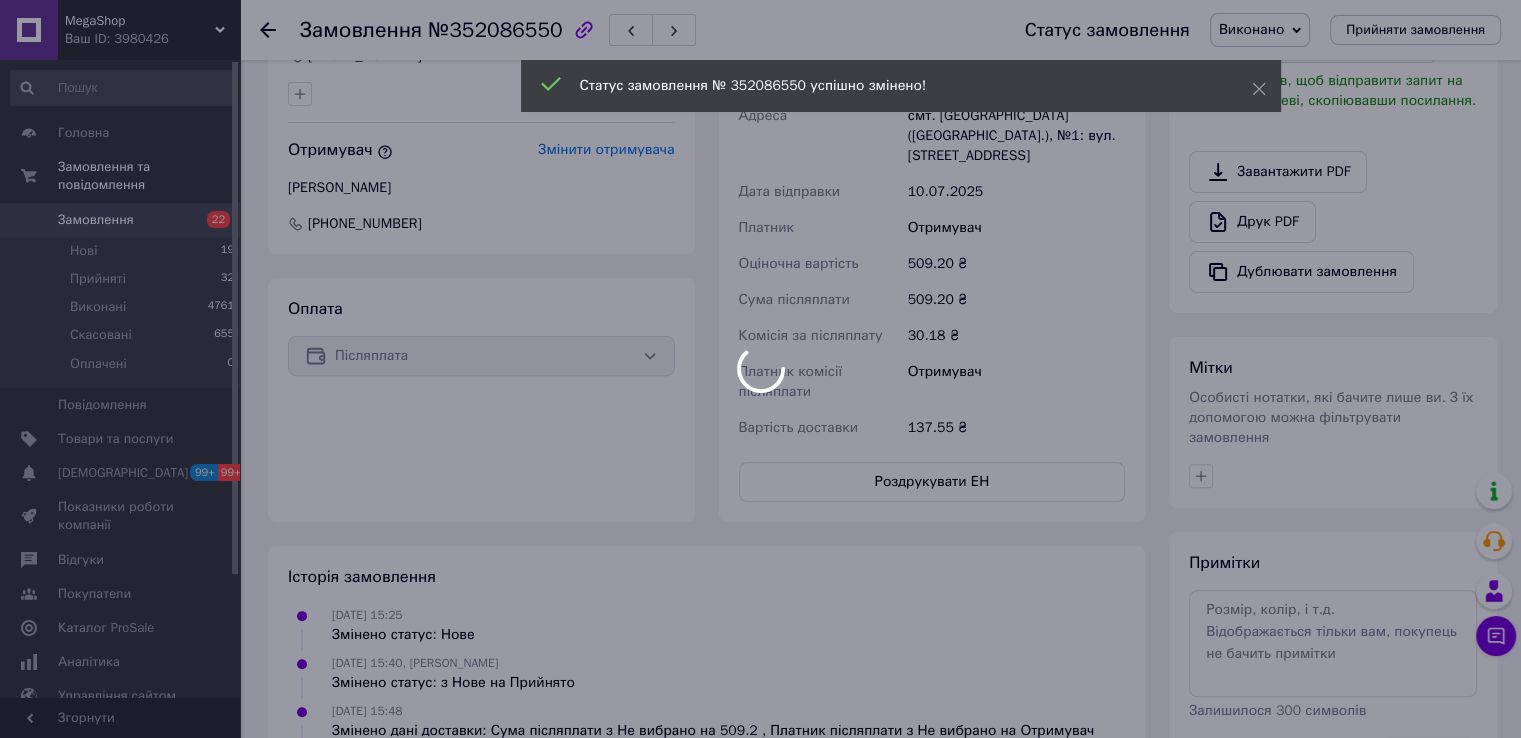 scroll, scrollTop: 564, scrollLeft: 0, axis: vertical 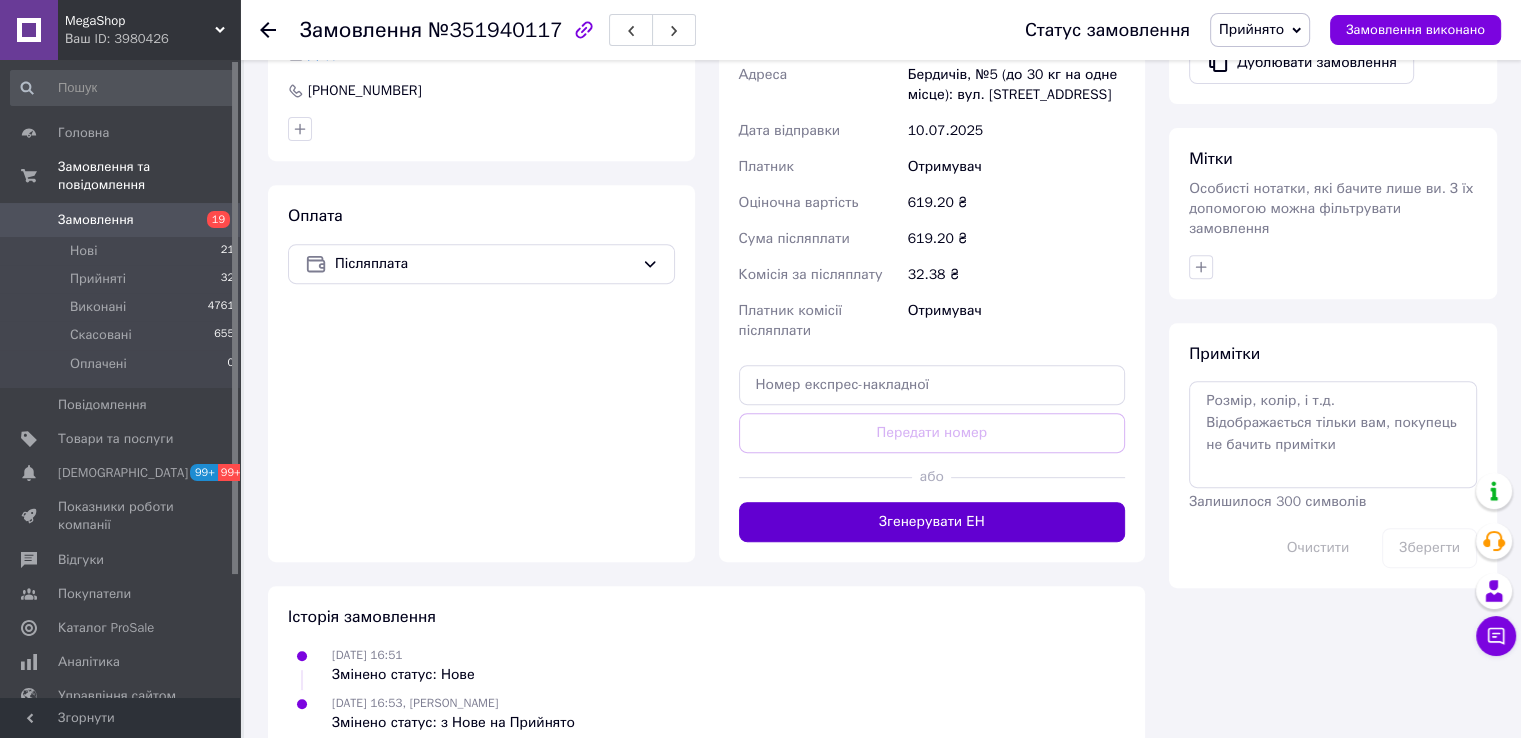 click on "Згенерувати ЕН" at bounding box center (932, 522) 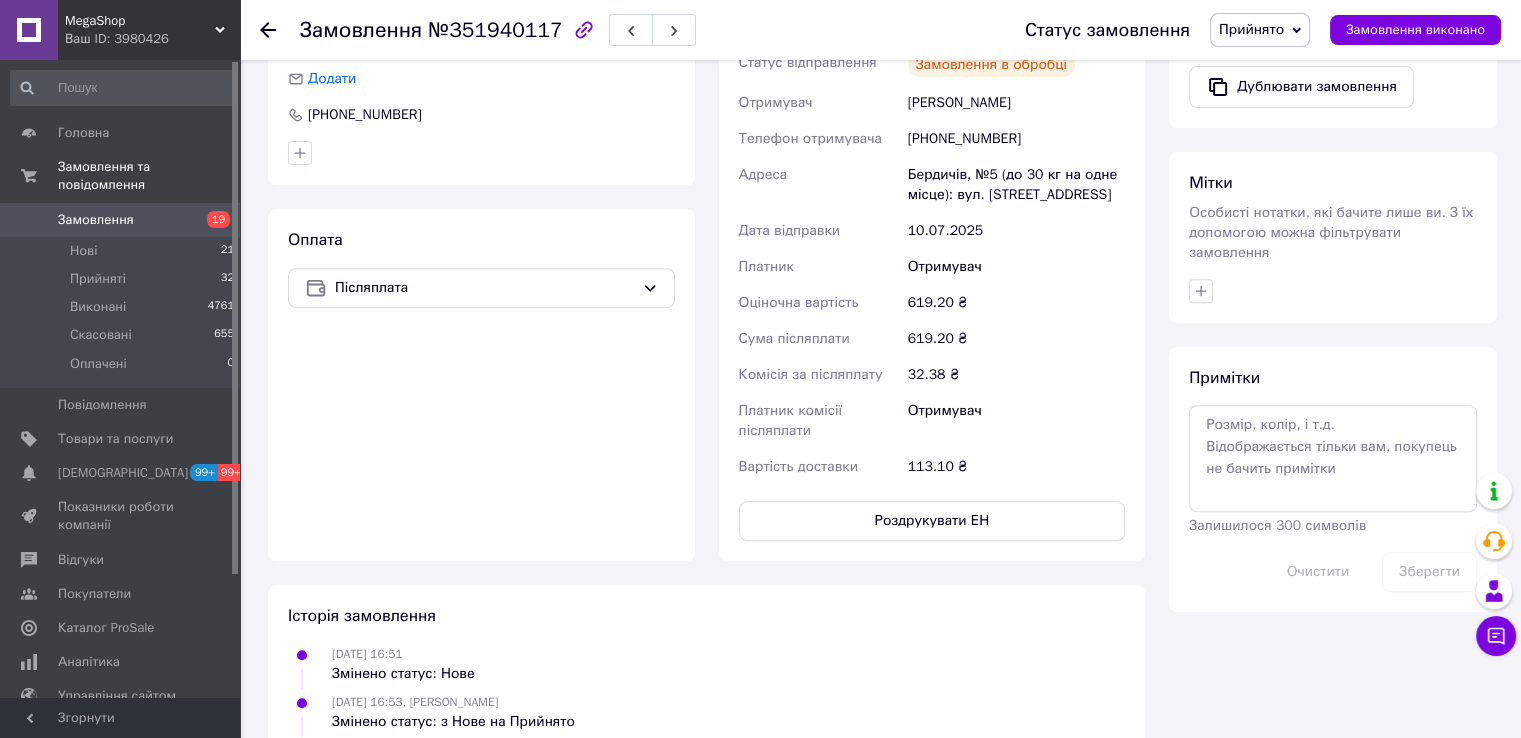 scroll, scrollTop: 809, scrollLeft: 0, axis: vertical 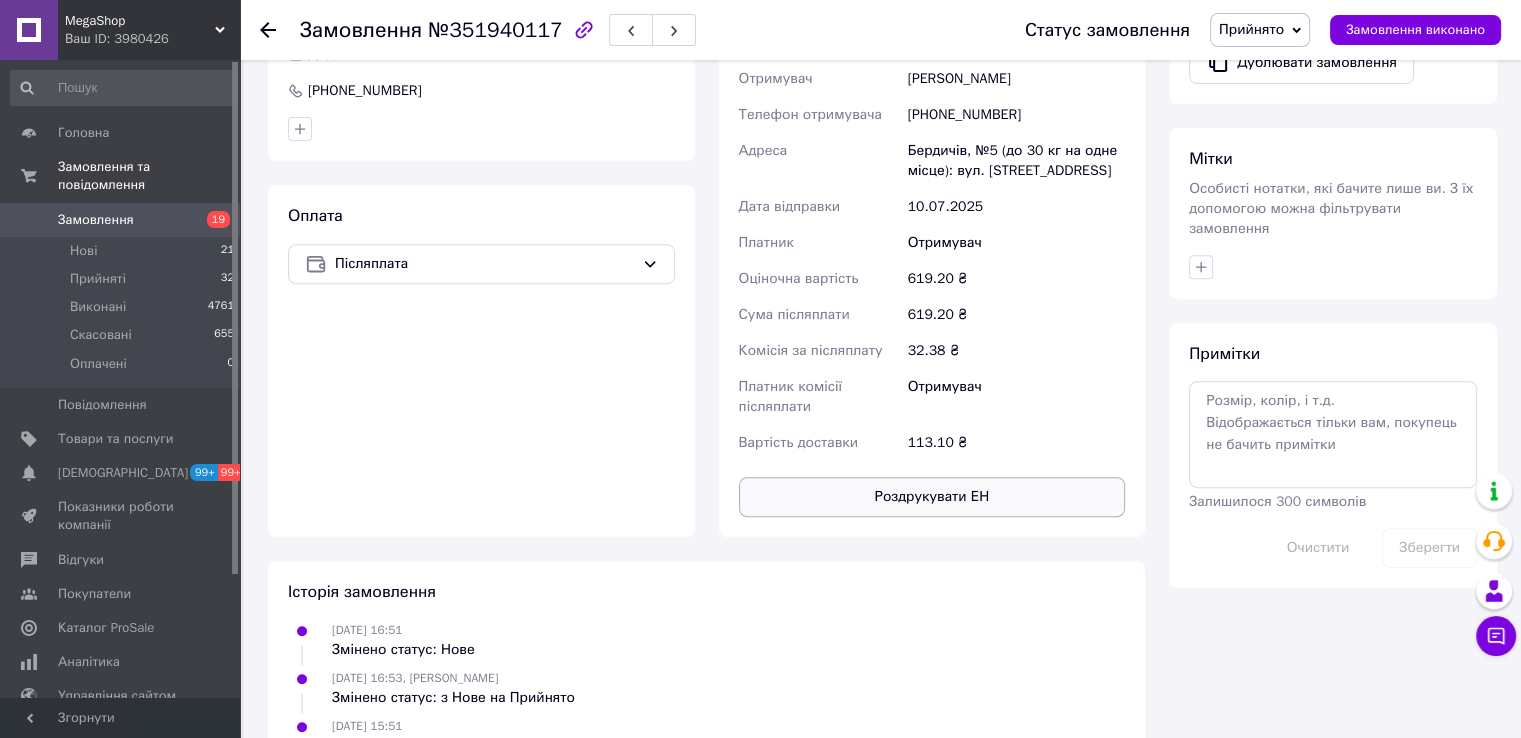click on "Роздрукувати ЕН" at bounding box center (932, 497) 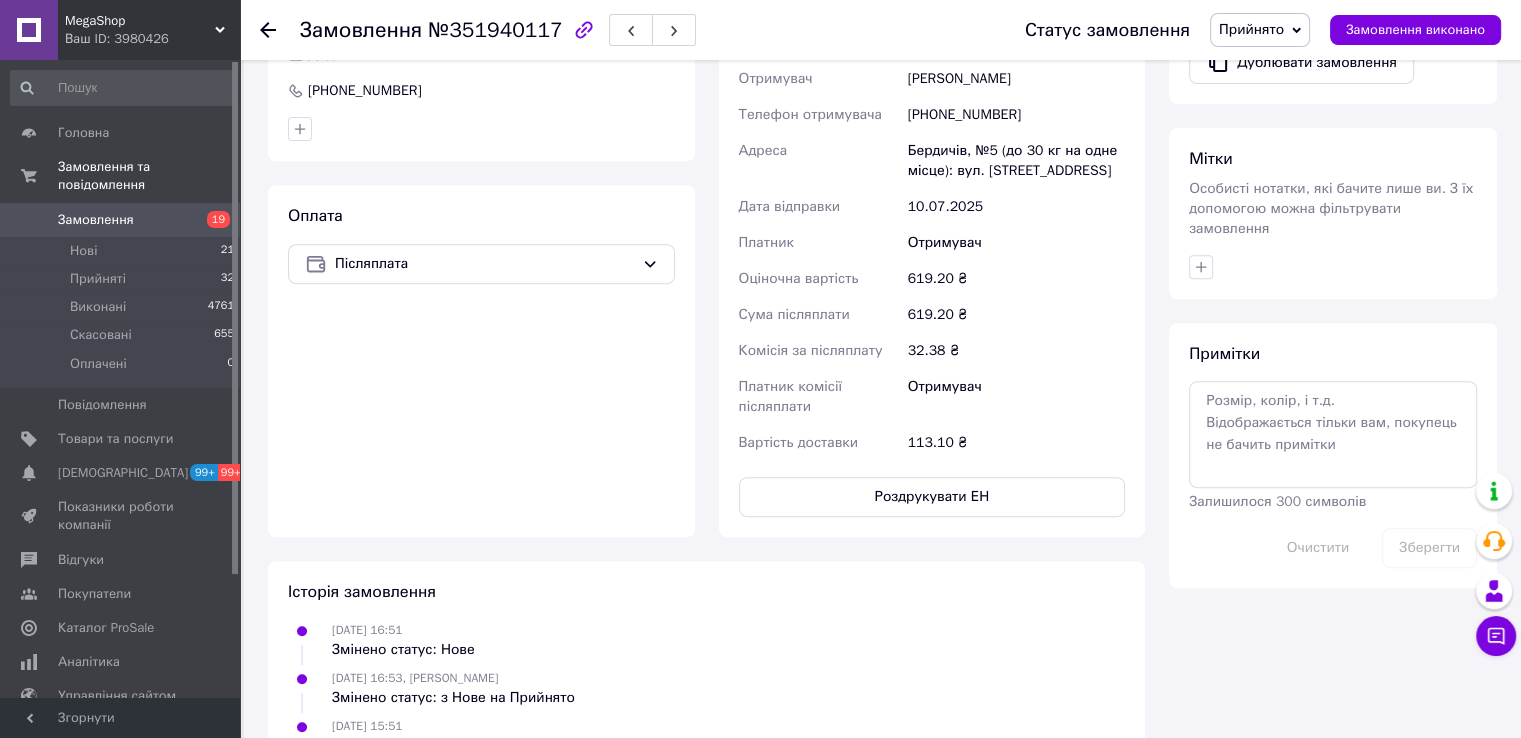 drag, startPoint x: 352, startPoint y: 698, endPoint x: 546, endPoint y: 551, distance: 243.40295 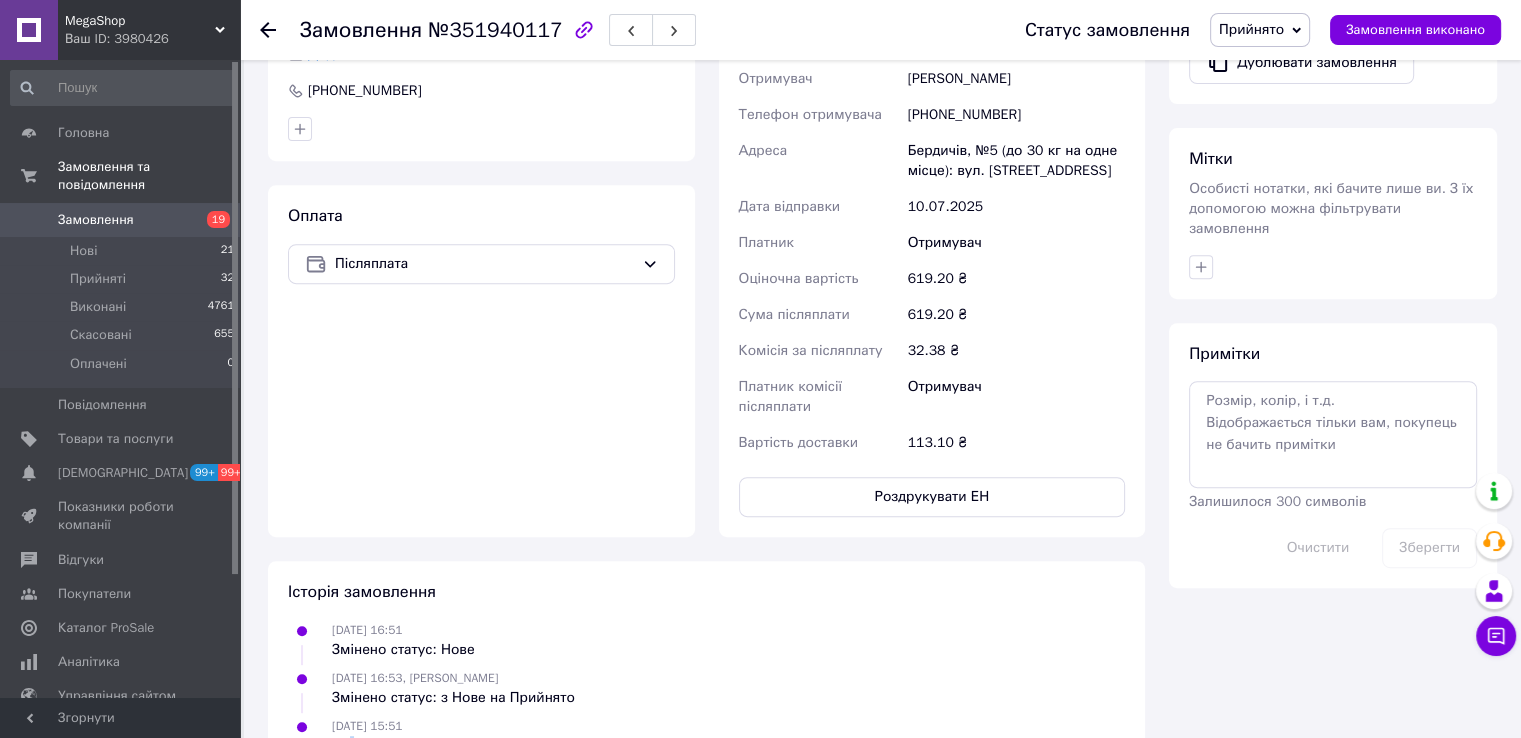click on "Прийнято" at bounding box center (1251, 29) 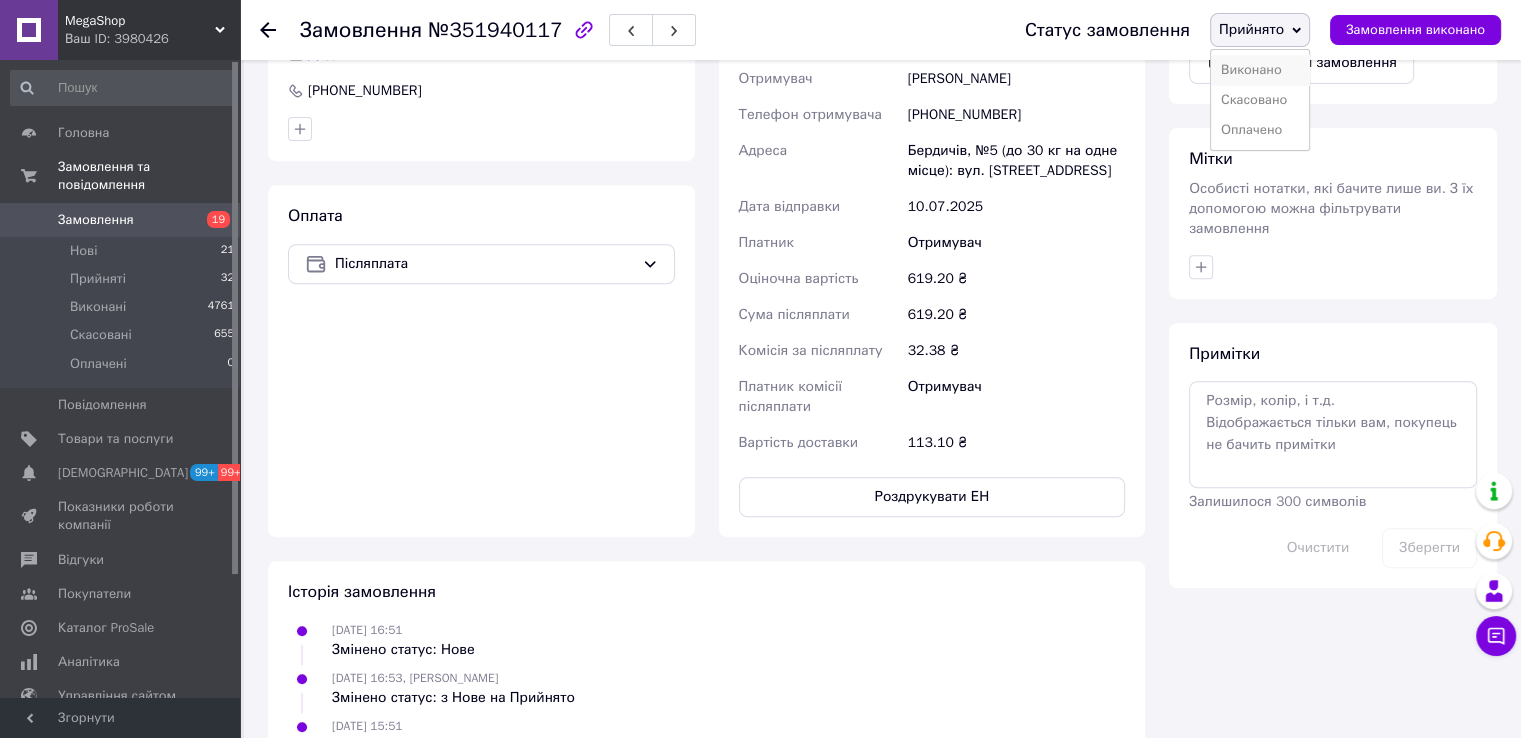 click on "Виконано" at bounding box center [1260, 70] 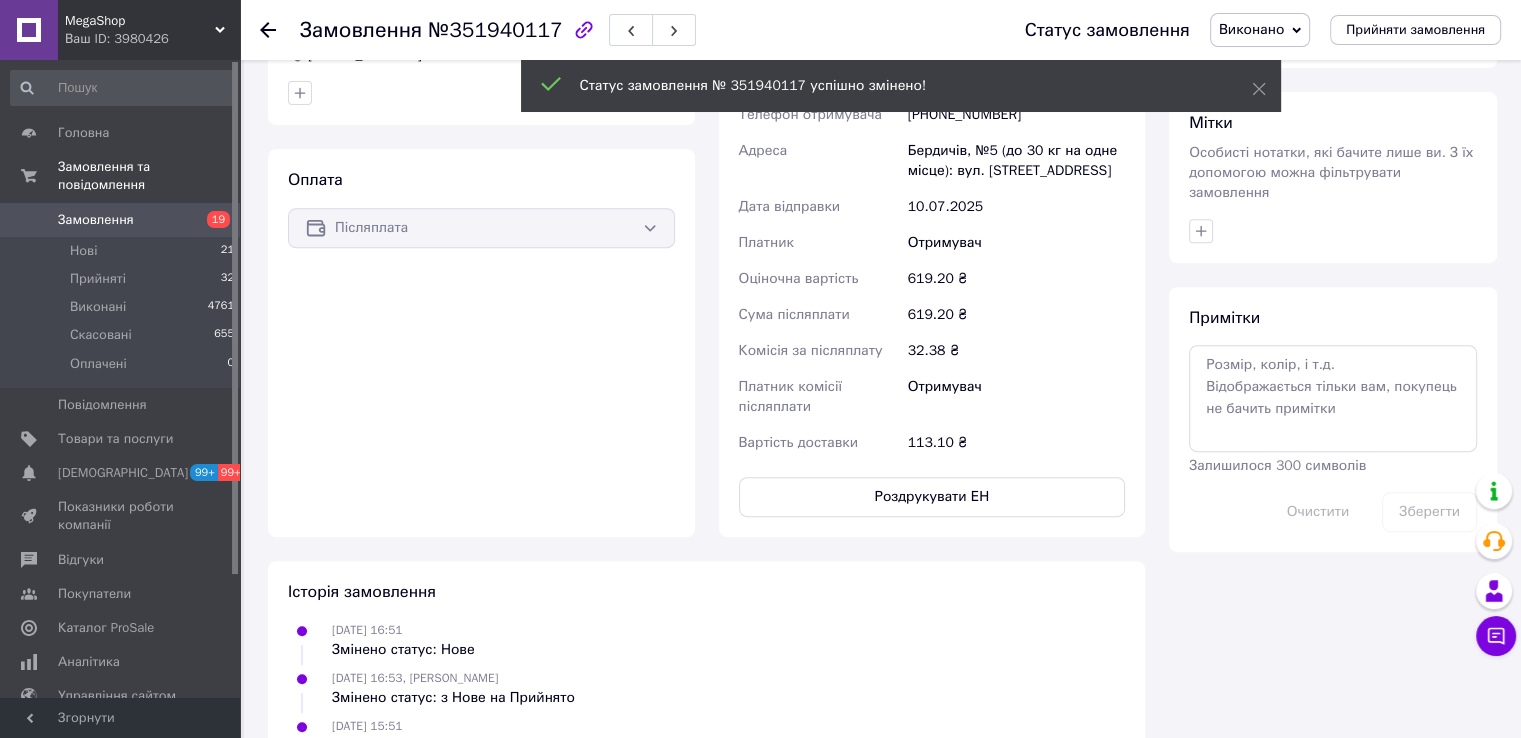 scroll, scrollTop: 773, scrollLeft: 0, axis: vertical 